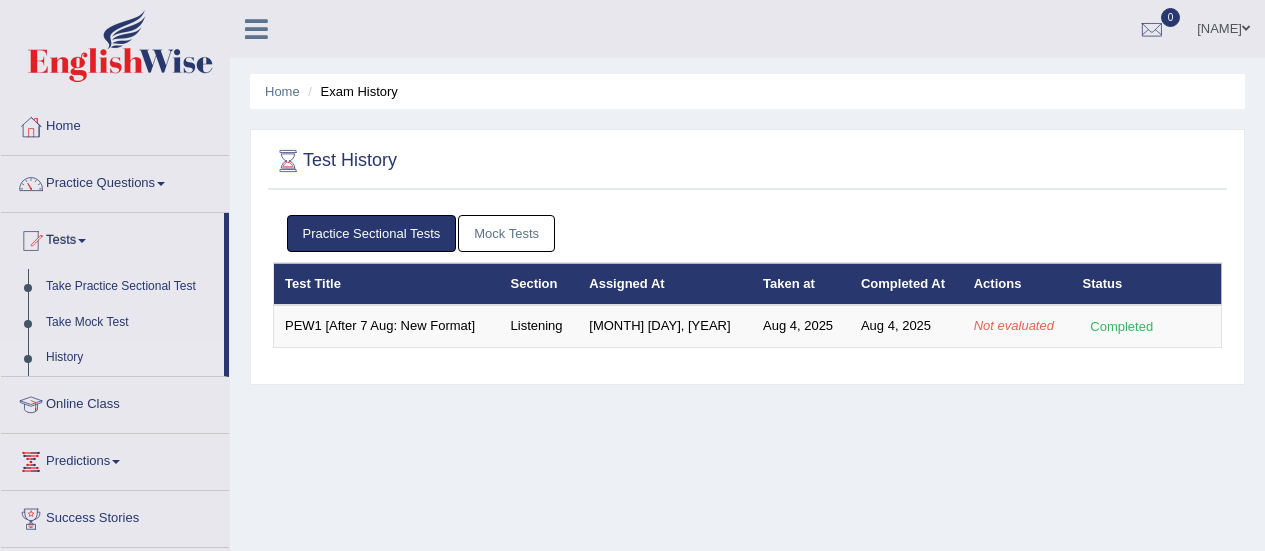 scroll, scrollTop: 498, scrollLeft: 0, axis: vertical 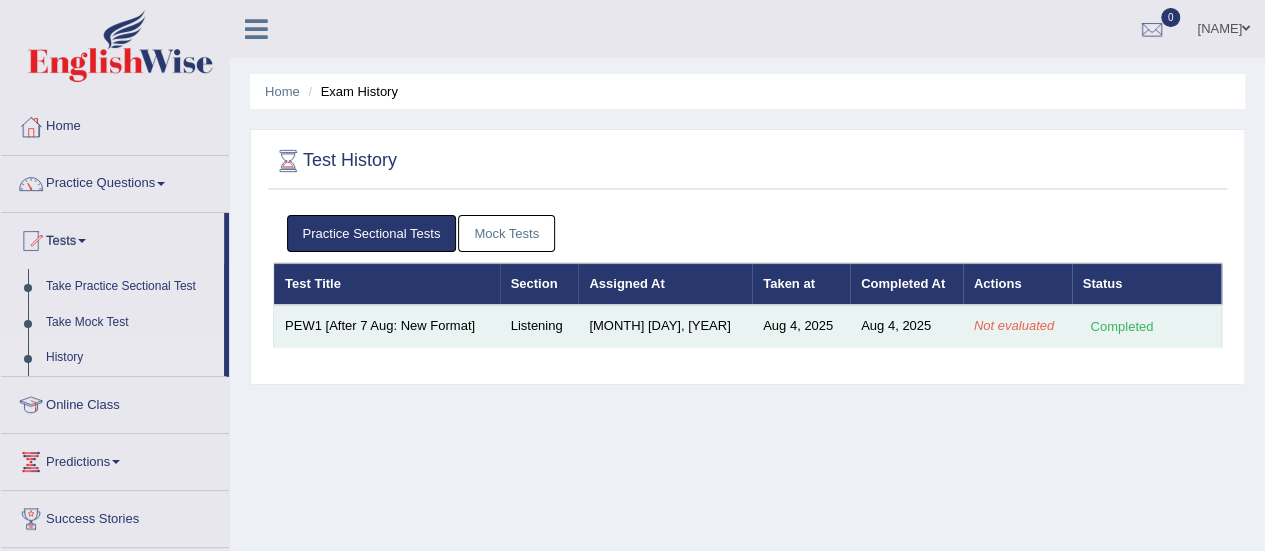 click on "PEW1 [After 7 Aug: New Format]" at bounding box center [387, 326] 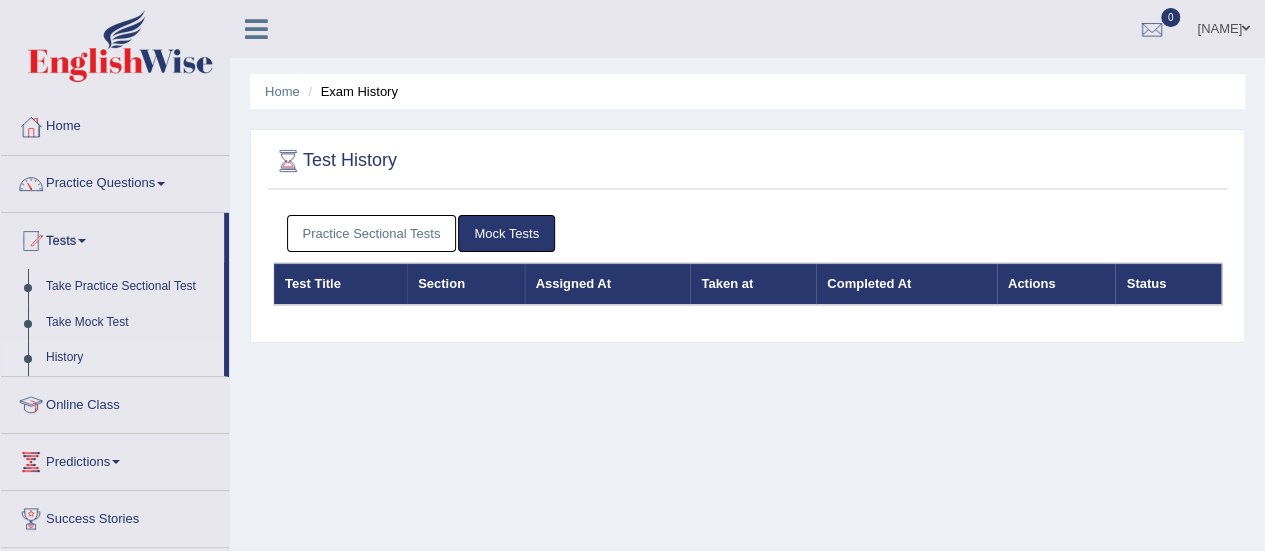 click on "Practice Sectional Tests" at bounding box center (372, 233) 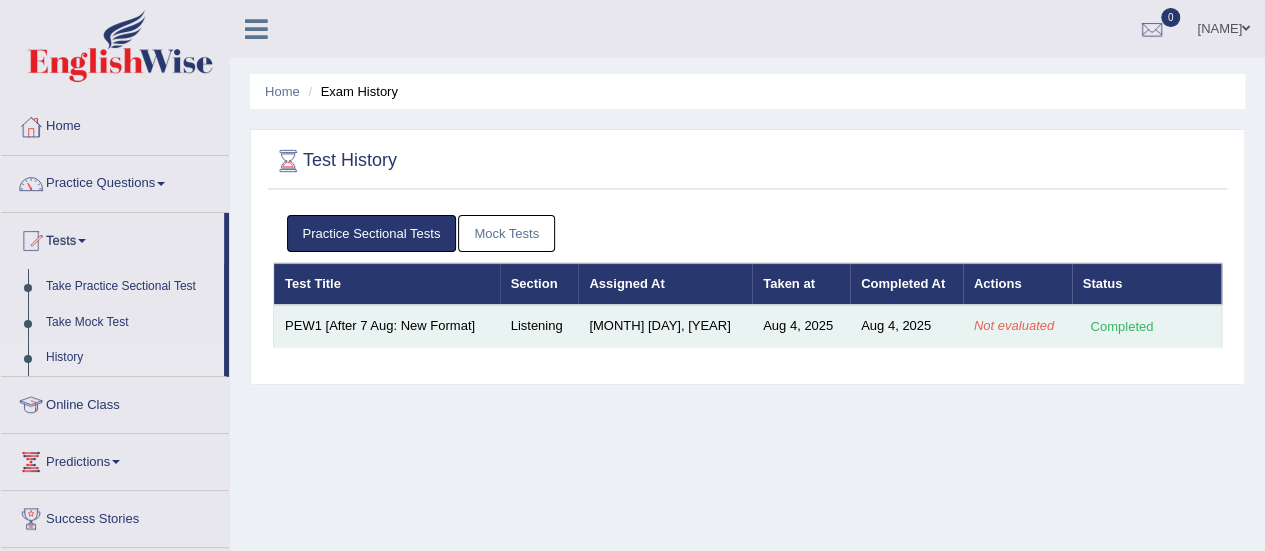 click on "PEW1 [After 7 Aug: New Format]" at bounding box center [387, 326] 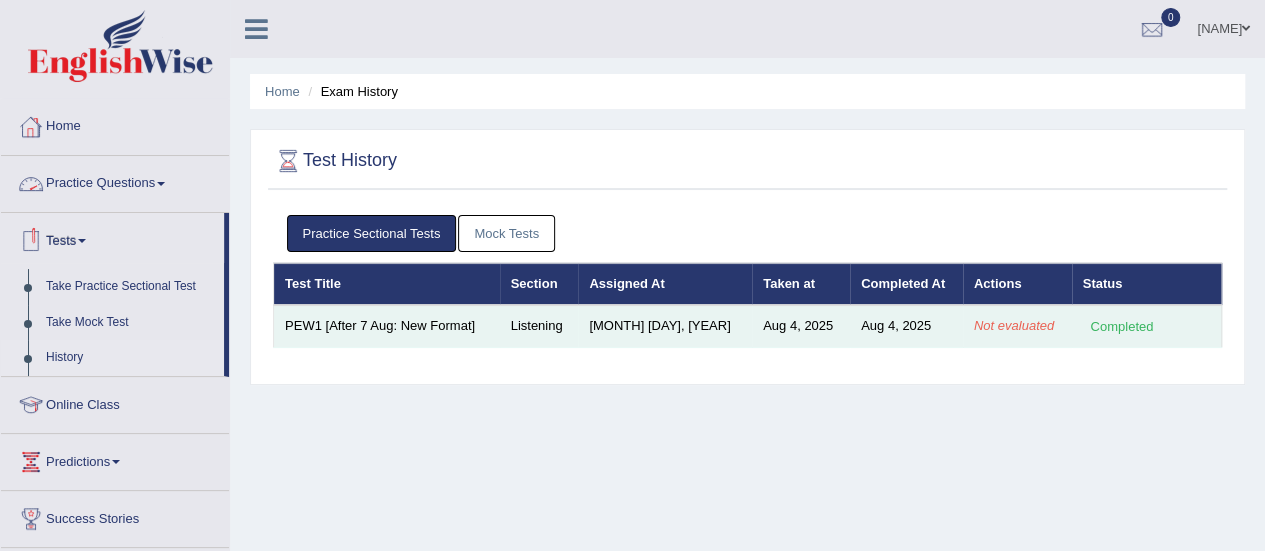 click on "PEW1 [After 7 Aug: New Format]" at bounding box center [387, 326] 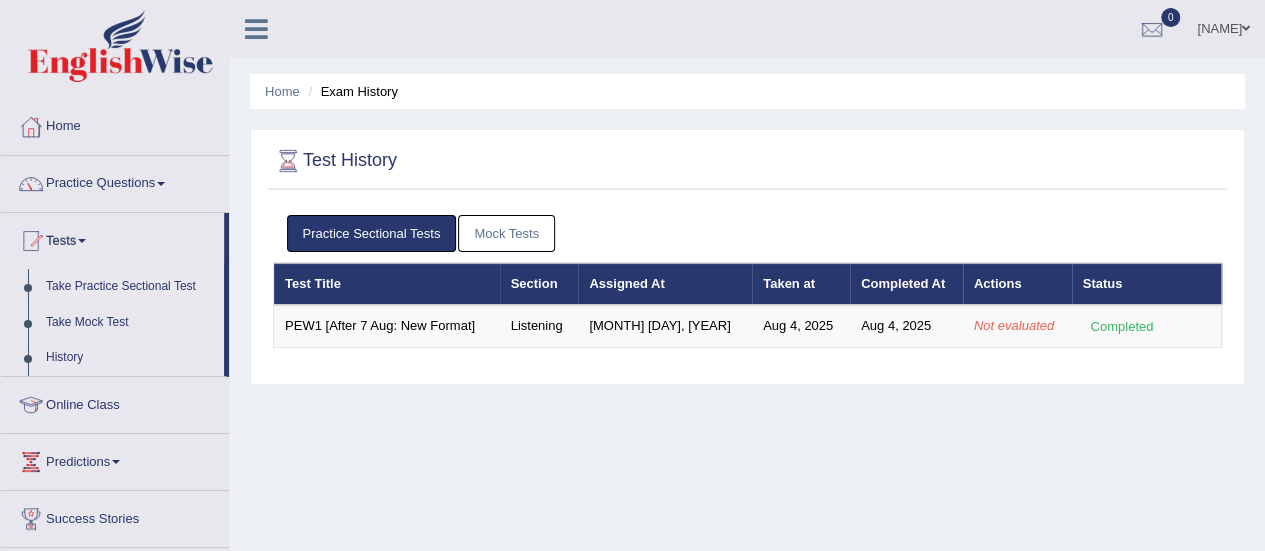 click on "Take Practice Sectional Test" at bounding box center (130, 287) 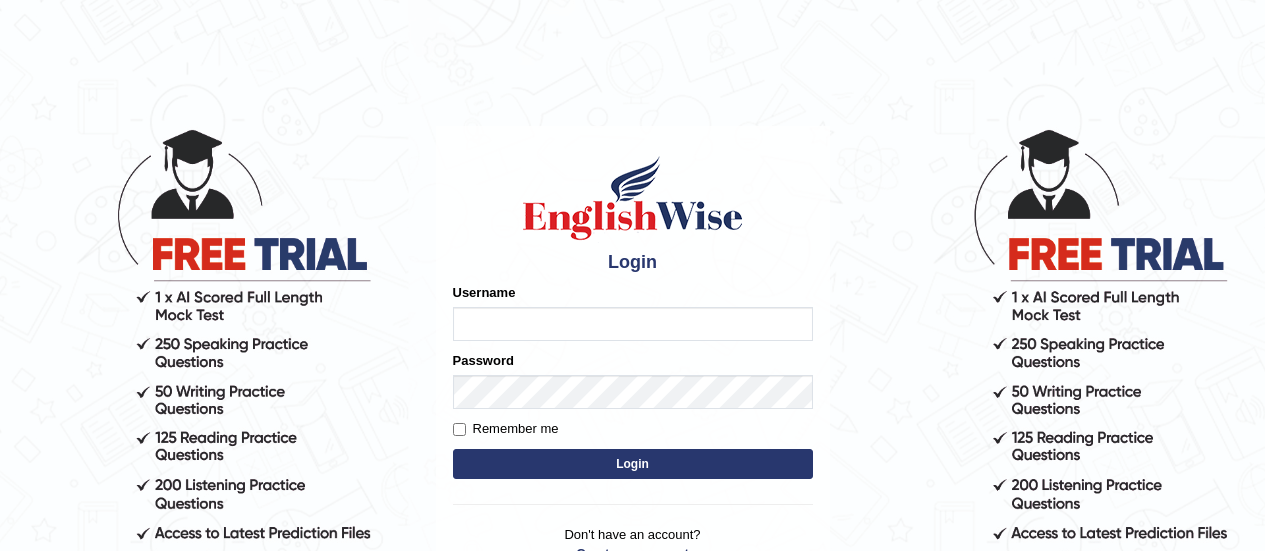 scroll, scrollTop: 0, scrollLeft: 0, axis: both 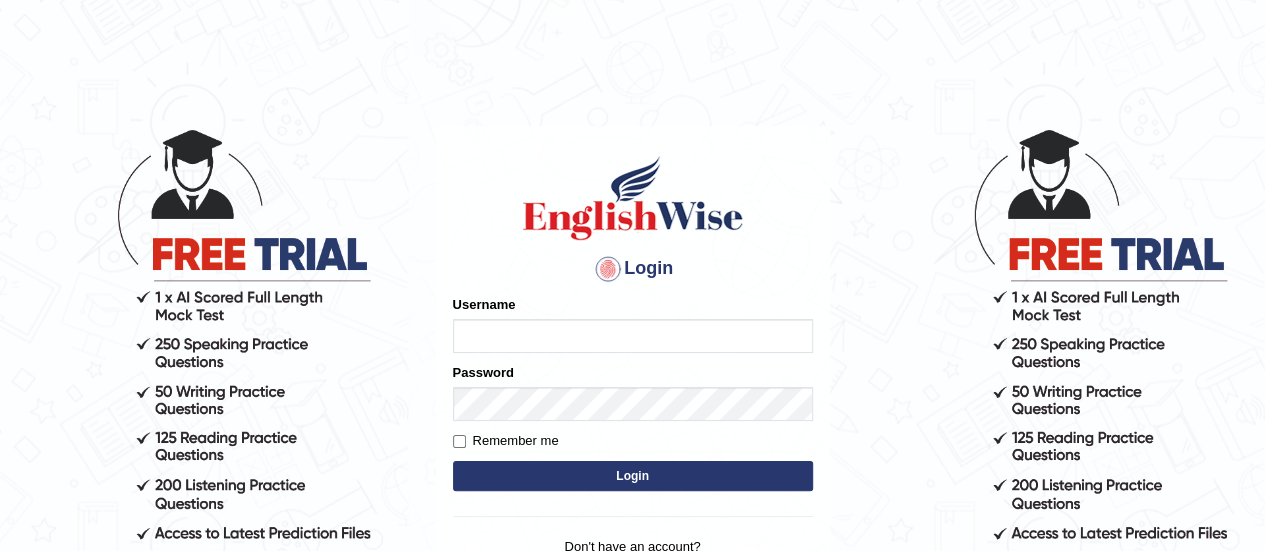type on "tashilama" 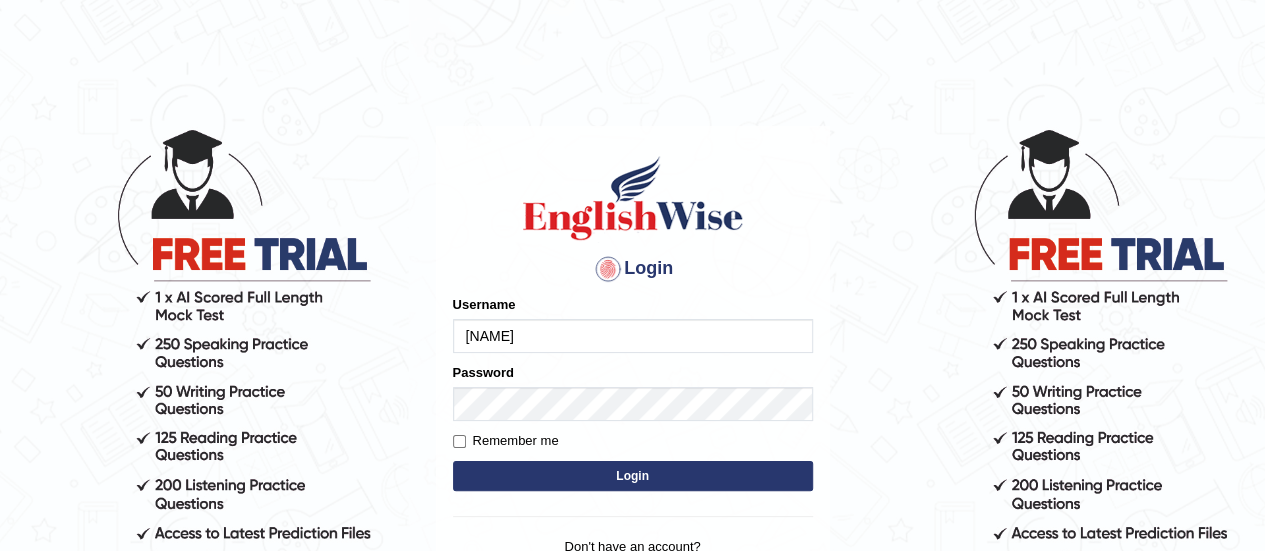 click on "Login" at bounding box center [633, 476] 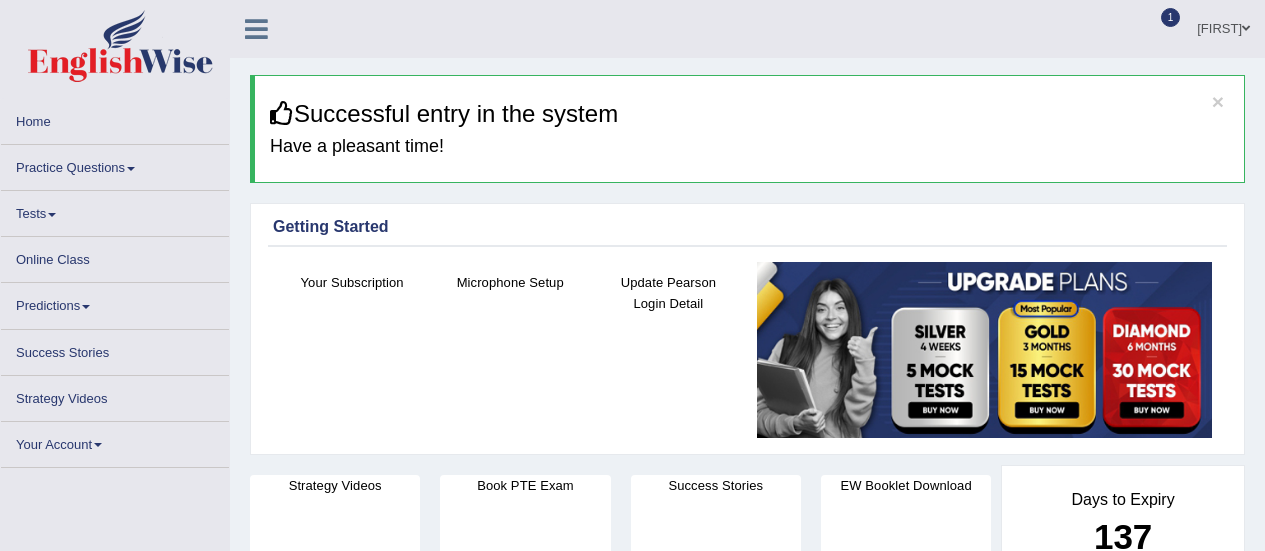 scroll, scrollTop: 0, scrollLeft: 0, axis: both 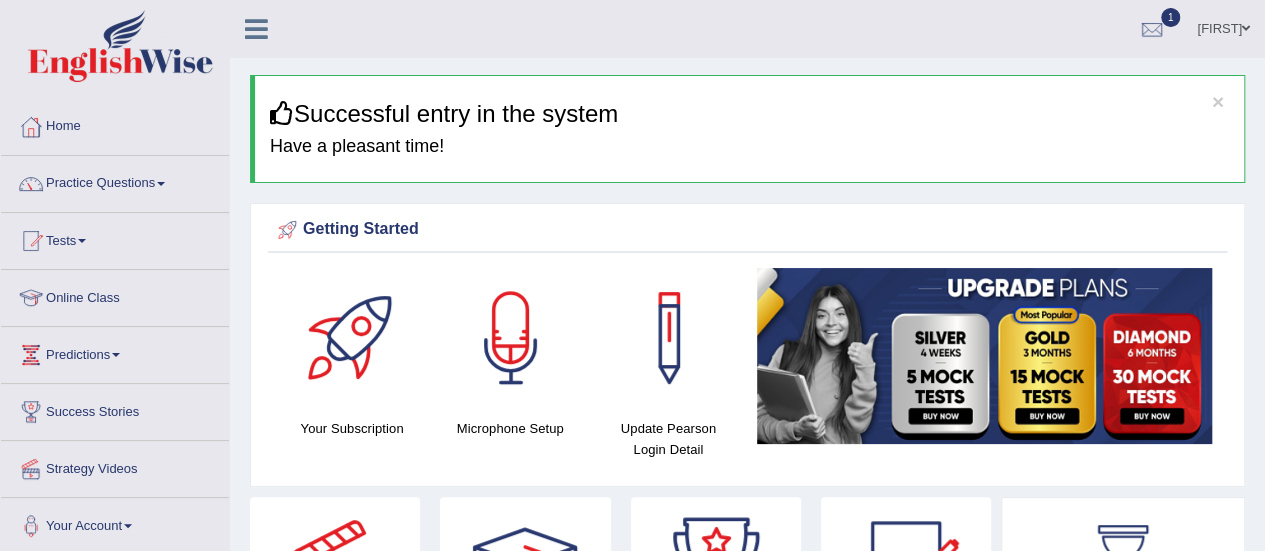 click on "Tests" at bounding box center [115, 238] 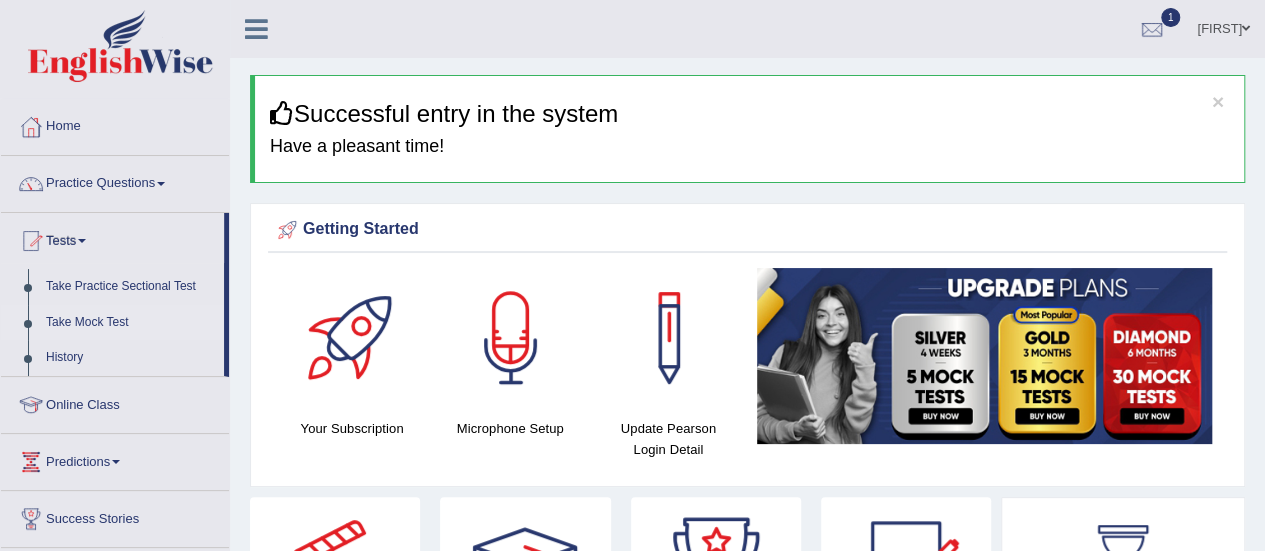 click on "Take Mock Test" at bounding box center (130, 323) 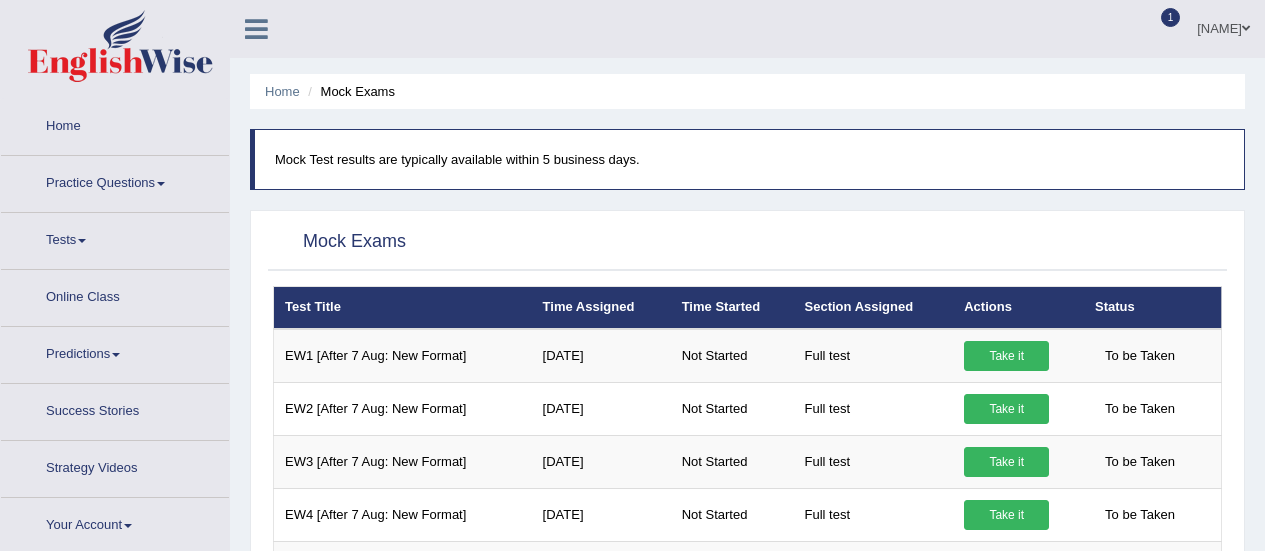 scroll, scrollTop: 0, scrollLeft: 0, axis: both 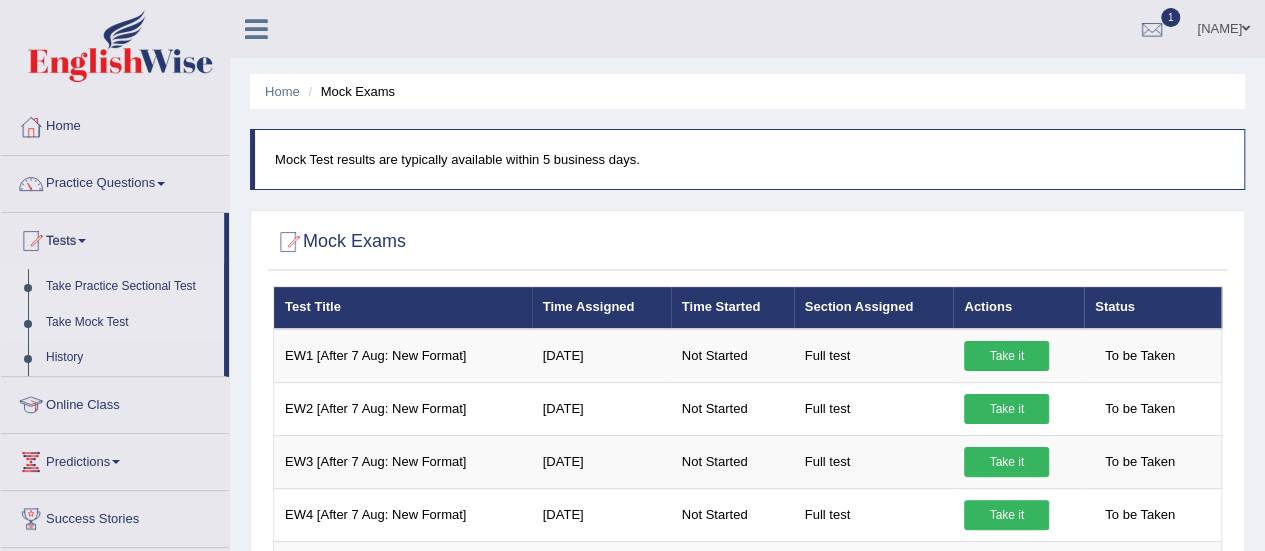 click on "Take Practice Sectional Test" at bounding box center [130, 287] 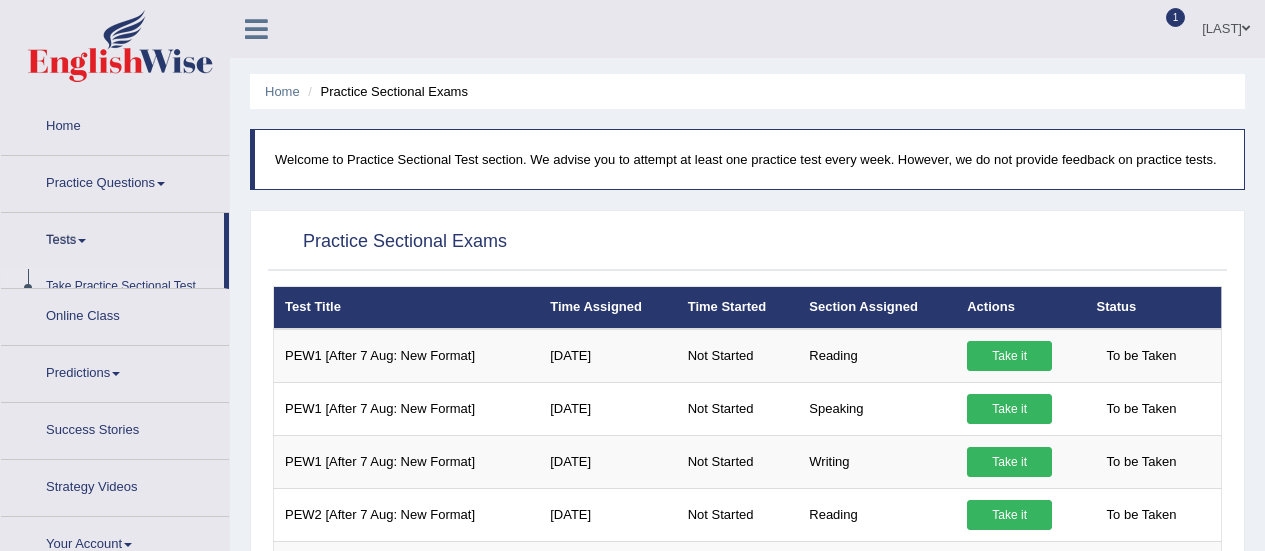 scroll, scrollTop: 0, scrollLeft: 0, axis: both 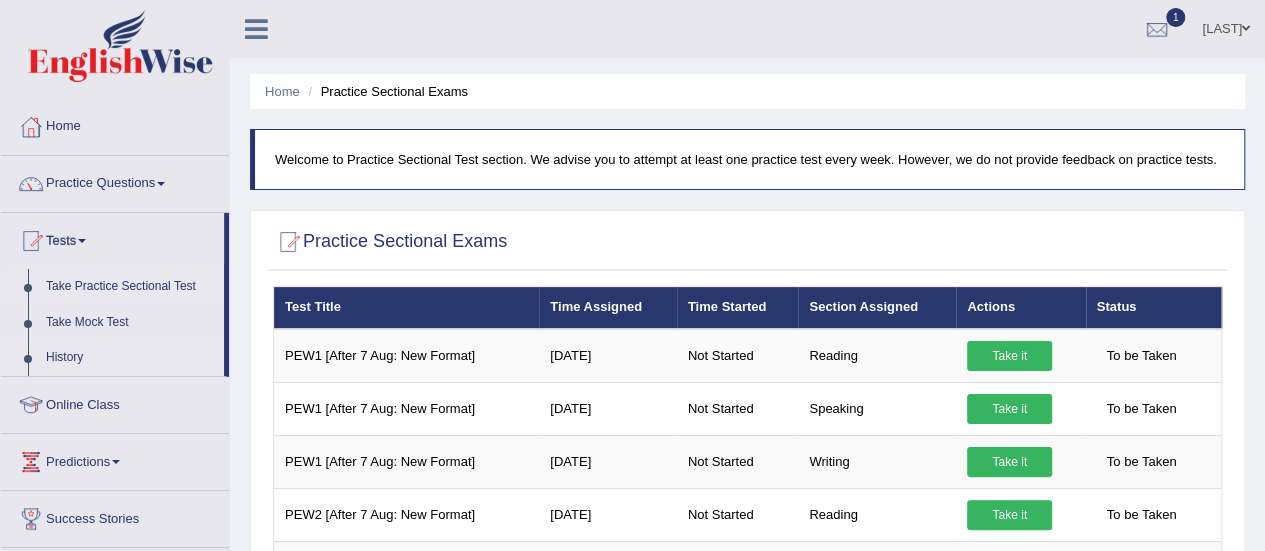 click on "History" at bounding box center [130, 358] 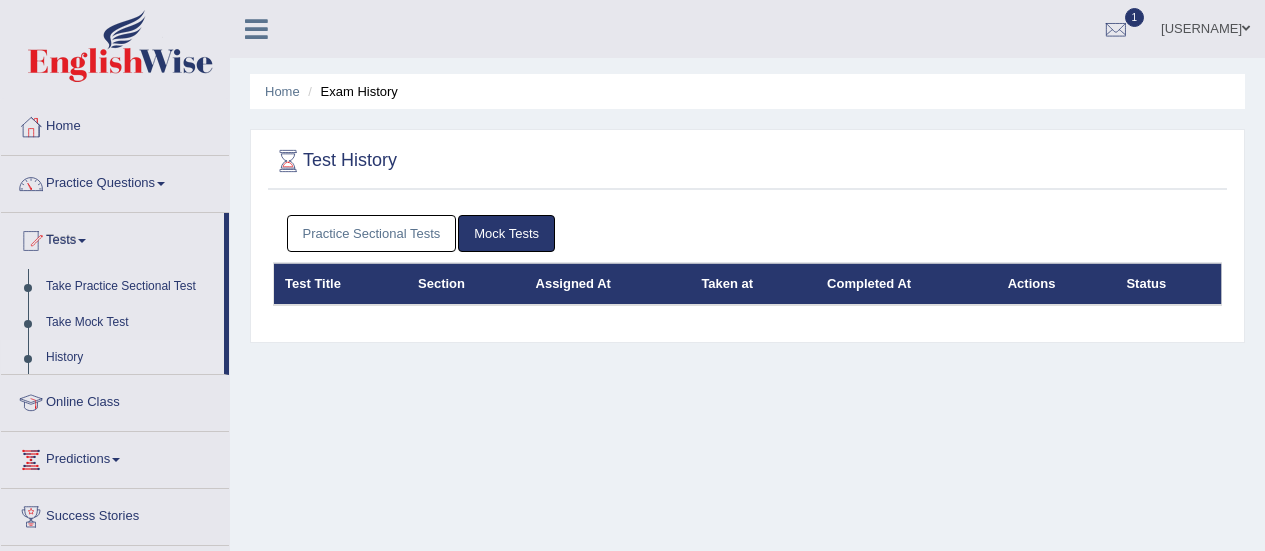 scroll, scrollTop: 0, scrollLeft: 0, axis: both 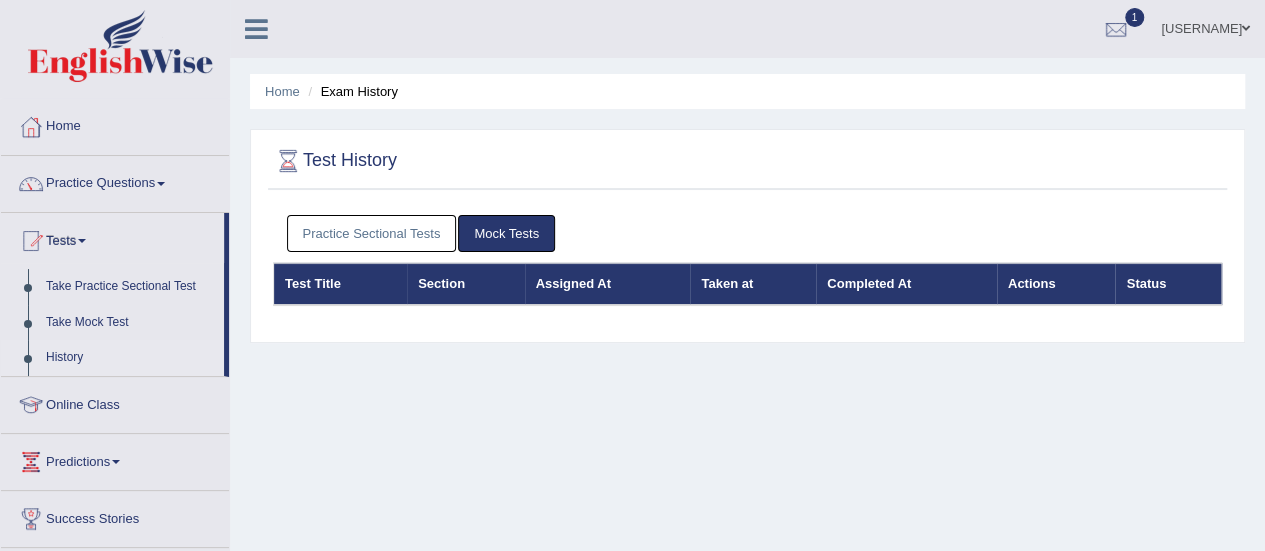 click on "Practice Sectional Tests" at bounding box center [372, 233] 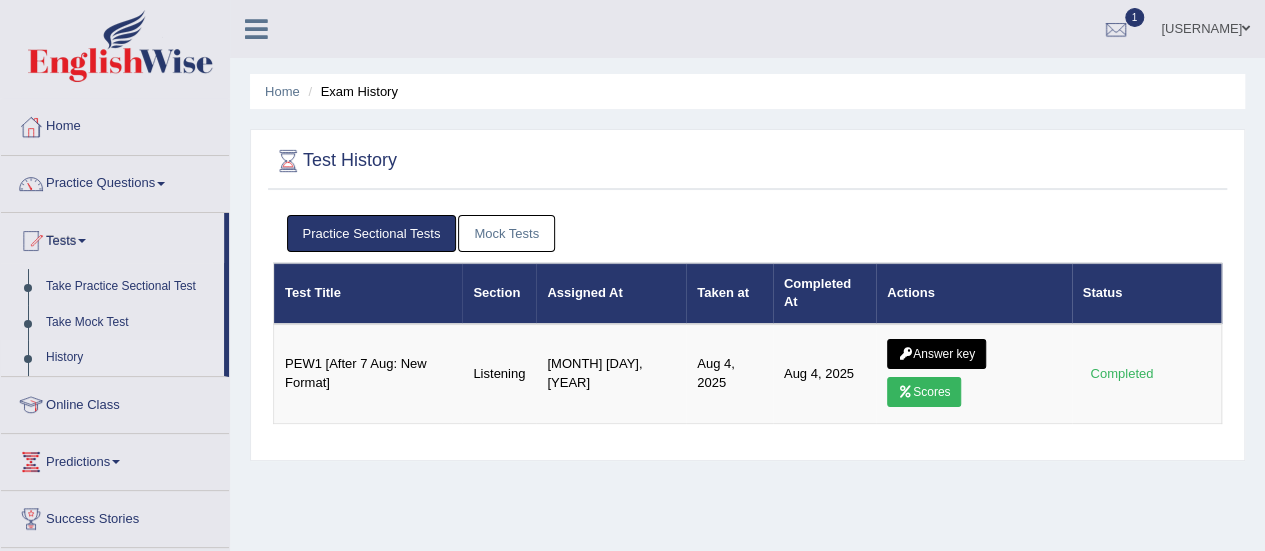 click on "Scores" at bounding box center [924, 392] 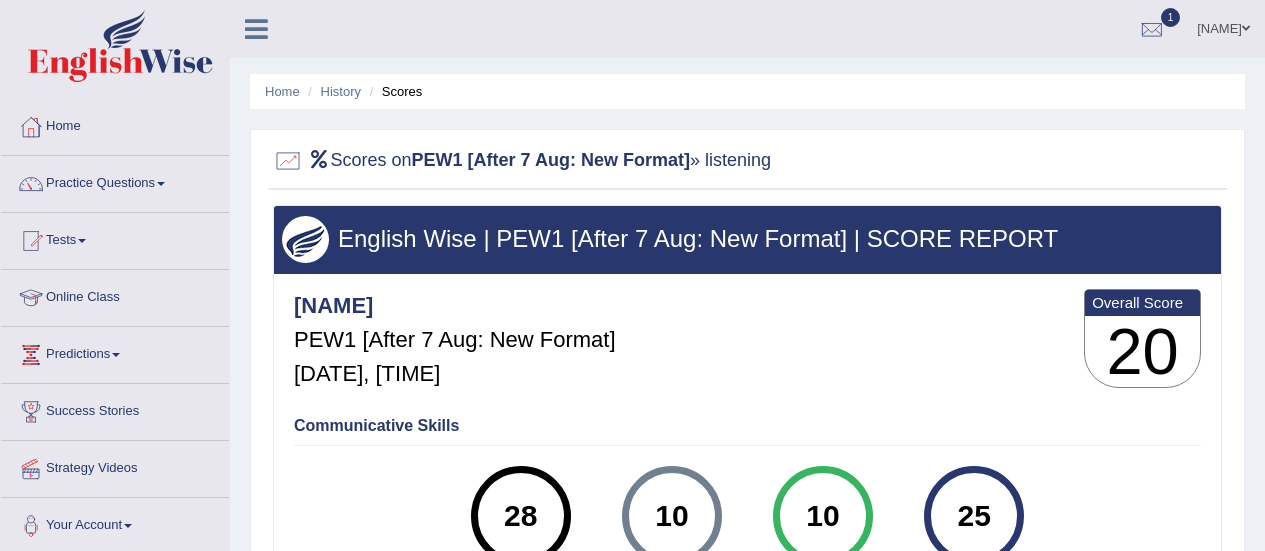 scroll, scrollTop: 0, scrollLeft: 0, axis: both 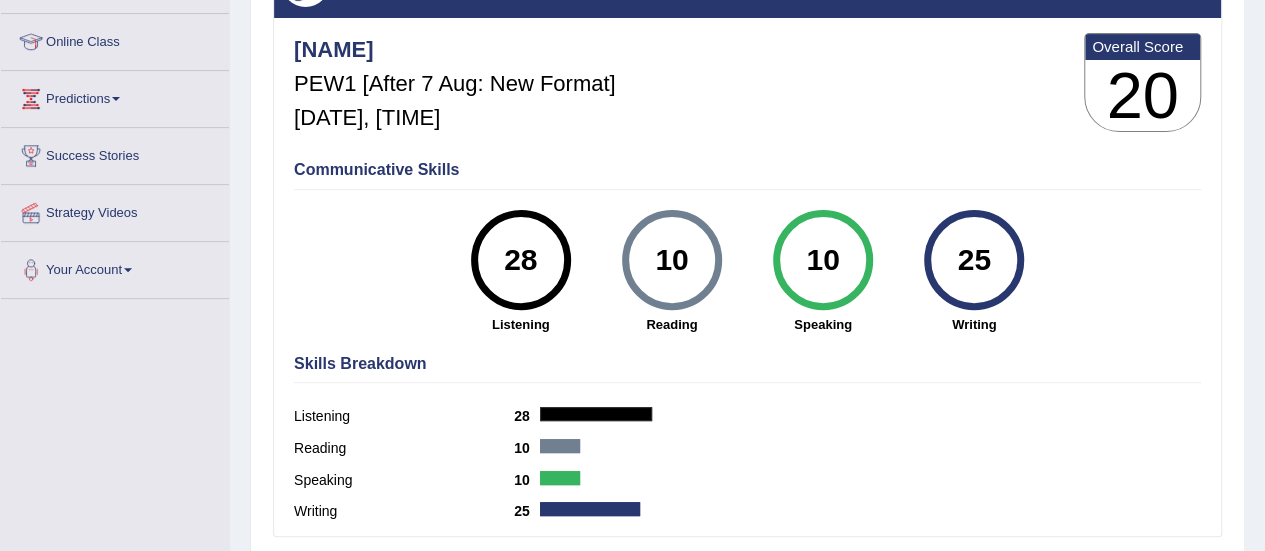 click at bounding box center [747, 382] 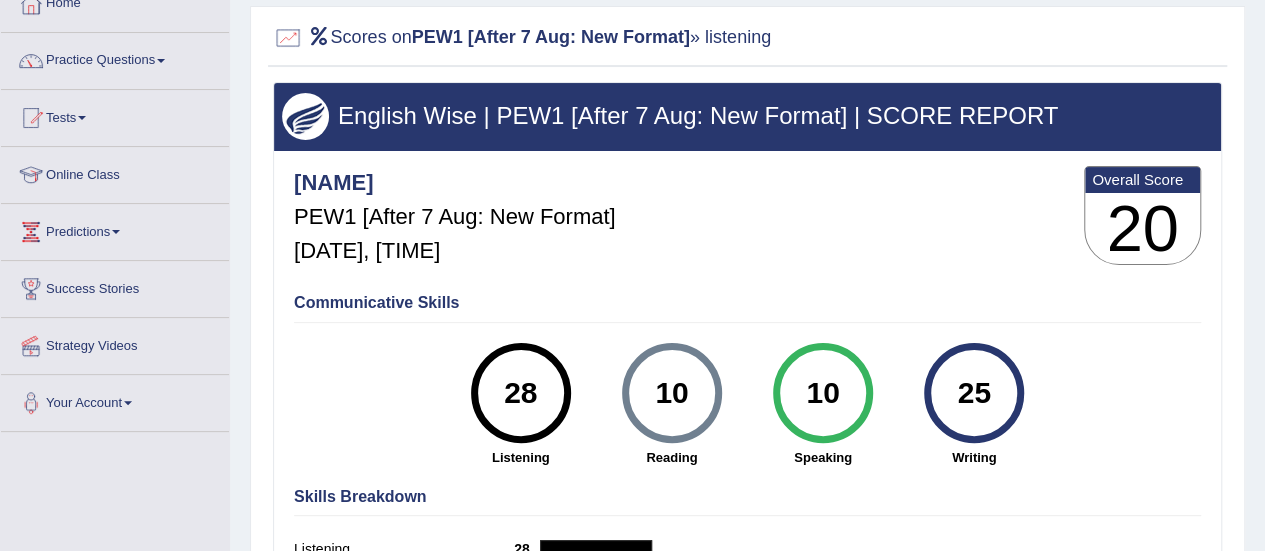 scroll, scrollTop: 107, scrollLeft: 0, axis: vertical 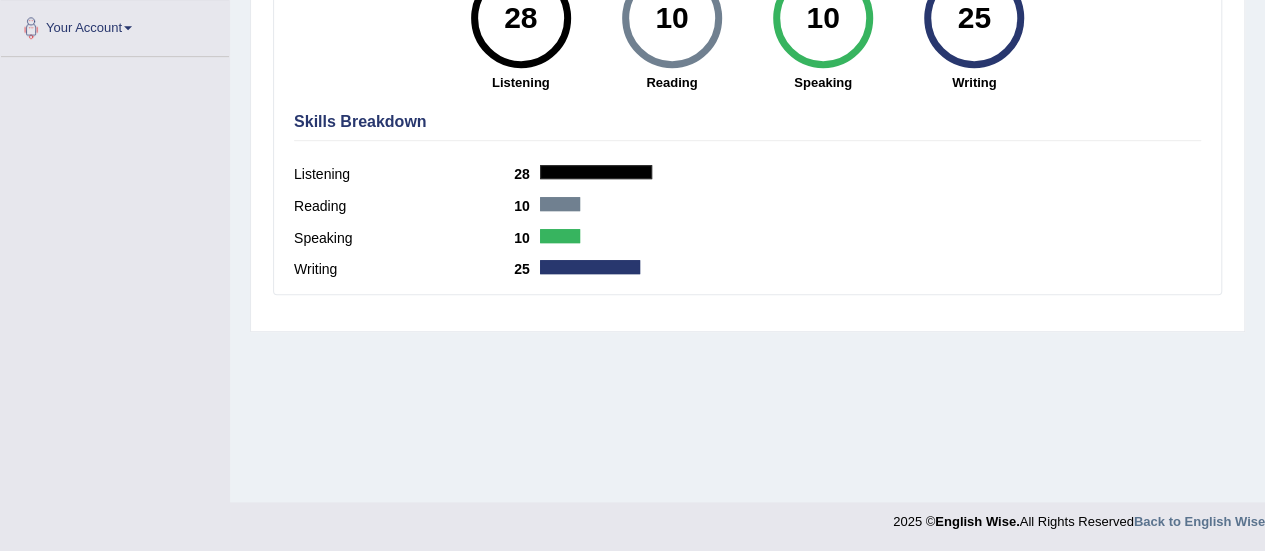 click on "Home
History
Scores
Scores on  PEW1 [After 7 Aug: New Format]  » listening
English Wise | PEW1 [After 7 Aug: New Format] | SCORE REPORT
[PERSON]
PEW1 [After 7 Aug: New Format]
[DATE], [TIME]
Overall Score
20
Communicative Skills
28
Listening Reading Speaking" at bounding box center (747, 2) 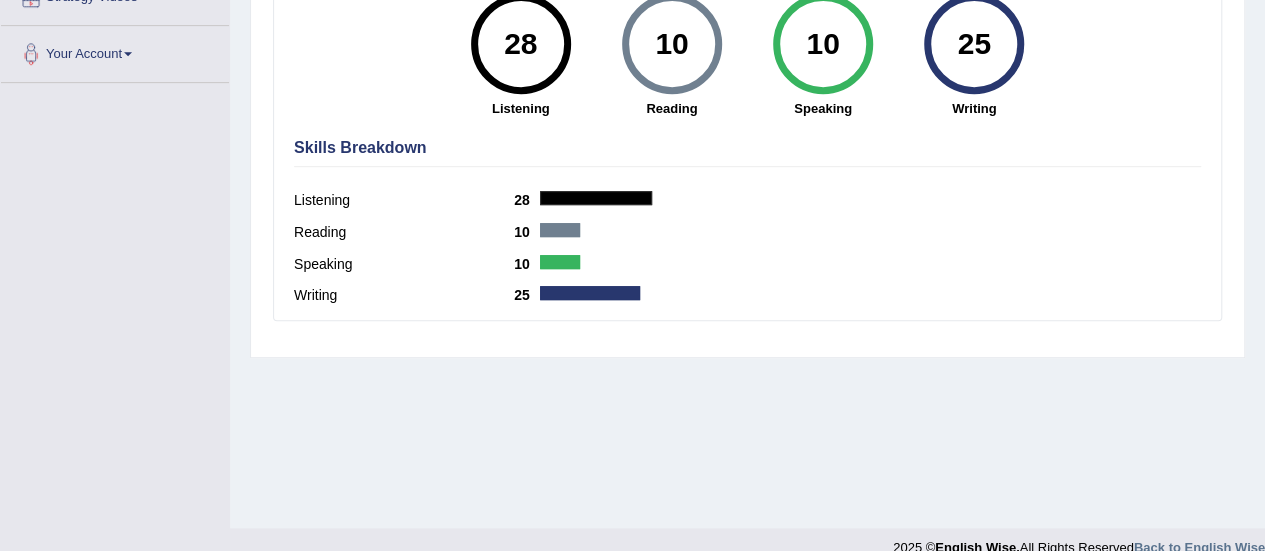 scroll, scrollTop: 472, scrollLeft: 0, axis: vertical 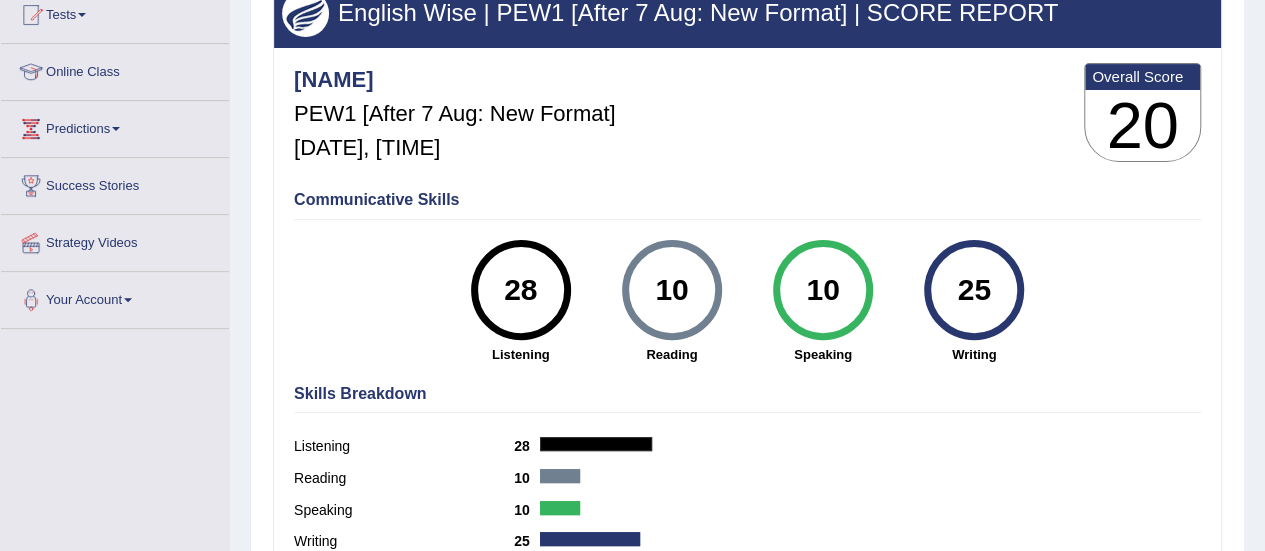 drag, startPoint x: 510, startPoint y: 331, endPoint x: 338, endPoint y: 453, distance: 210.87437 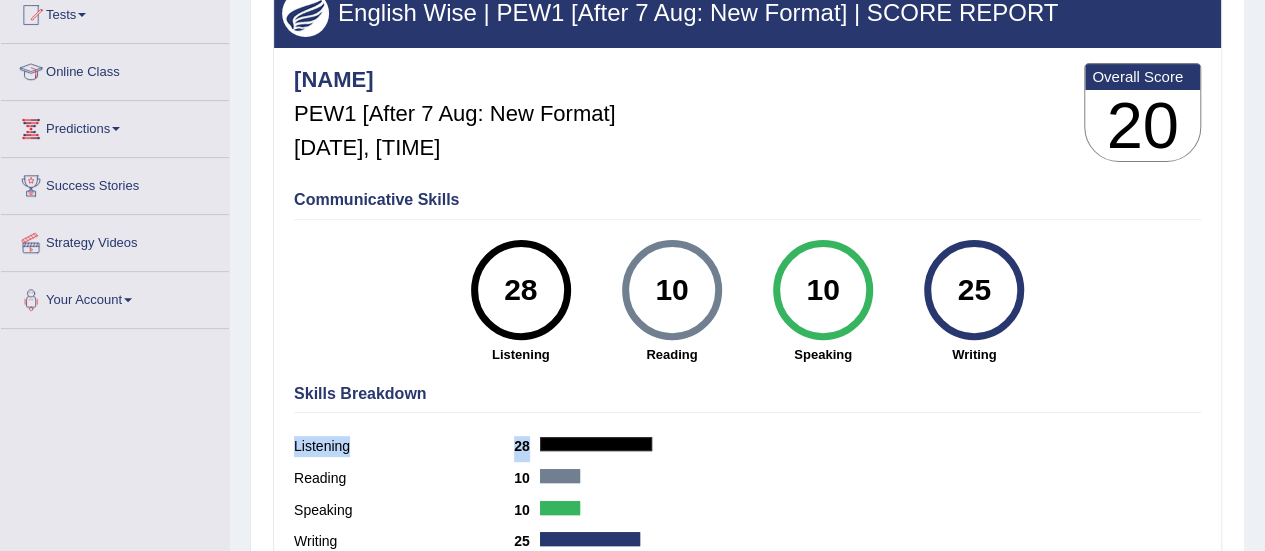 click on "Listening" at bounding box center [404, 446] 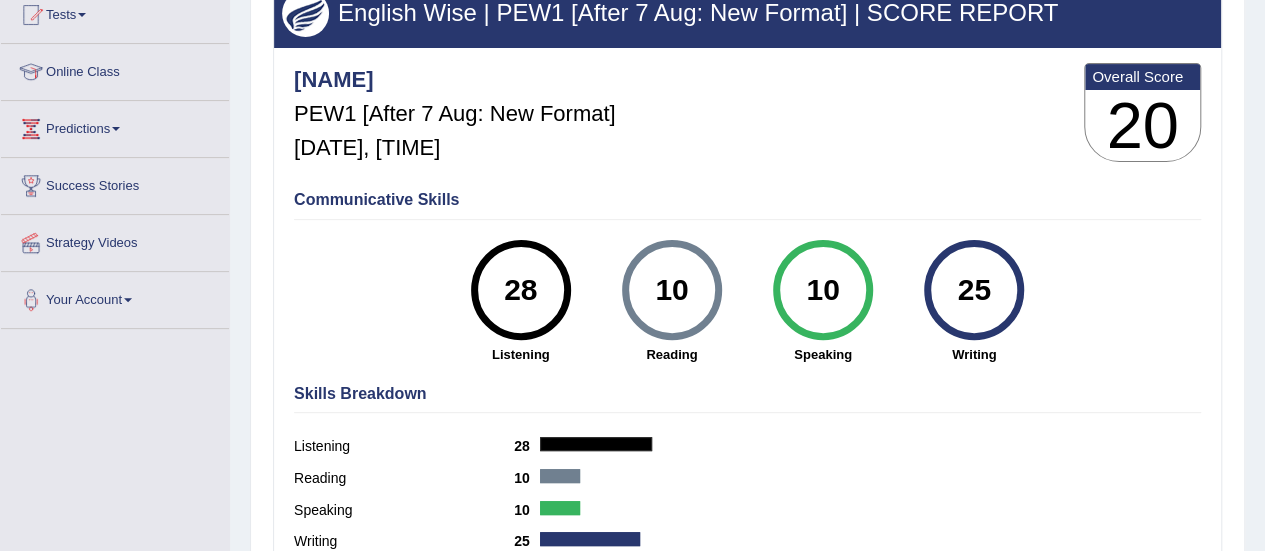 click on "Listening" at bounding box center [404, 446] 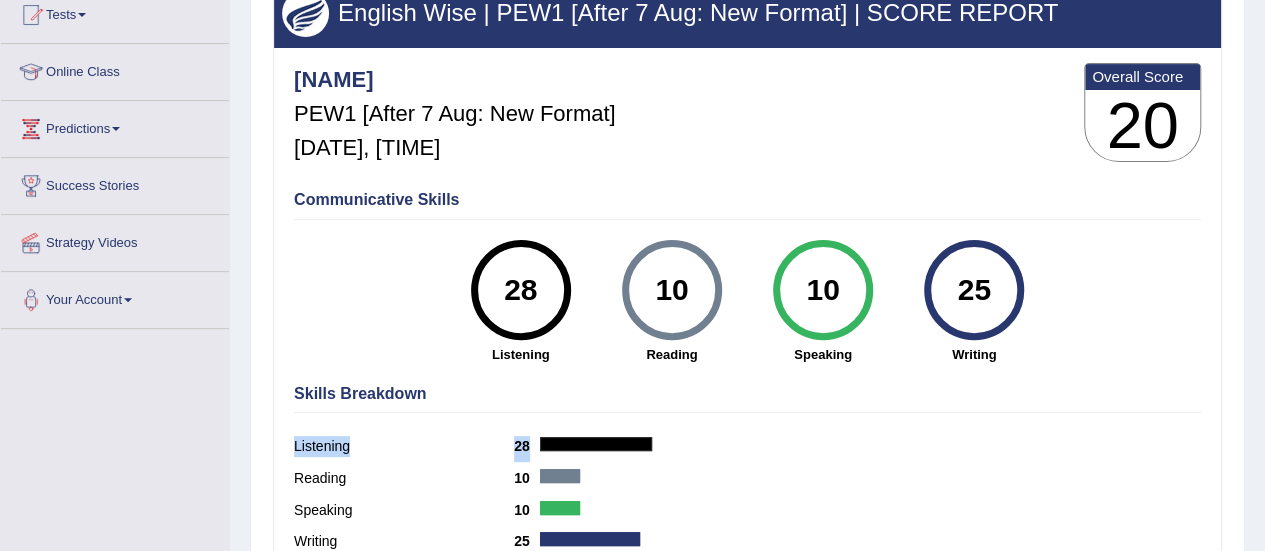 click on "Listening" at bounding box center [404, 446] 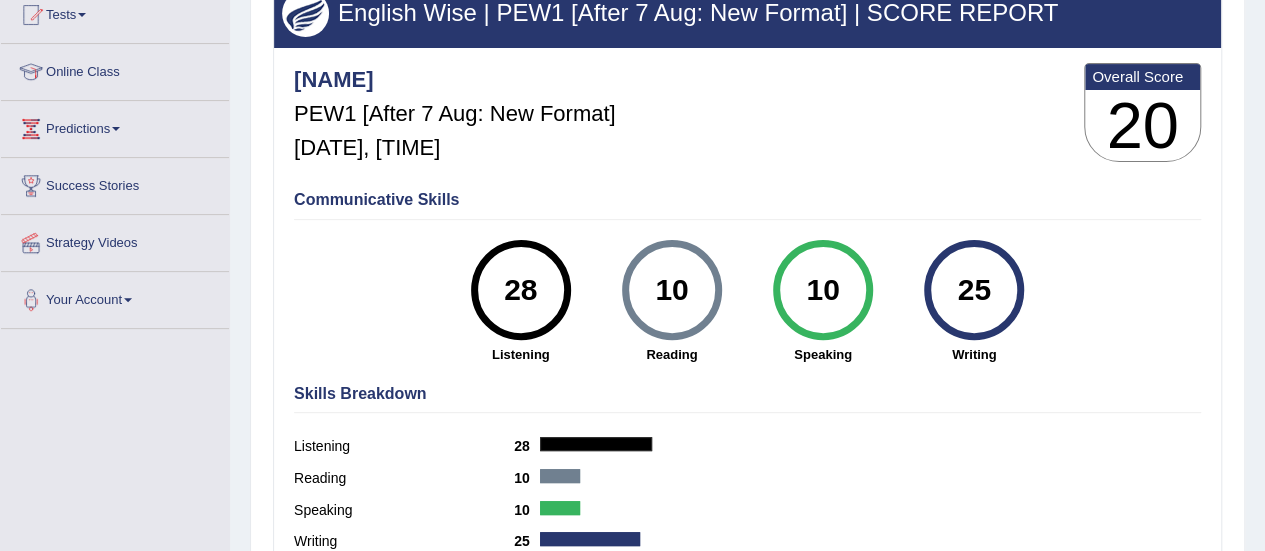 click on "10
Speaking" at bounding box center [822, 302] 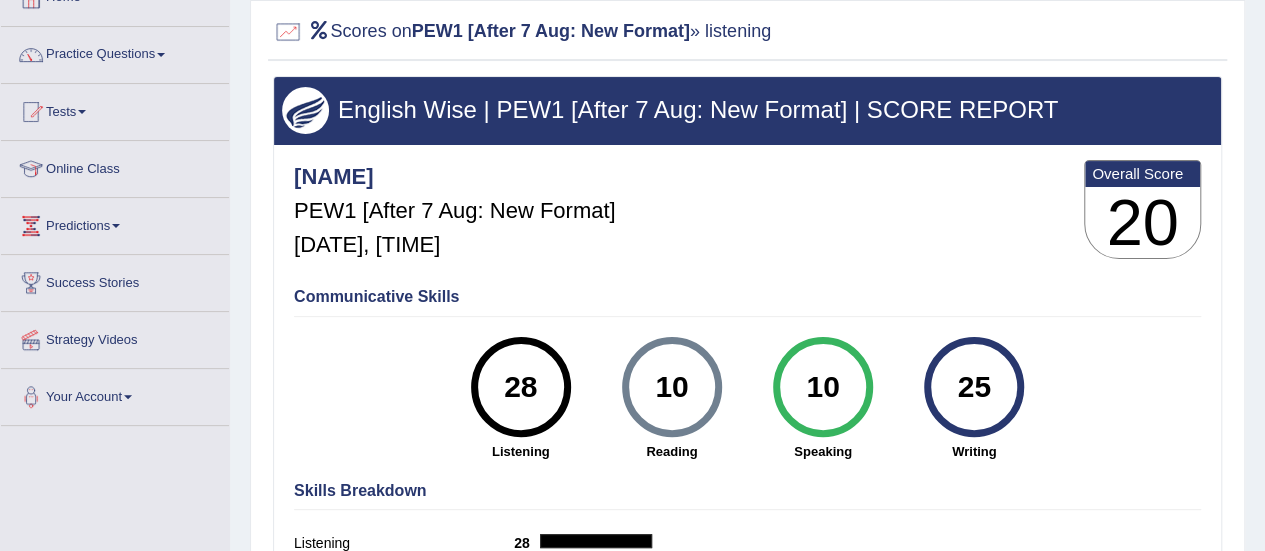 scroll, scrollTop: 0, scrollLeft: 0, axis: both 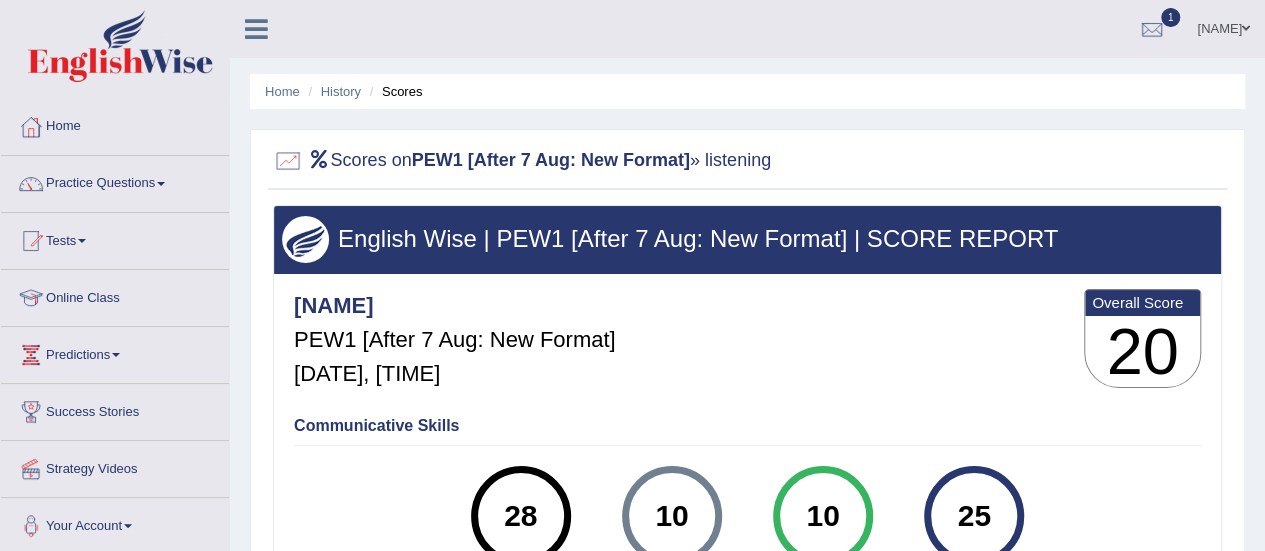 click on "Scores on  PEW1 [After 7 Aug: New Format]  » listening" at bounding box center [522, 161] 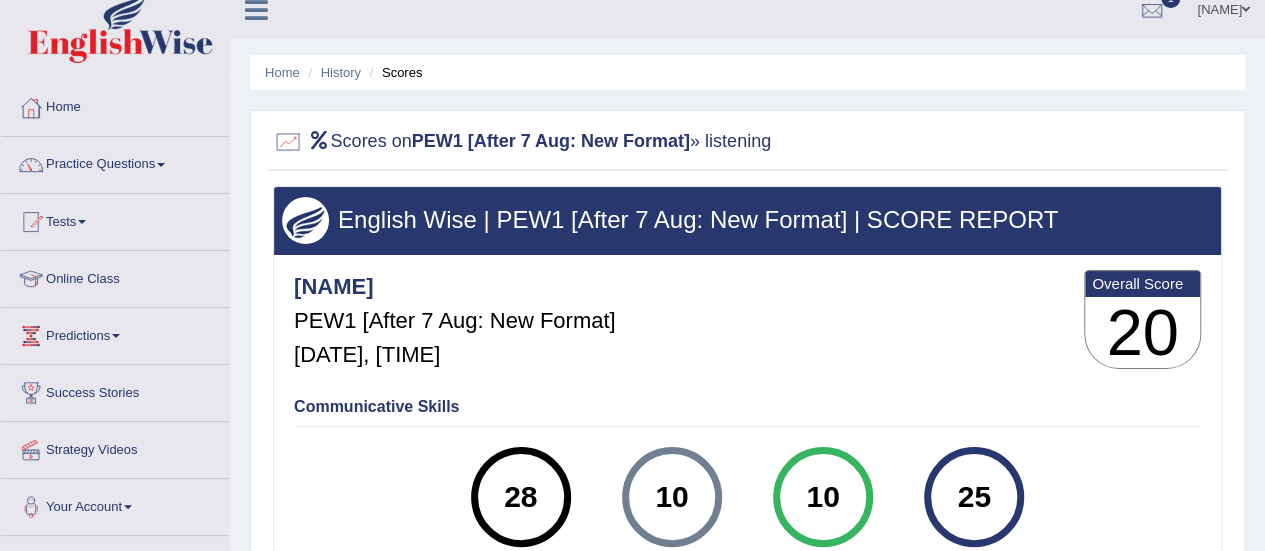 scroll, scrollTop: 0, scrollLeft: 0, axis: both 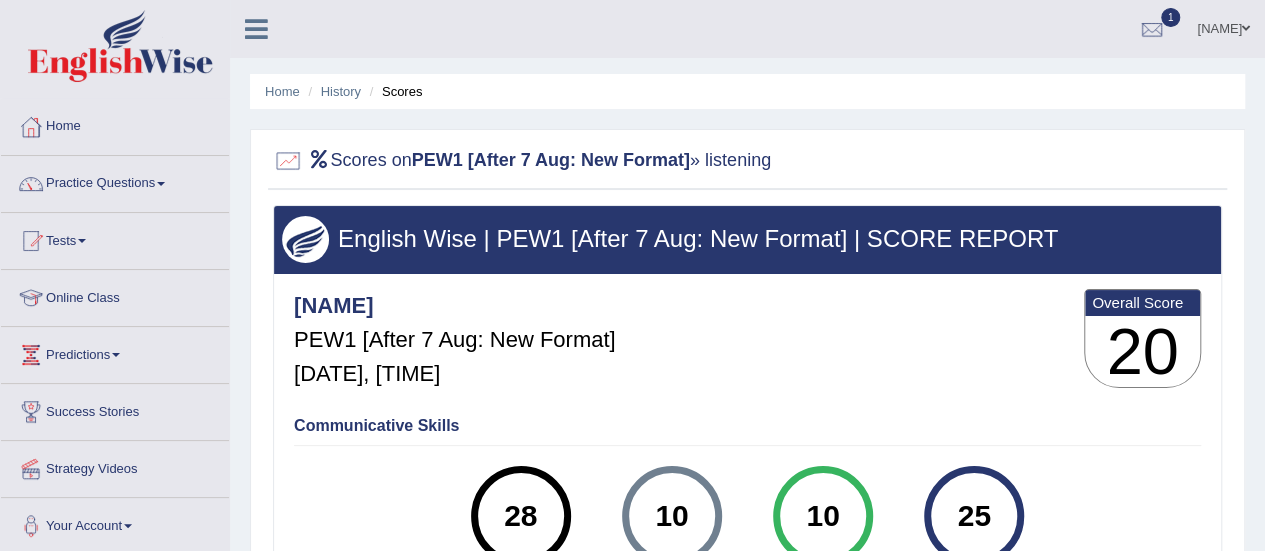 click on "Scores" at bounding box center [394, 91] 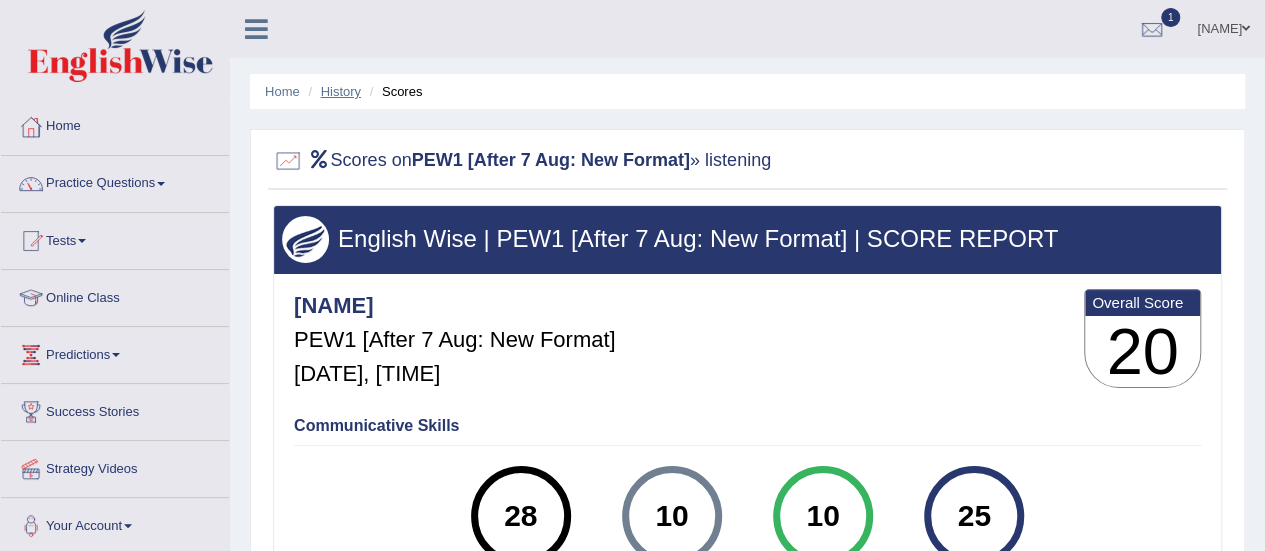 click on "History" at bounding box center (341, 91) 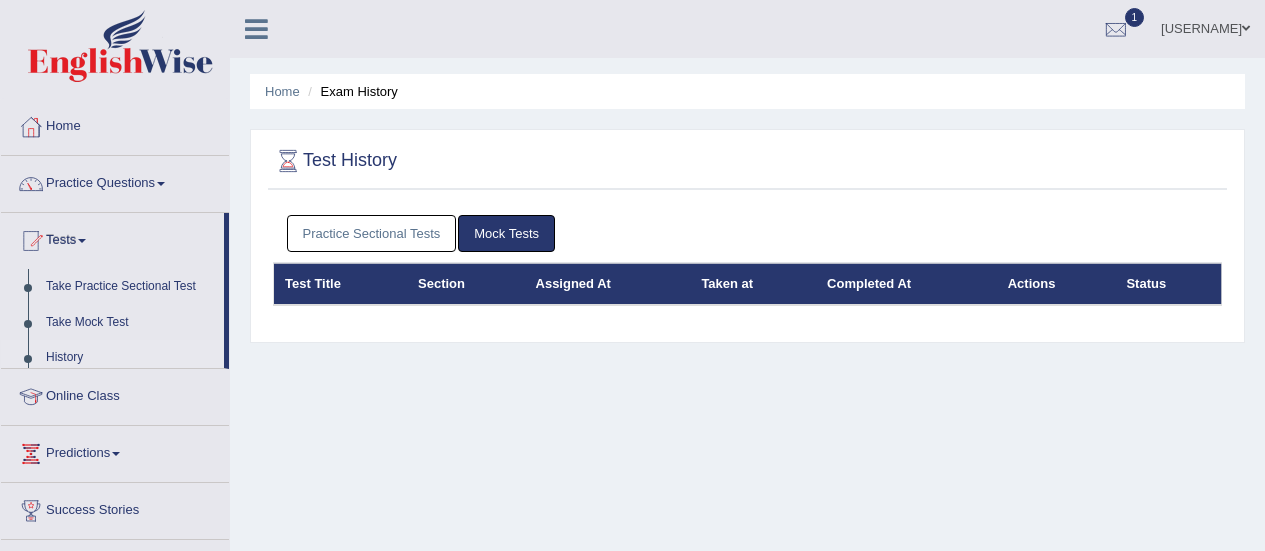 scroll, scrollTop: 0, scrollLeft: 0, axis: both 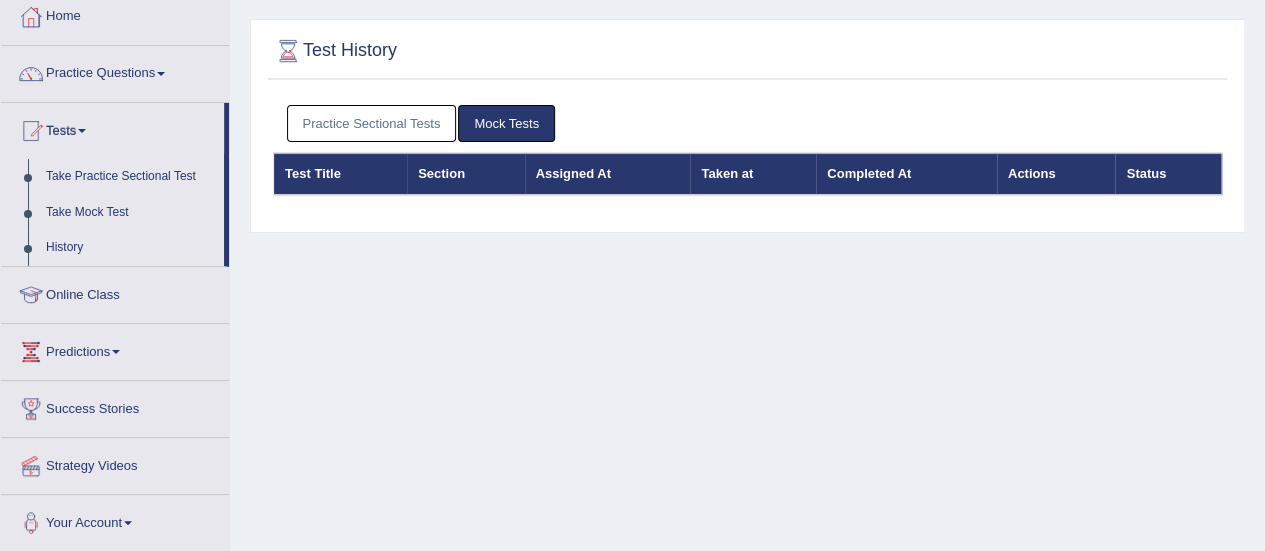 click on "Practice Sectional Tests" at bounding box center [372, 123] 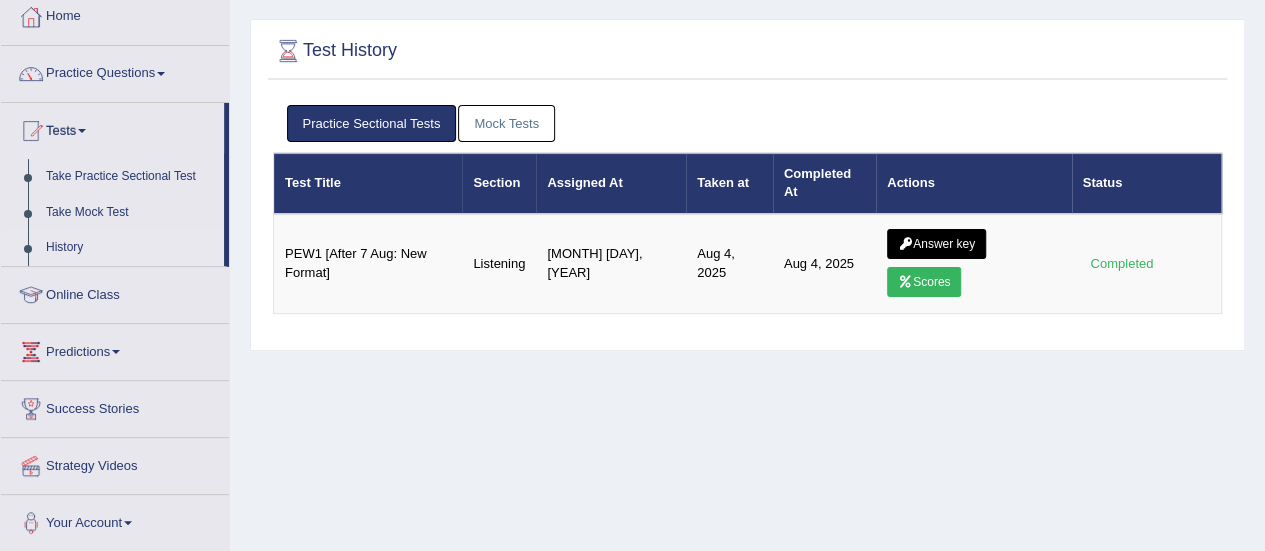 click on "Assigned At" at bounding box center [611, 183] 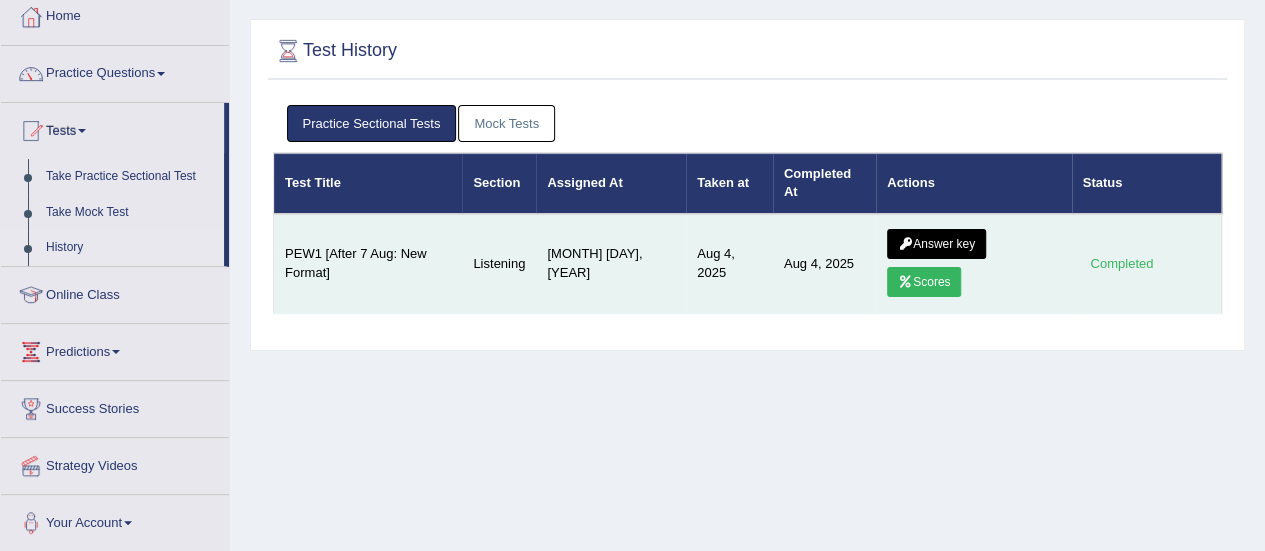 click on "Completed" at bounding box center [1122, 263] 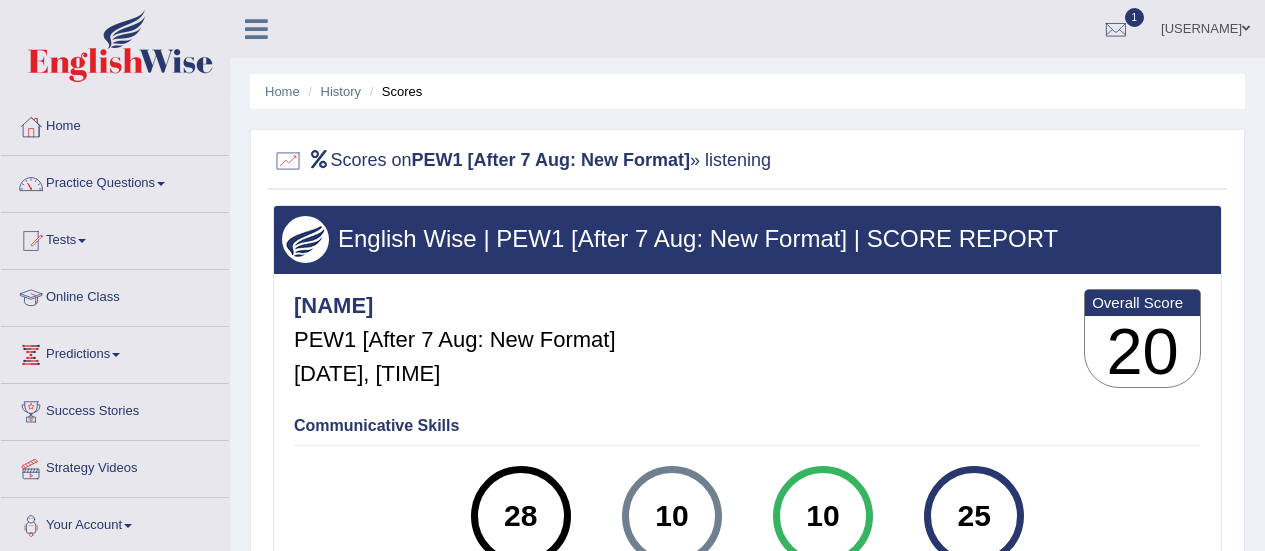 scroll, scrollTop: 0, scrollLeft: 0, axis: both 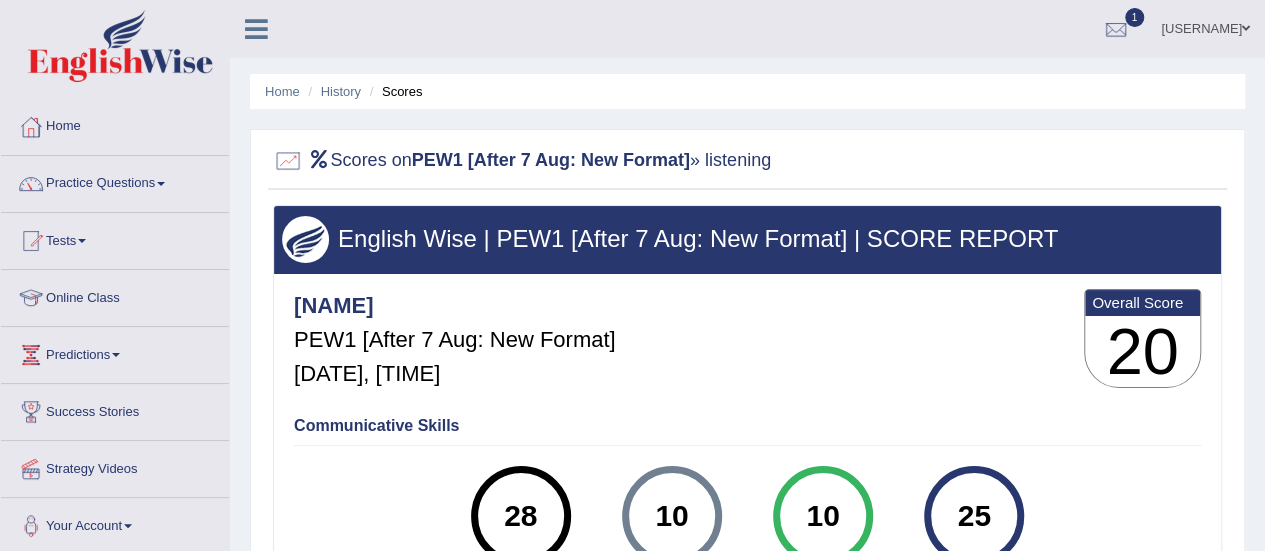 click on "Scores" at bounding box center [394, 91] 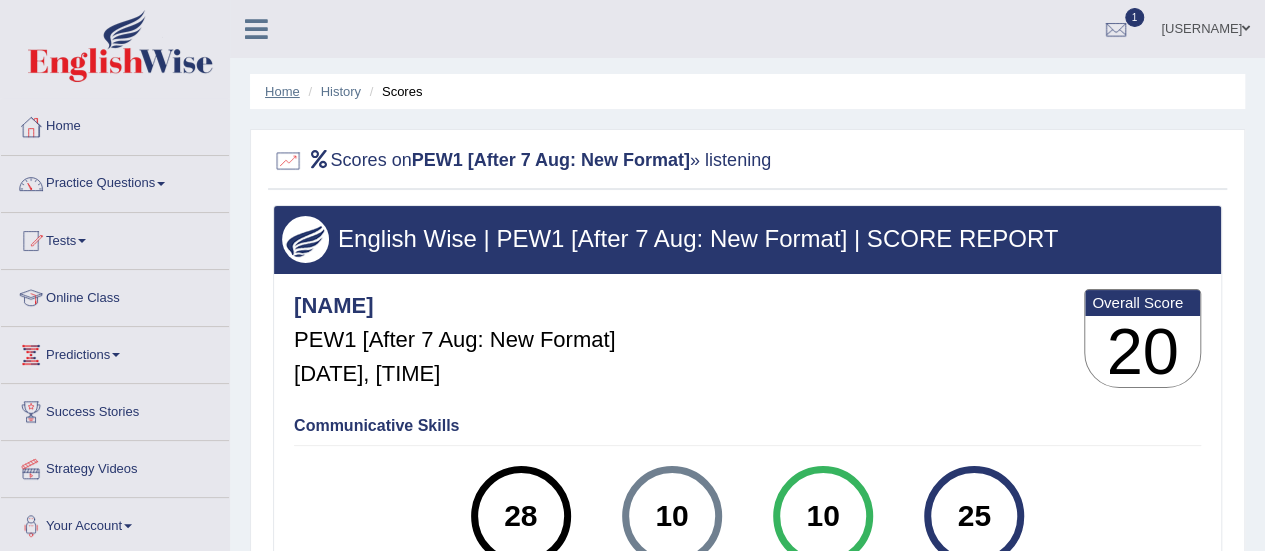 click on "Home" at bounding box center (282, 91) 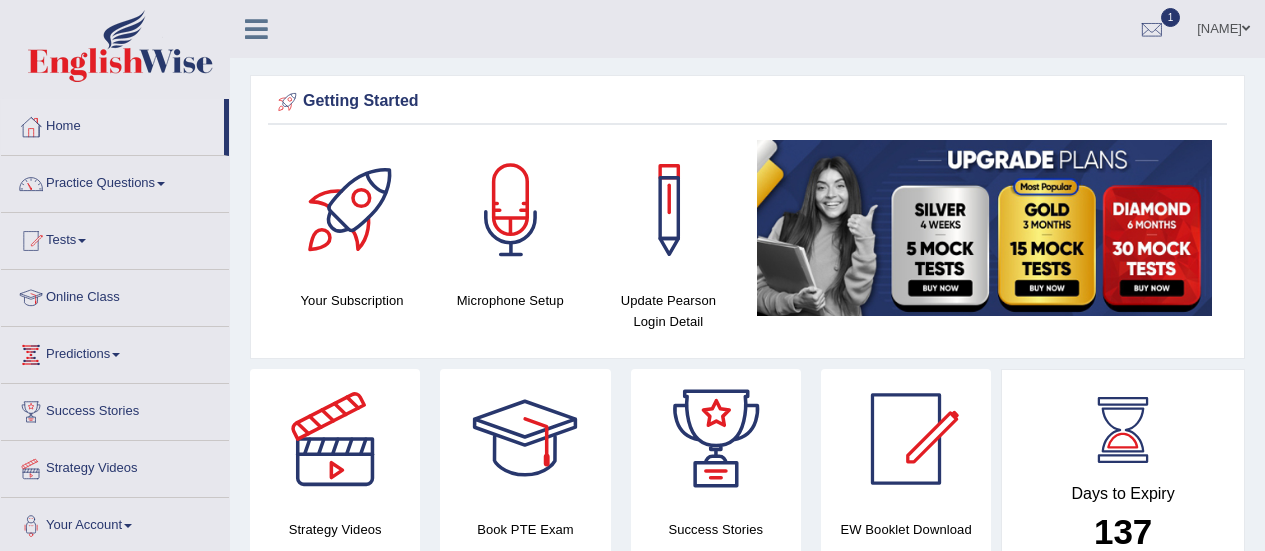 scroll, scrollTop: 0, scrollLeft: 0, axis: both 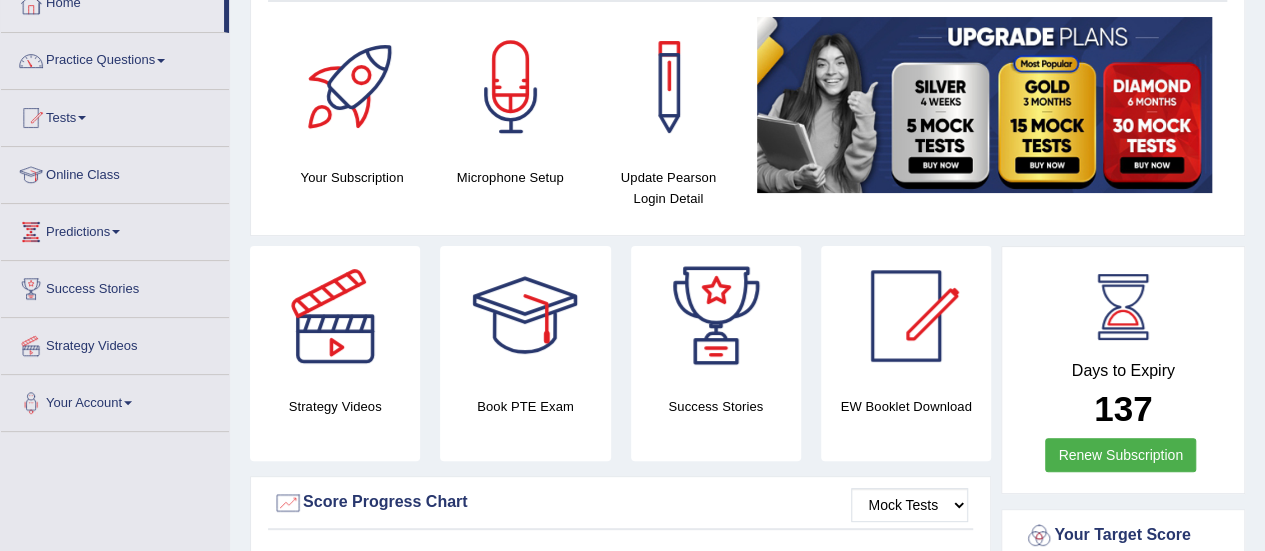 click at bounding box center (116, 232) 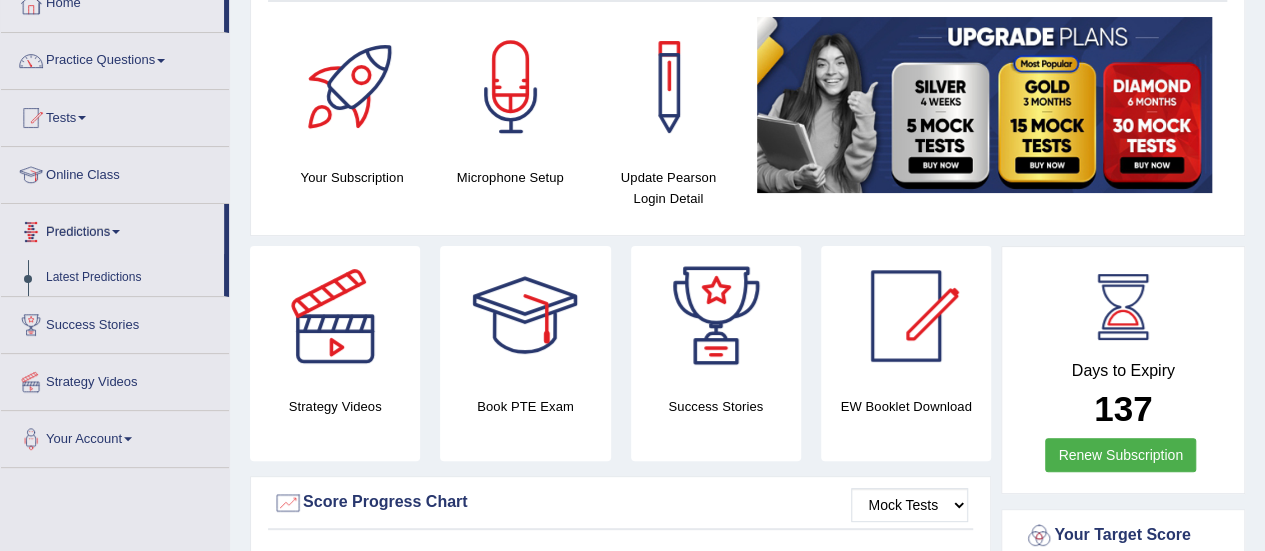 click on "Online Class" at bounding box center (115, 172) 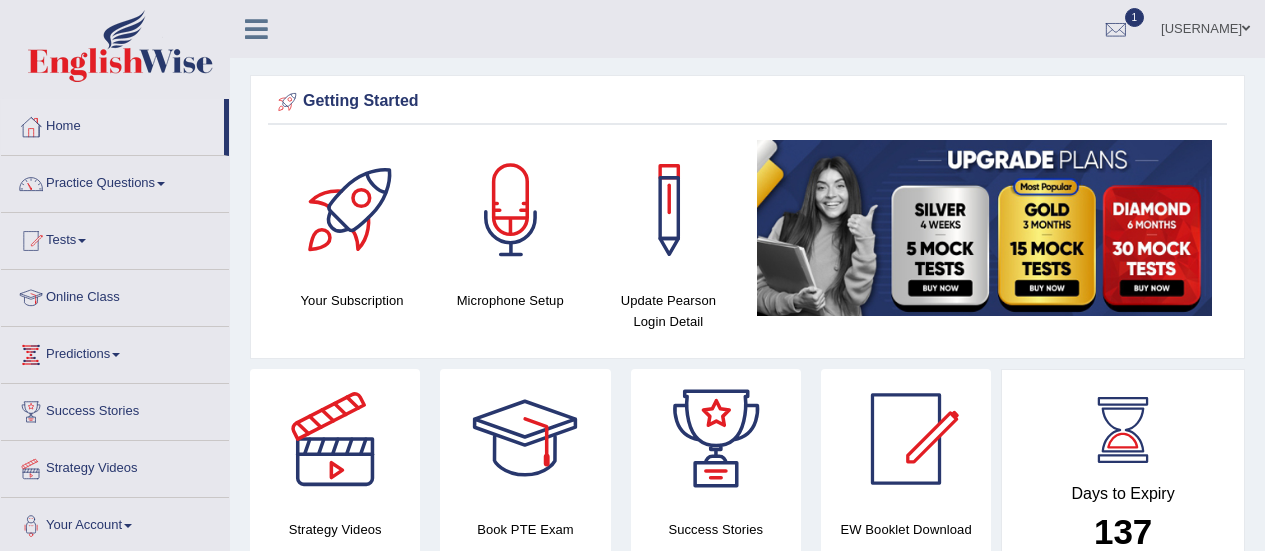scroll, scrollTop: 0, scrollLeft: 0, axis: both 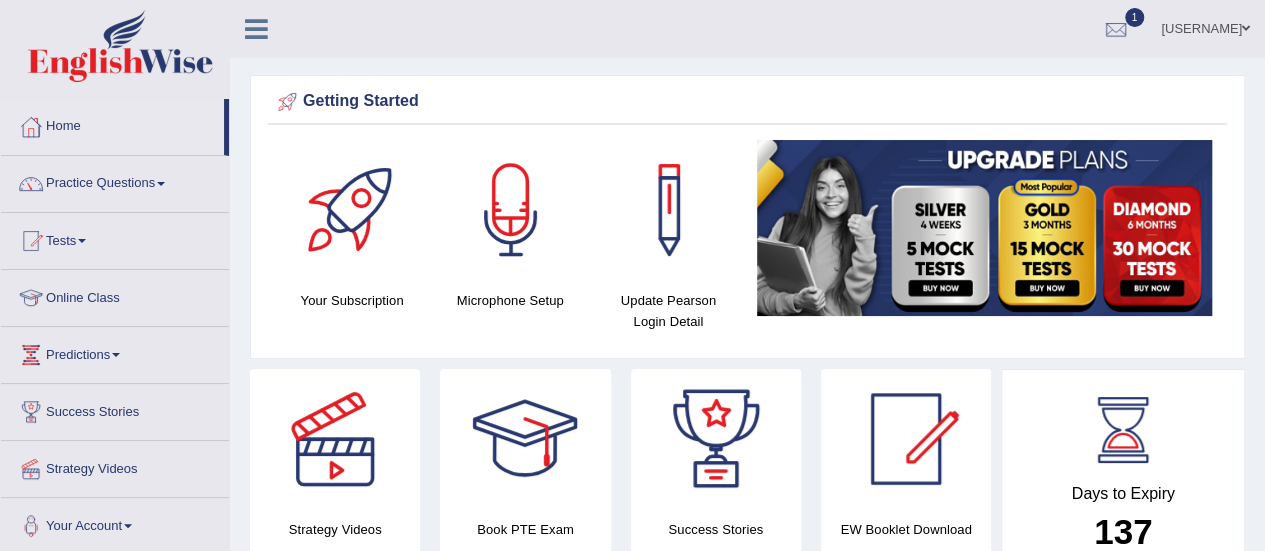 click at bounding box center [82, 241] 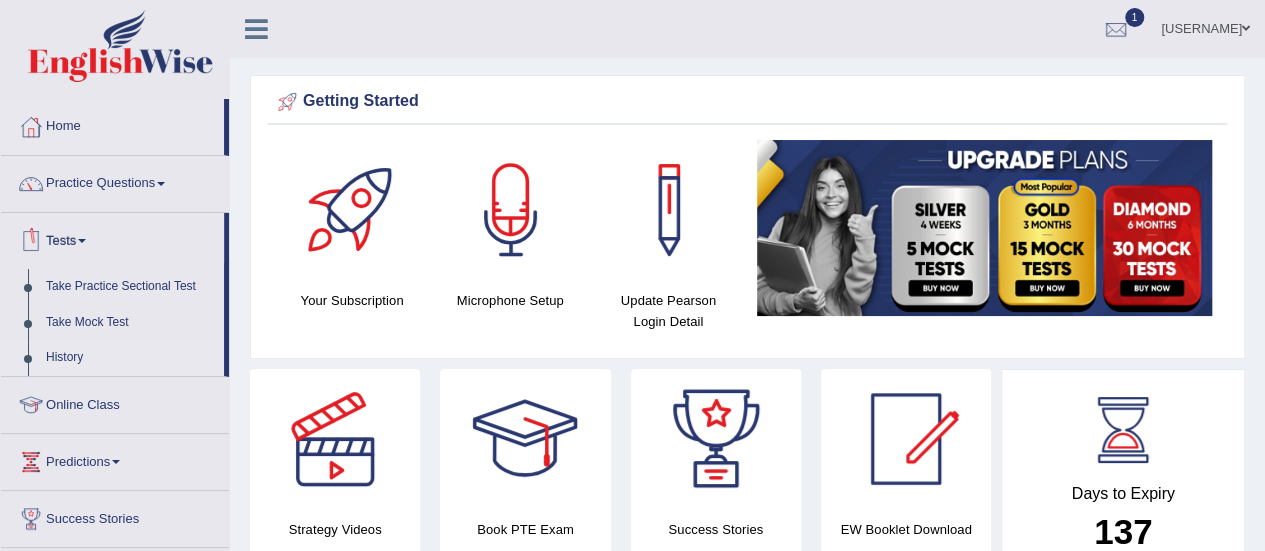 click on "History" at bounding box center (130, 358) 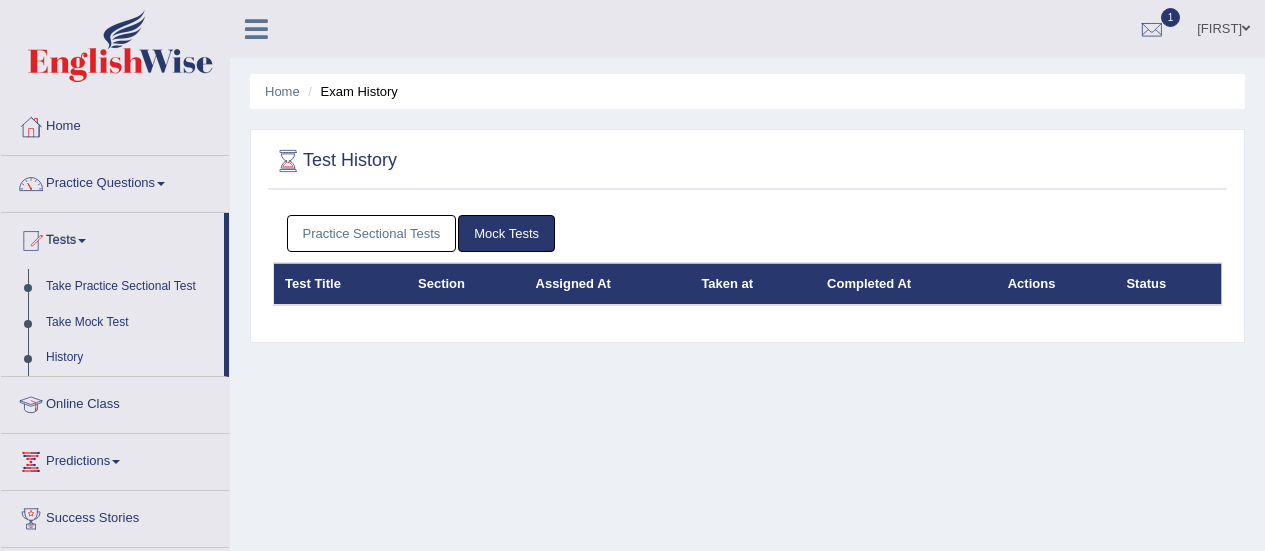scroll, scrollTop: 0, scrollLeft: 0, axis: both 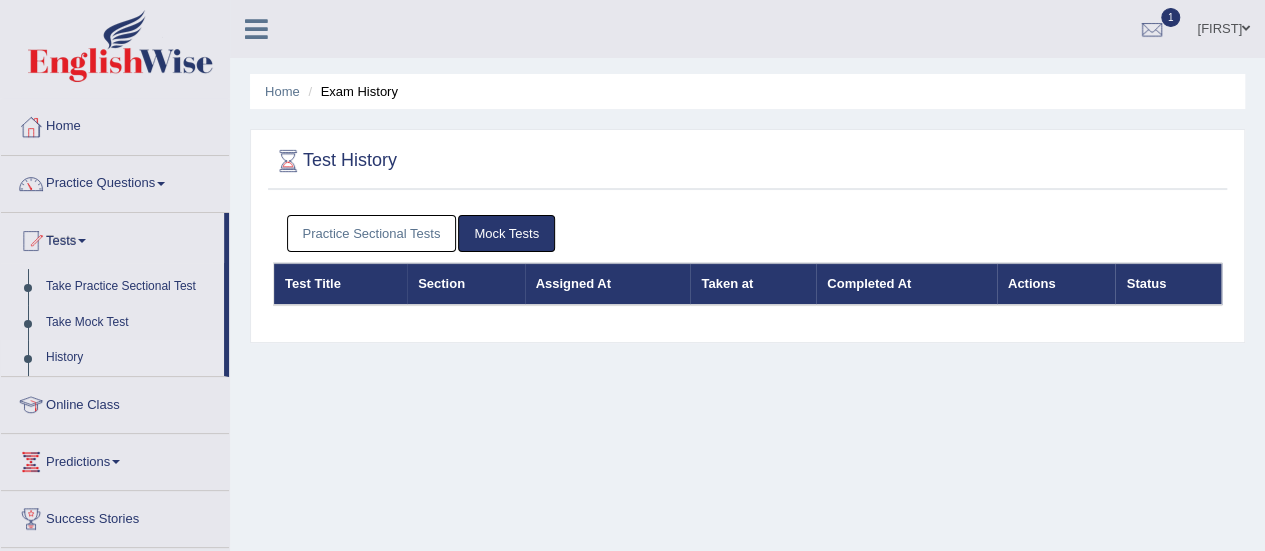 click on "Practice Sectional Tests" at bounding box center (372, 233) 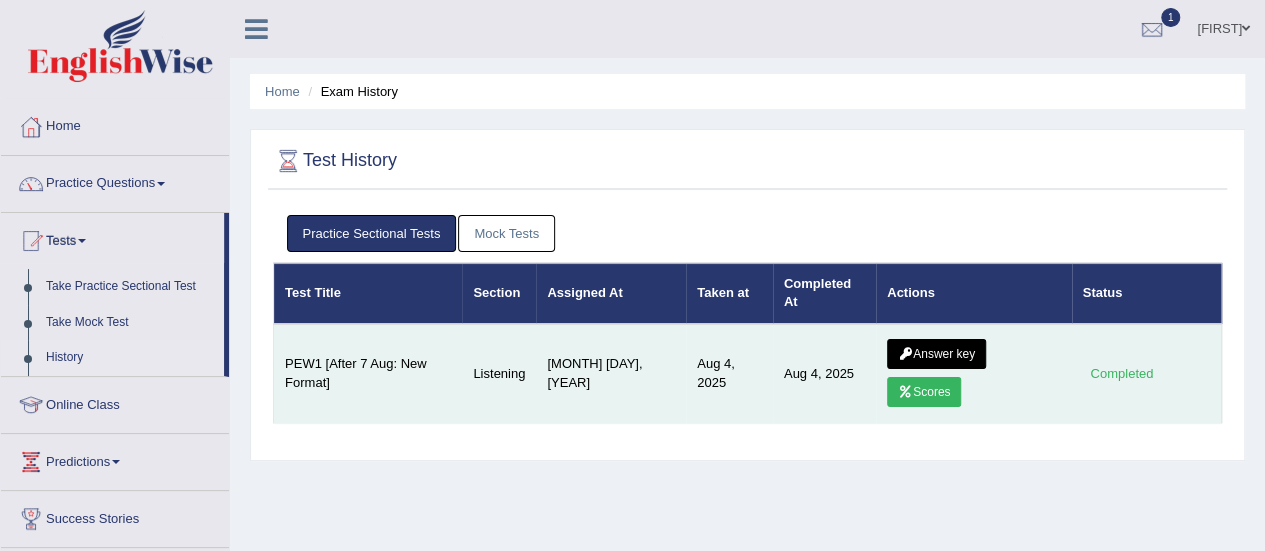 click on "Scores" at bounding box center [924, 392] 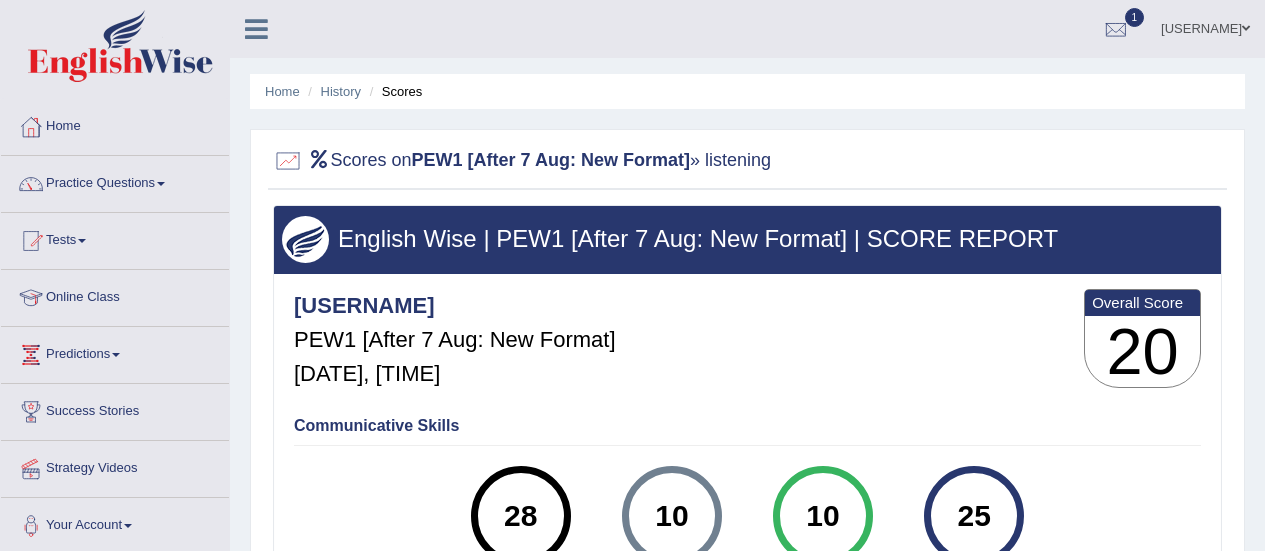 scroll, scrollTop: 0, scrollLeft: 0, axis: both 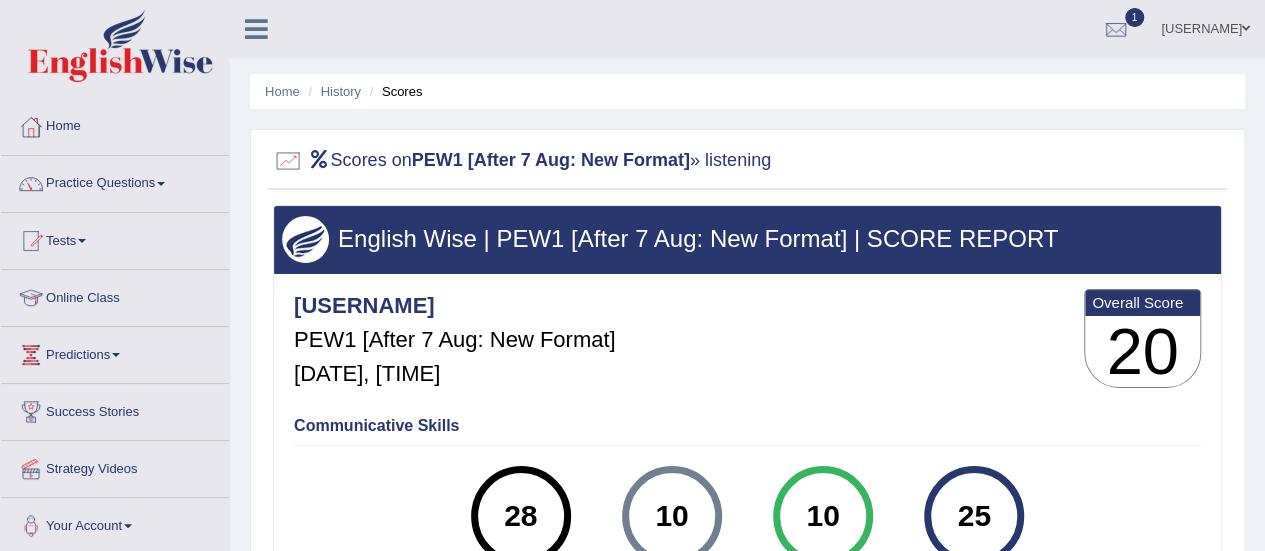 click at bounding box center (1116, 30) 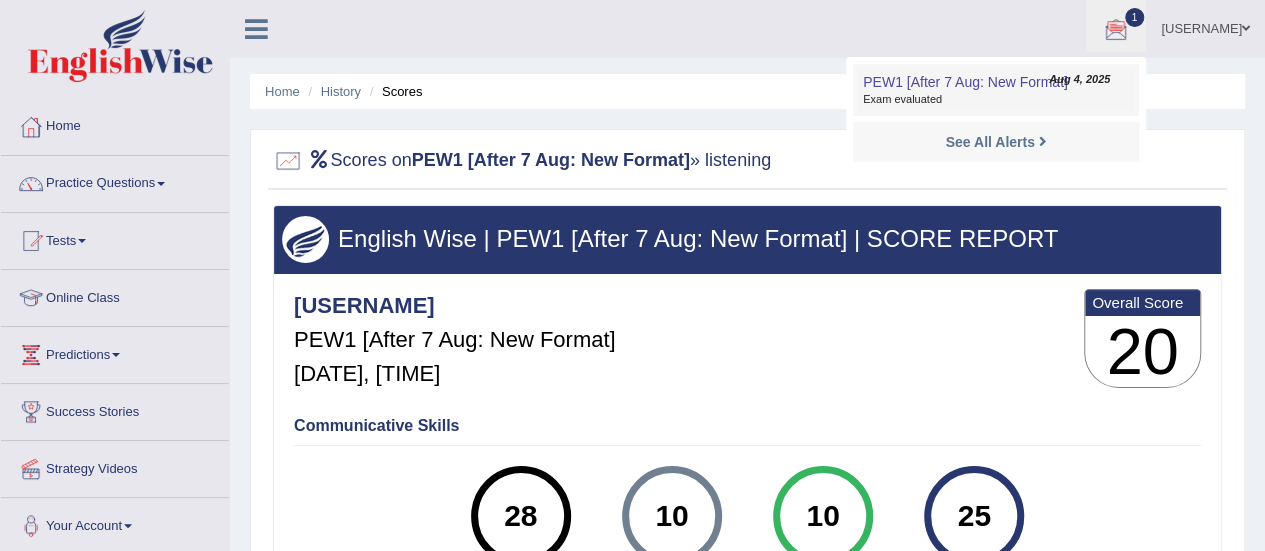 click on "Aug 4, 2025" at bounding box center [1079, 80] 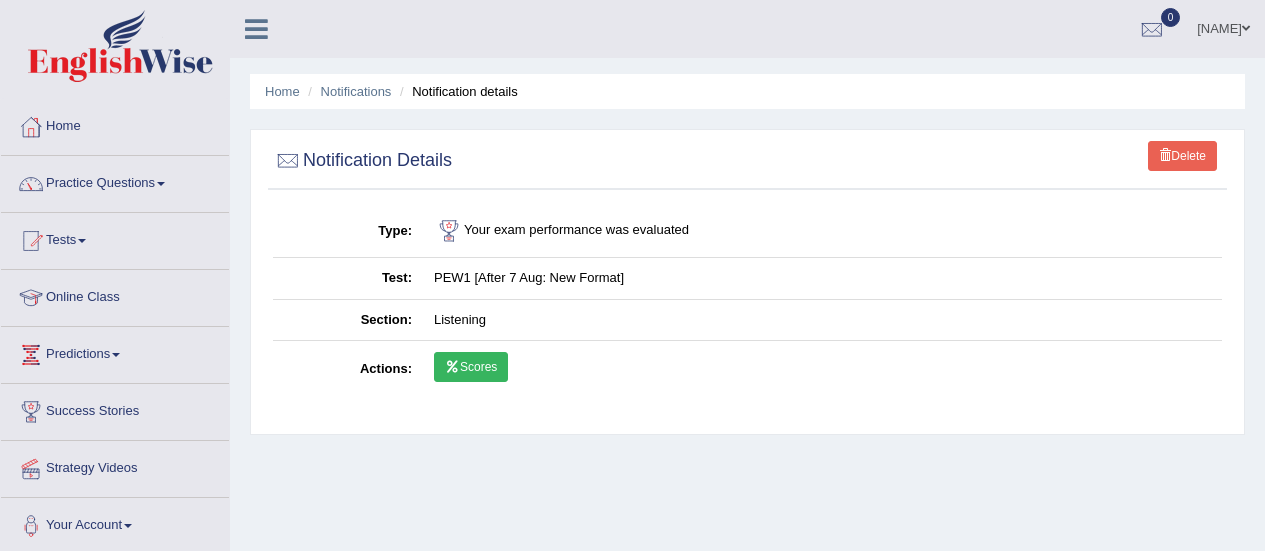 scroll, scrollTop: 0, scrollLeft: 0, axis: both 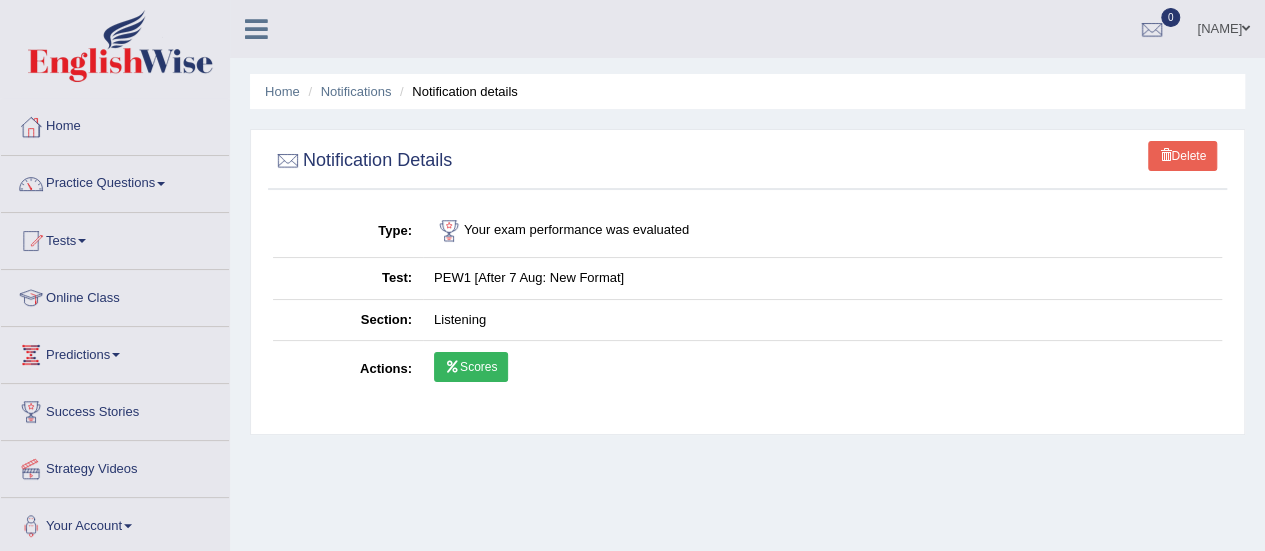 click on "Scores" at bounding box center [471, 367] 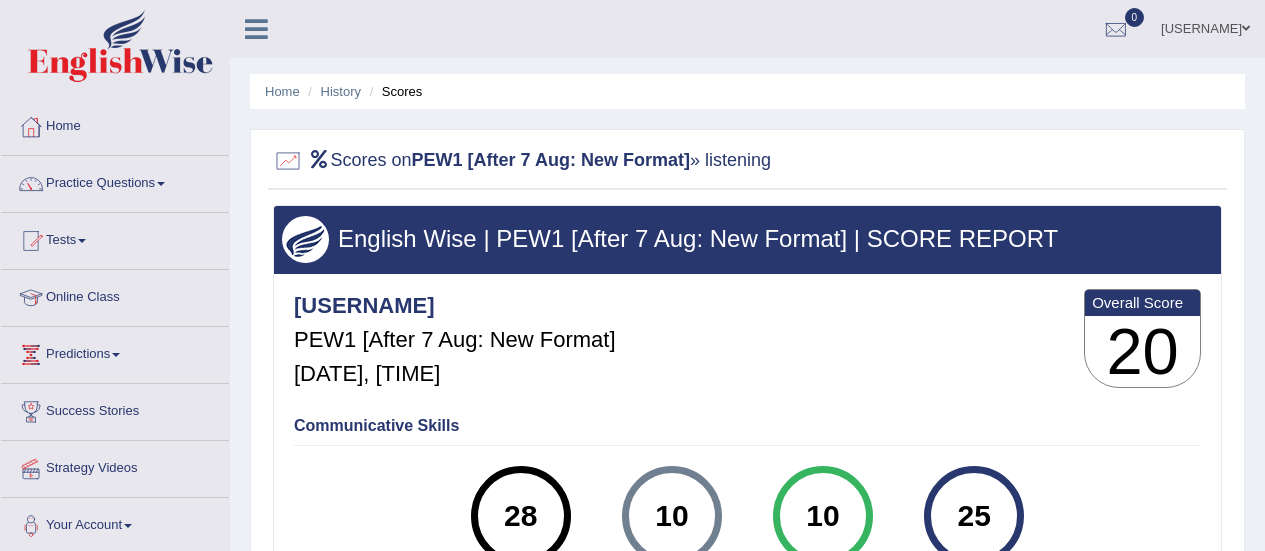 scroll, scrollTop: 412, scrollLeft: 0, axis: vertical 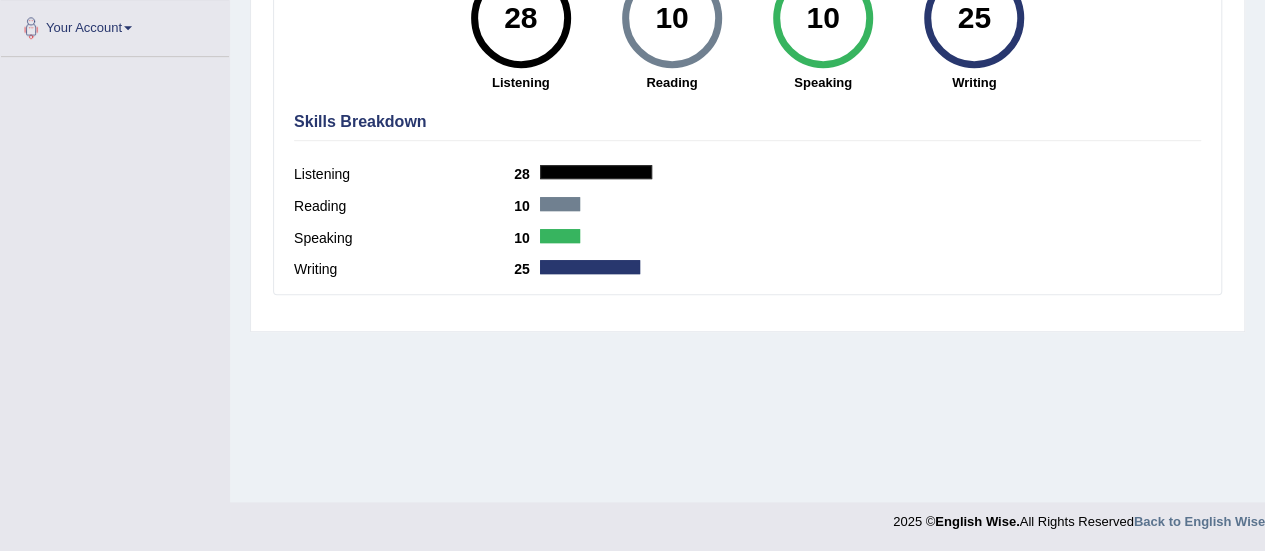 click on "Home
History
Scores
Scores on  PEW1 [After 7 Aug: New Format]  » listening
English Wise | PEW1 [After 7 Aug: New Format] | SCORE REPORT
Tashilama
PEW1 [After 7 Aug: New Format]
Aug 4, 2025, 13:43
Overall Score
20
Communicative Skills
28
Listening Reading Speaking" at bounding box center [747, 2] 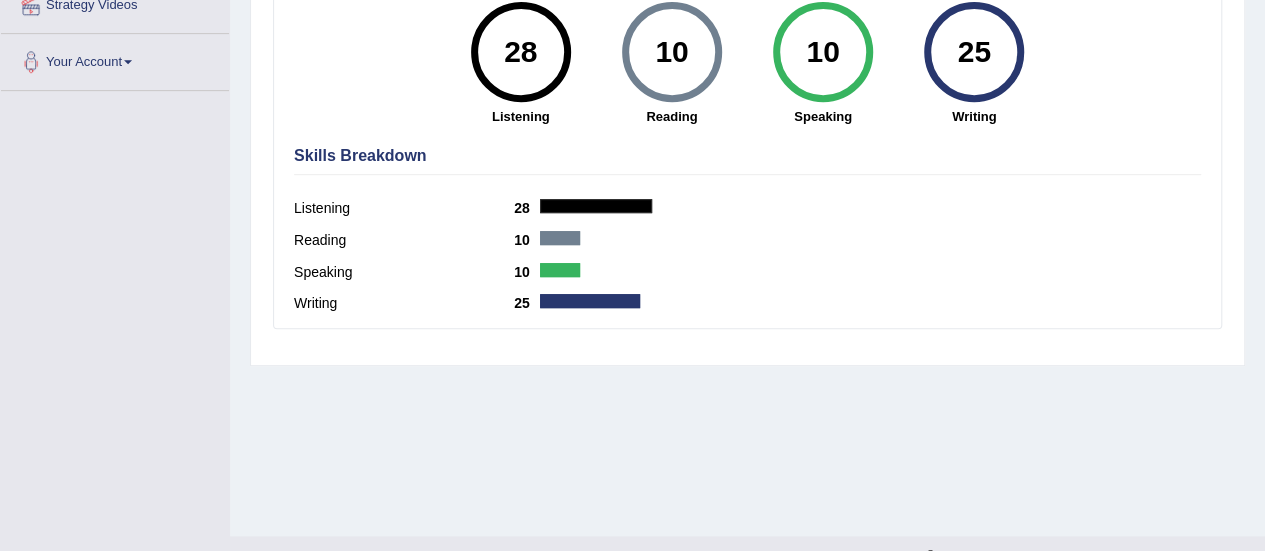 click on "Home
History
Scores
Scores on  PEW1 [After 7 Aug: New Format]  » listening
English Wise | PEW1 [After 7 Aug: New Format] | SCORE REPORT
Tashilama
PEW1 [After 7 Aug: New Format]
Aug 4, 2025, 13:43
Overall Score
20
Communicative Skills
28
Listening Reading Speaking" at bounding box center (747, 36) 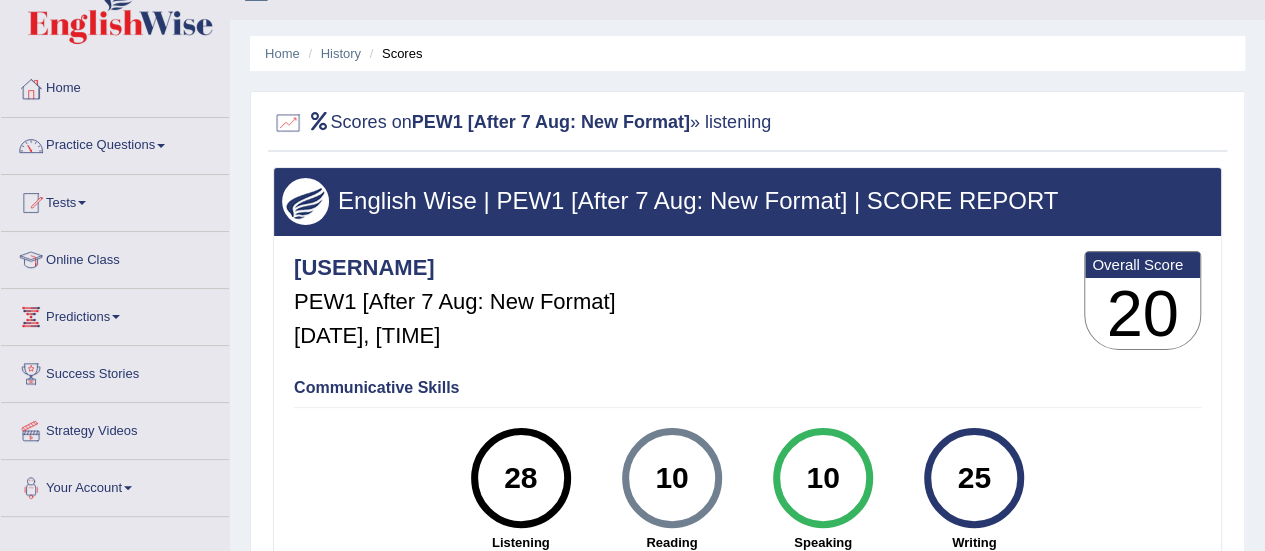 scroll, scrollTop: 25, scrollLeft: 0, axis: vertical 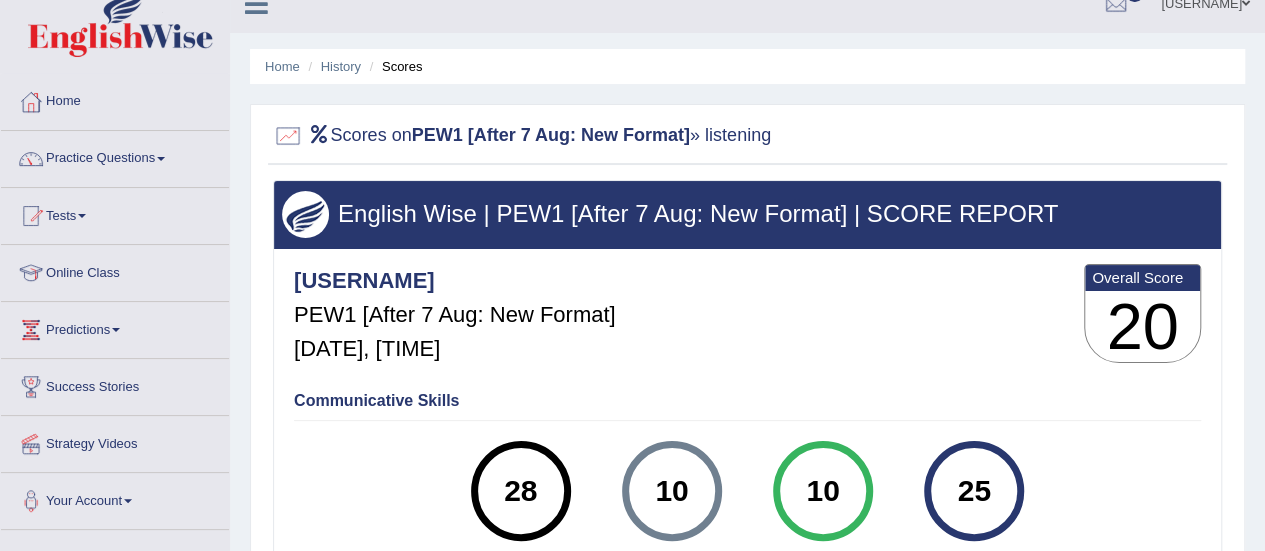 click on "Home" at bounding box center (115, 99) 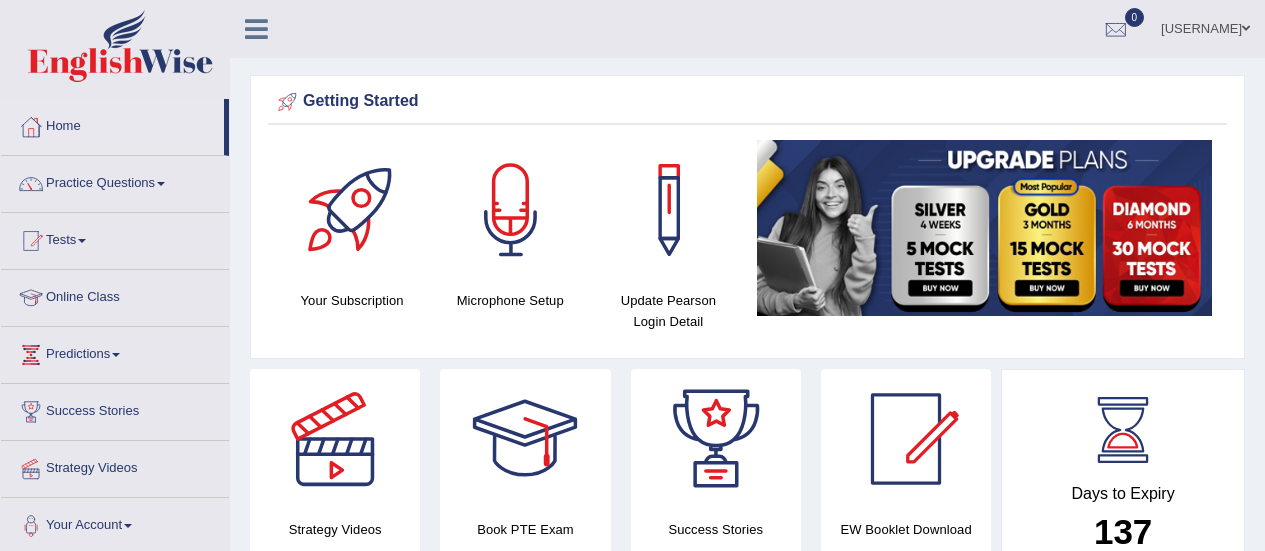 scroll, scrollTop: 0, scrollLeft: 0, axis: both 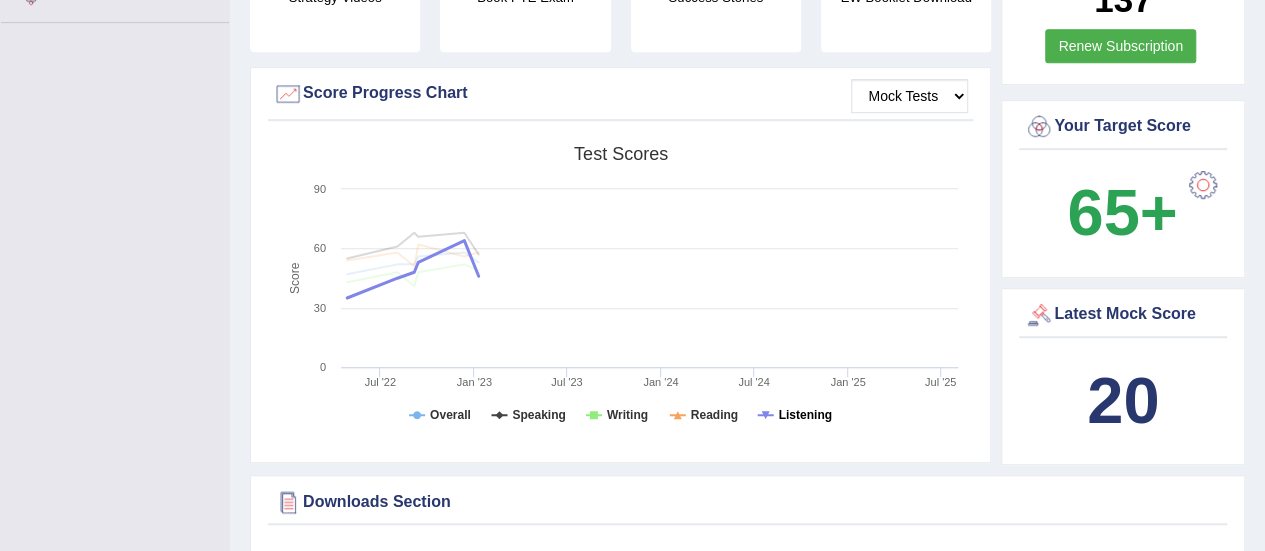 click on "Listening" 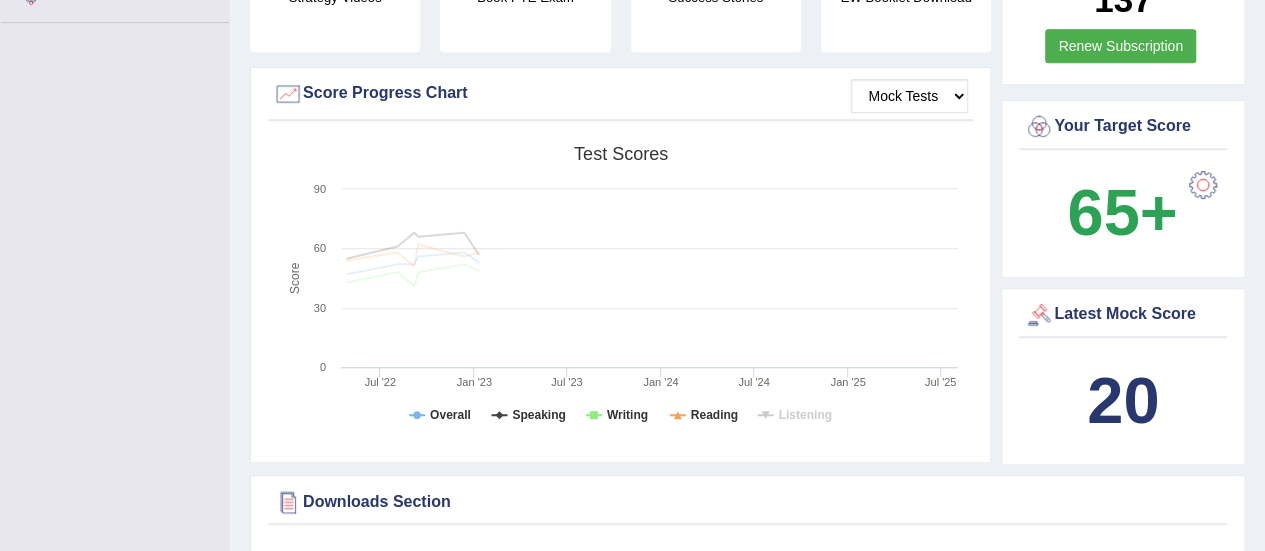 click on "Listening" 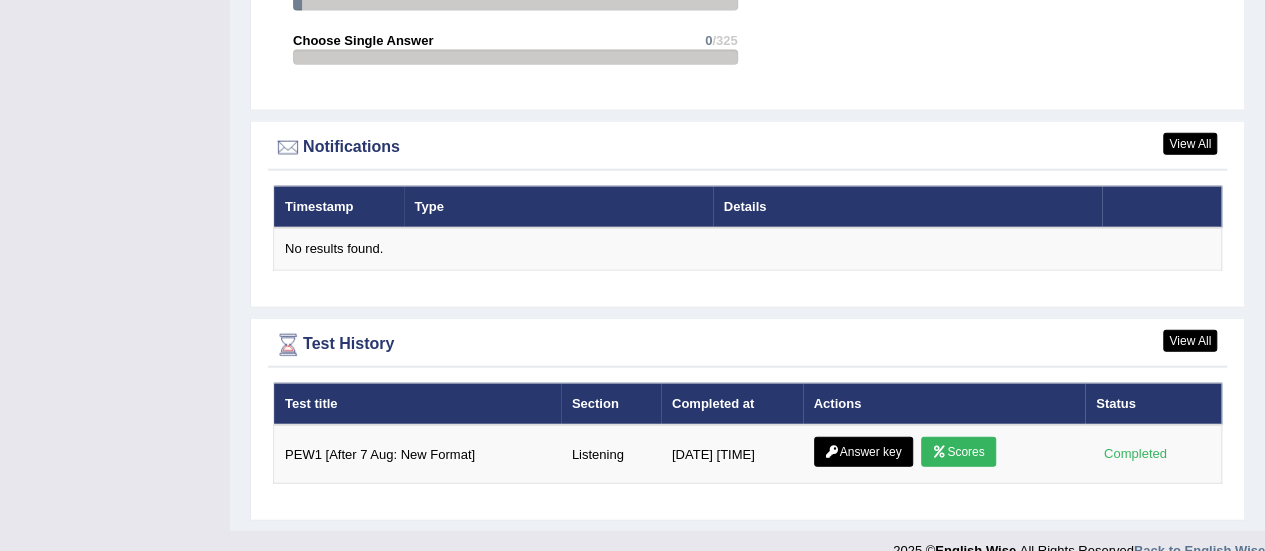 scroll, scrollTop: 2337, scrollLeft: 0, axis: vertical 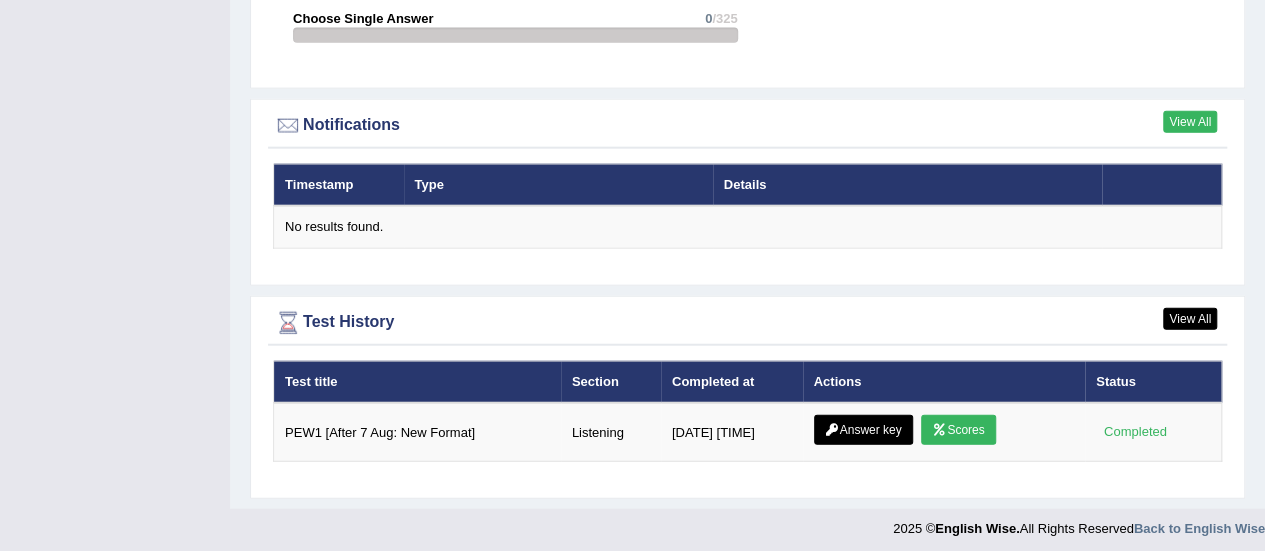 click on "View All" at bounding box center [1190, 122] 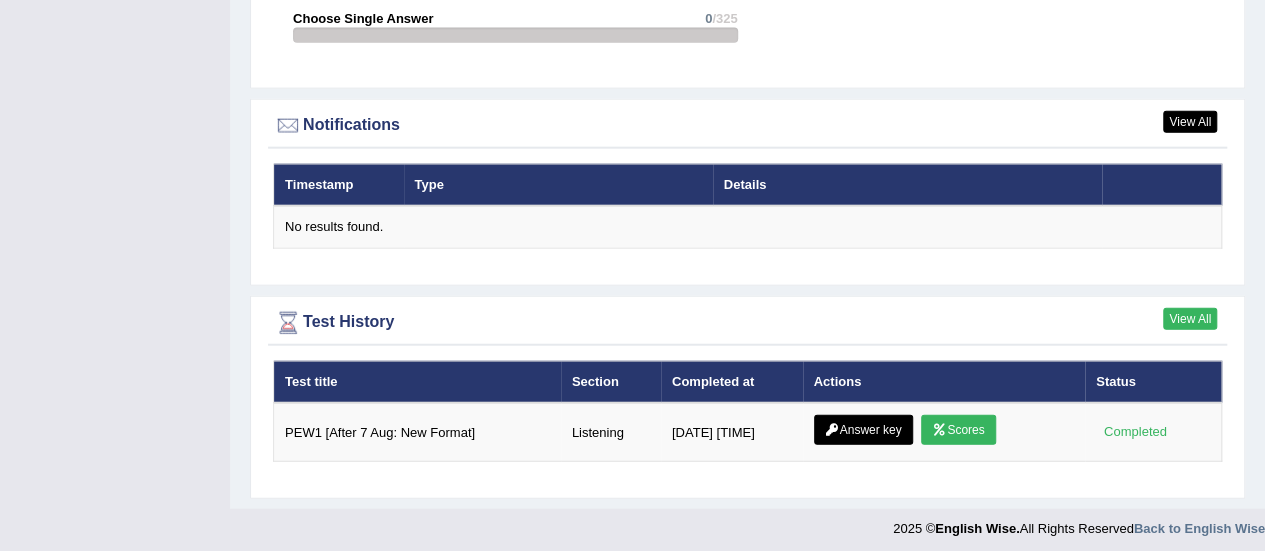 click on "View All" at bounding box center [1190, 319] 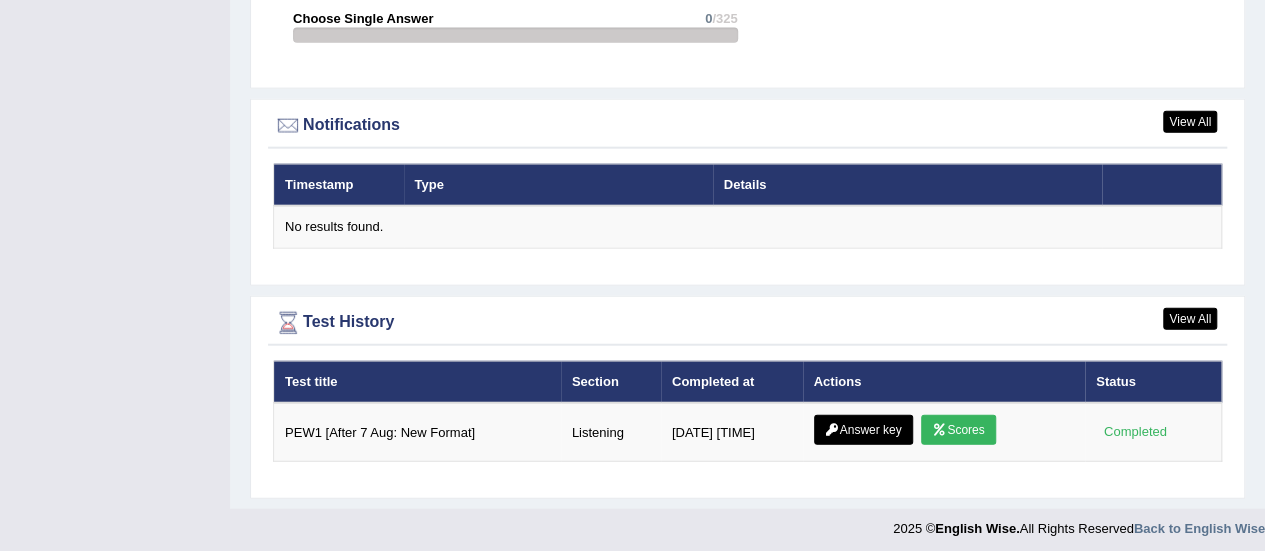 click on "Test History" at bounding box center (747, 323) 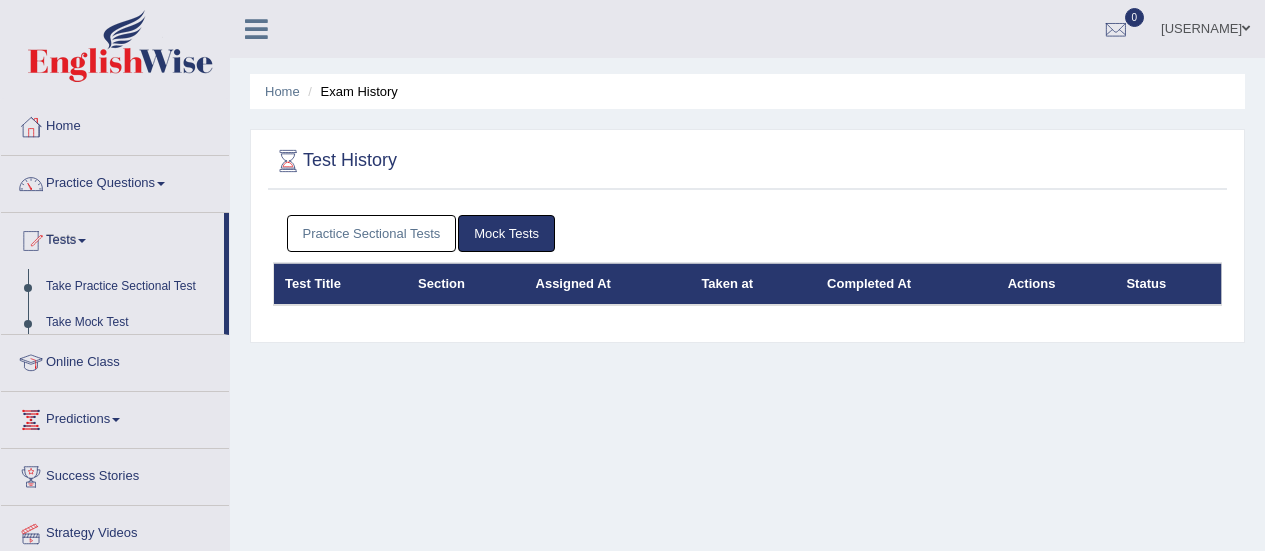 scroll, scrollTop: 0, scrollLeft: 0, axis: both 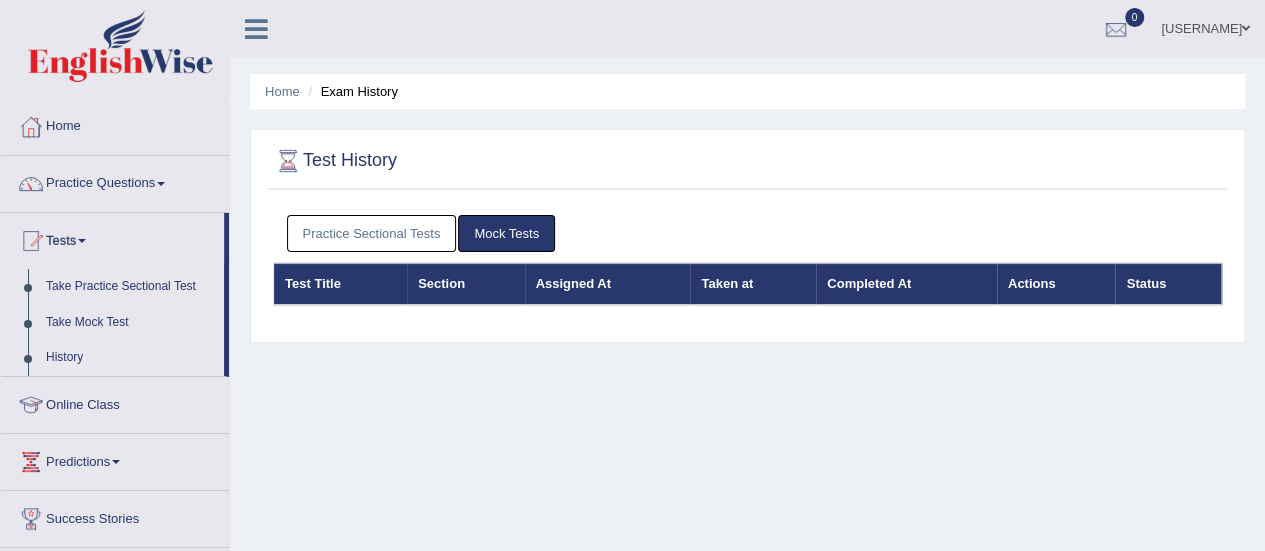click on "Take Mock Test" at bounding box center [130, 323] 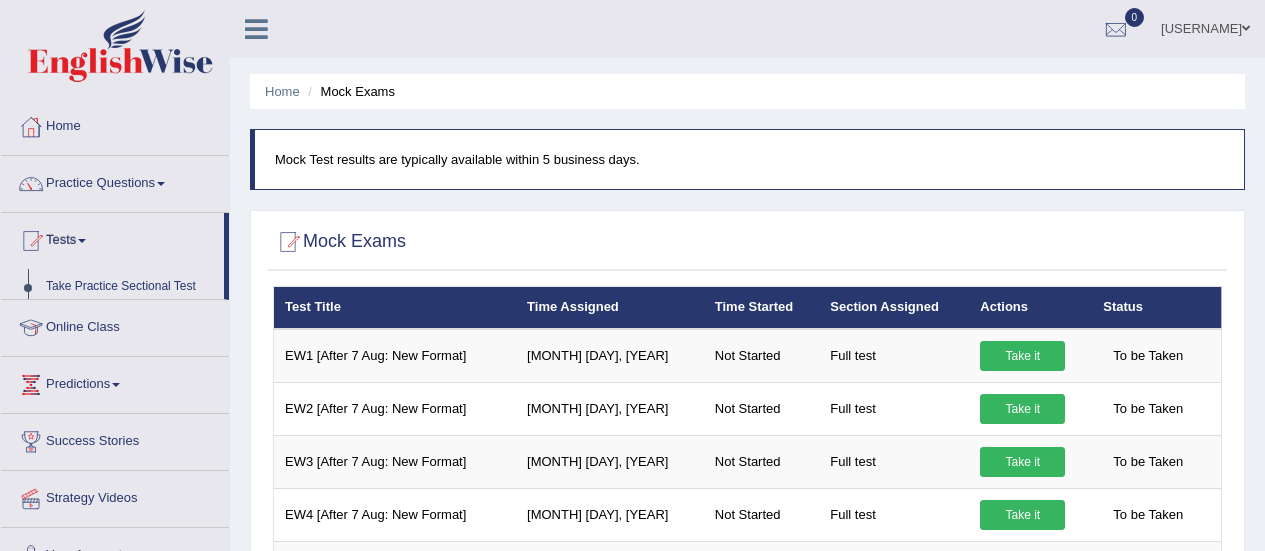 scroll, scrollTop: 0, scrollLeft: 0, axis: both 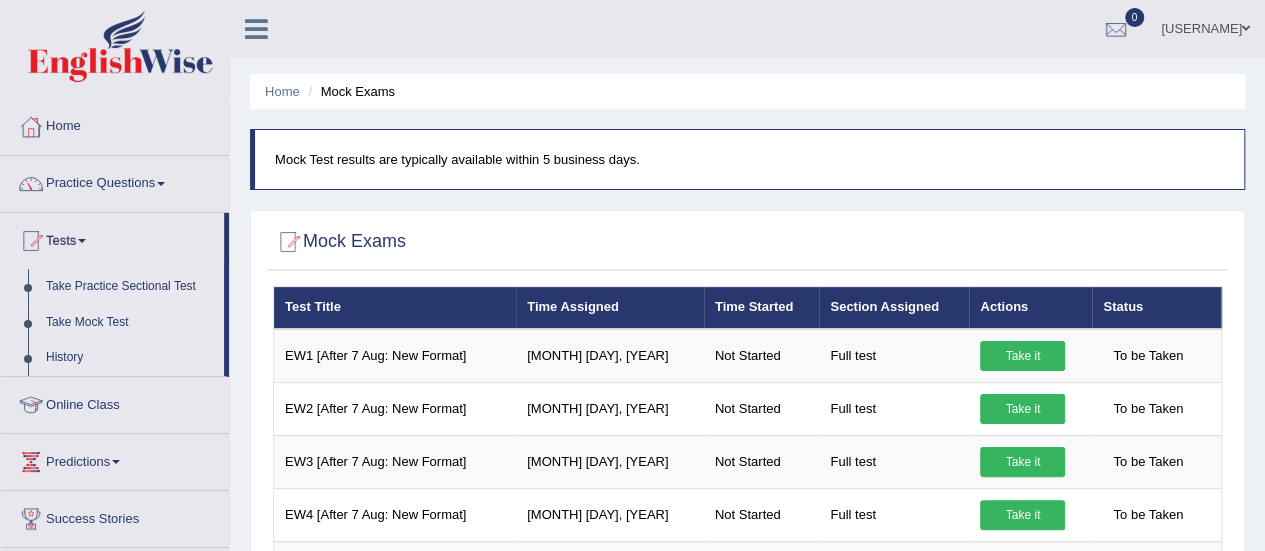 click on "Take Practice Sectional Test" at bounding box center [130, 287] 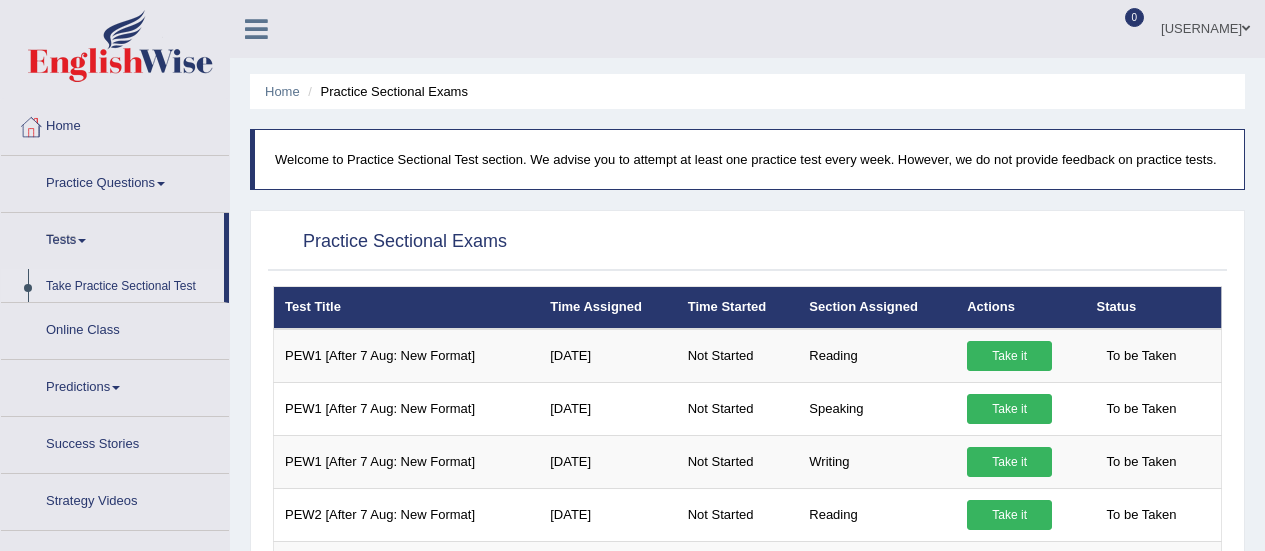 scroll, scrollTop: 260, scrollLeft: 0, axis: vertical 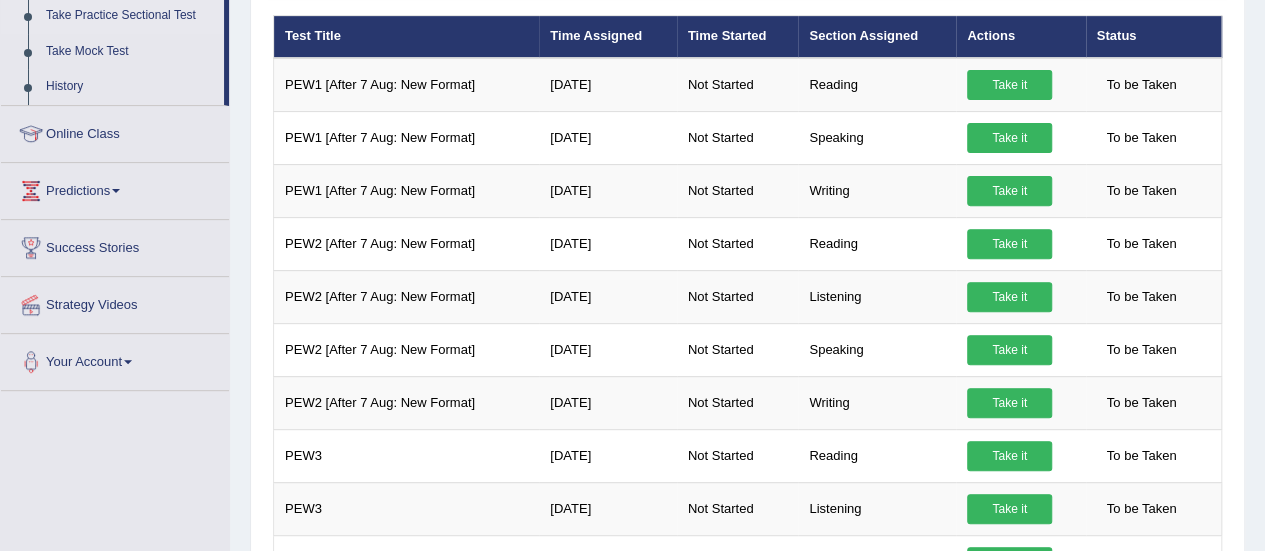 click on "Take Practice Sectional Test" at bounding box center [130, 16] 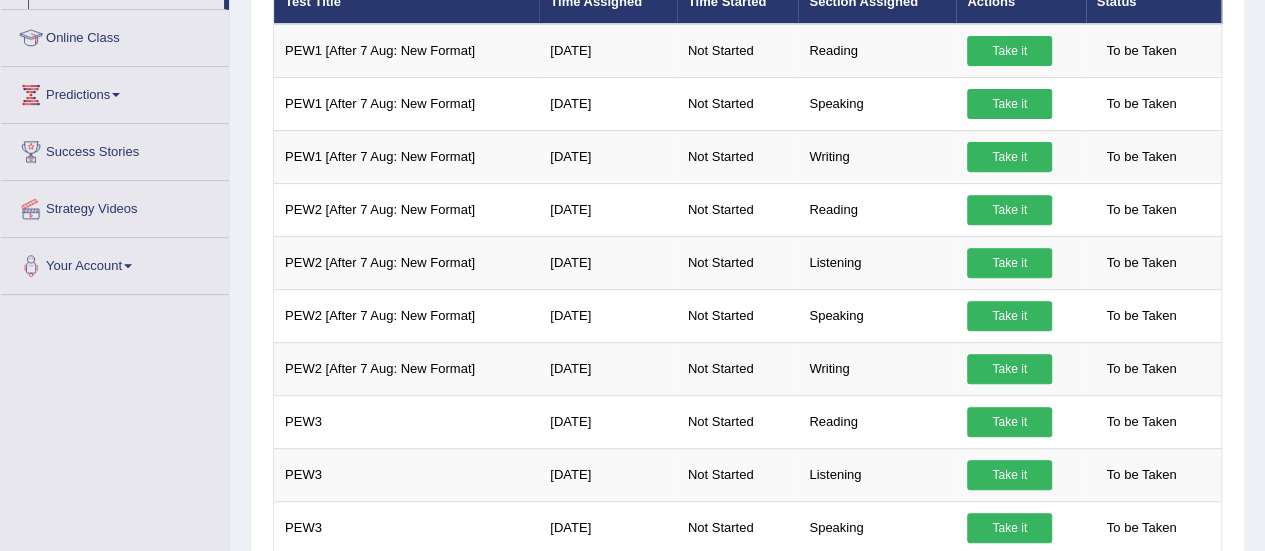 scroll, scrollTop: 356, scrollLeft: 0, axis: vertical 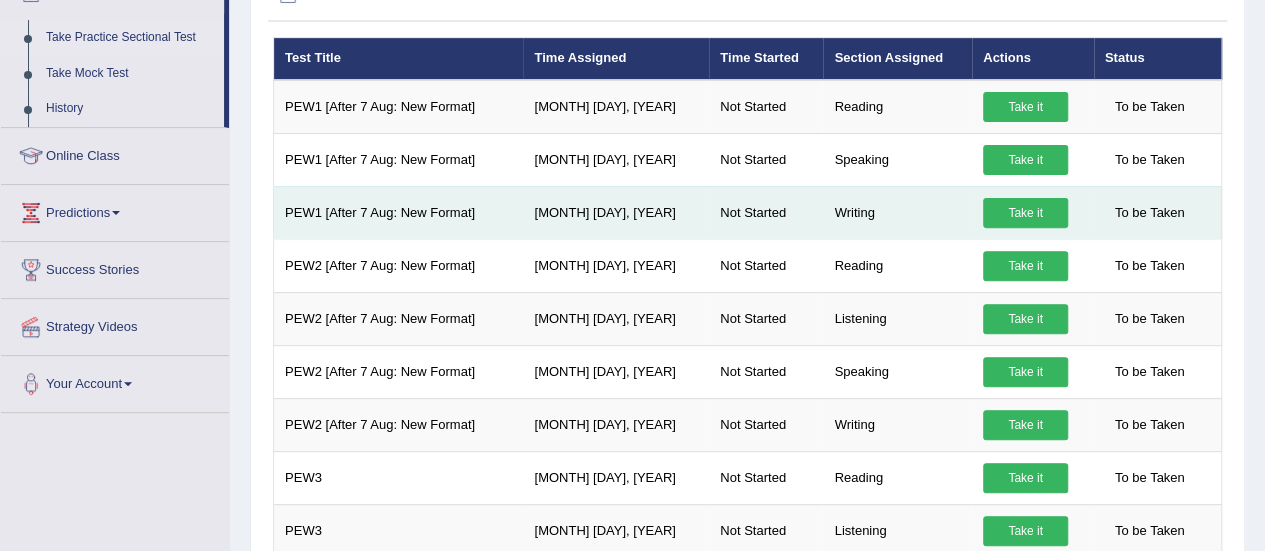 click on "Take it" at bounding box center [1025, 213] 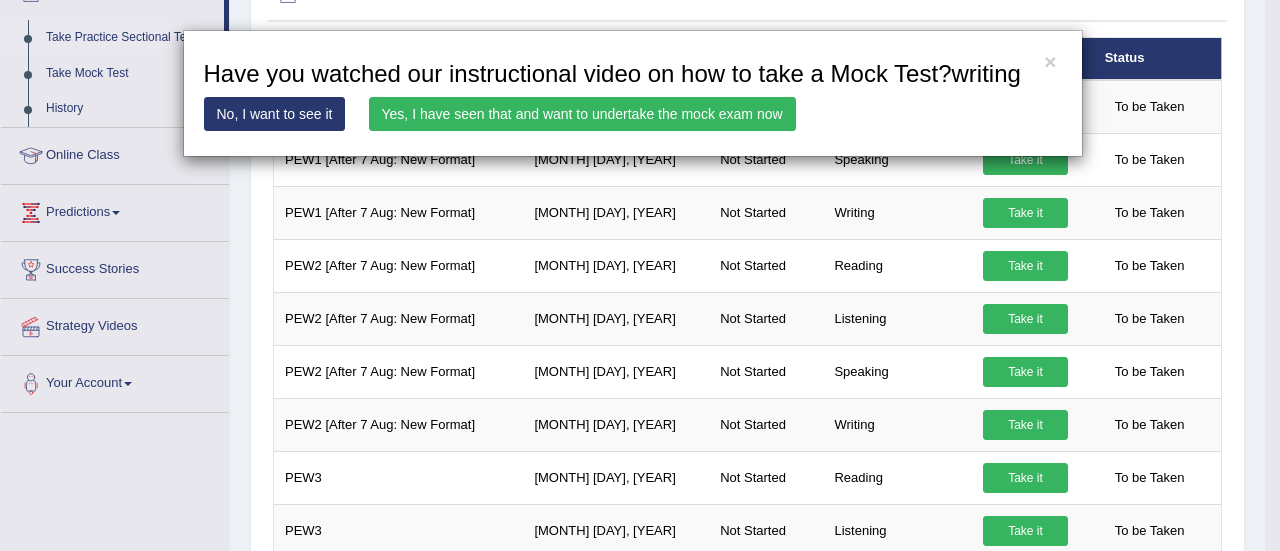 click on "Yes, I have seen that and want to undertake the mock exam now" at bounding box center (582, 114) 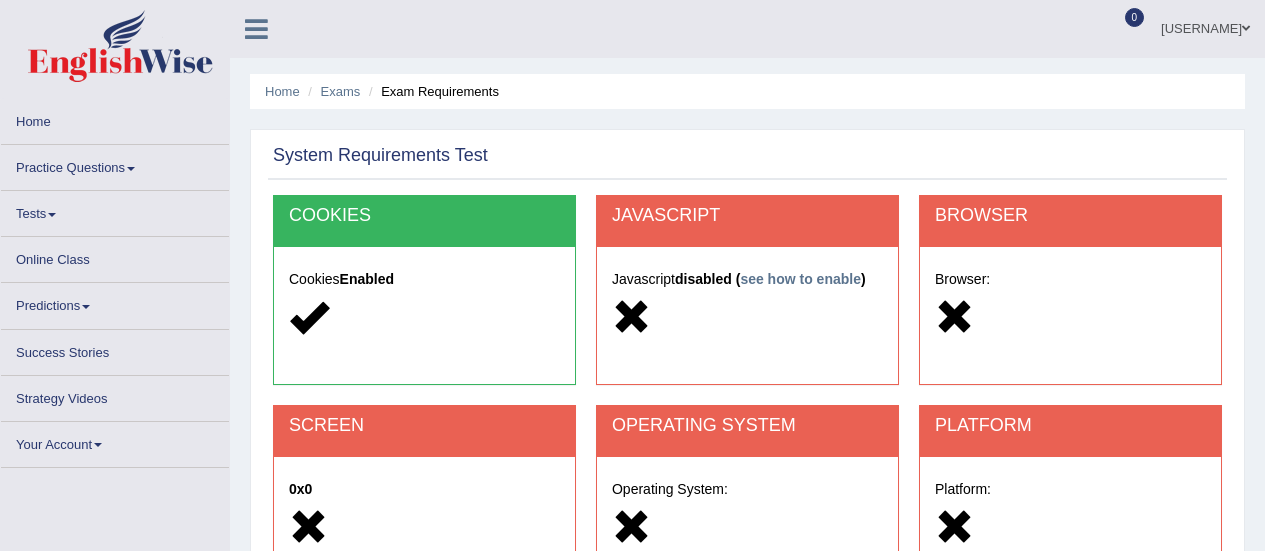 scroll, scrollTop: 0, scrollLeft: 0, axis: both 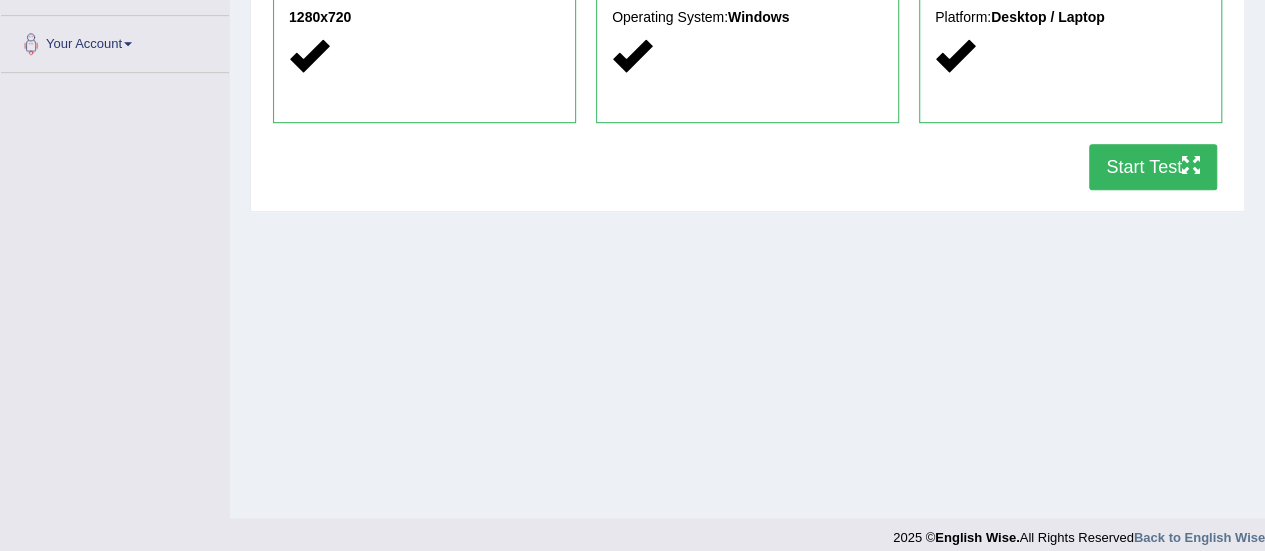 click on "Start Test" at bounding box center (1153, 167) 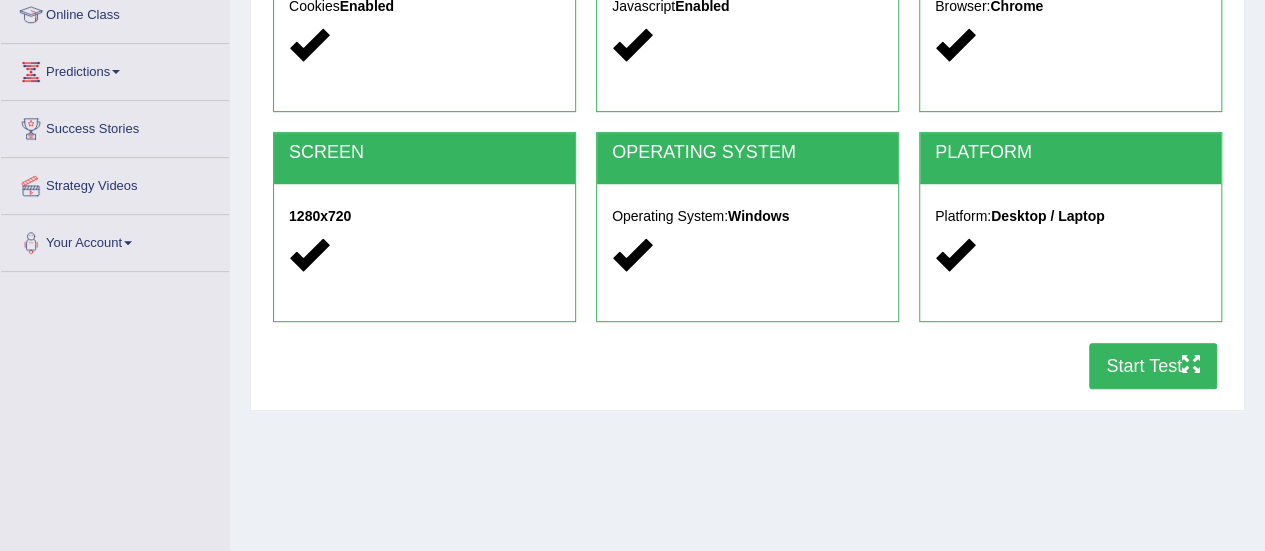 scroll, scrollTop: 0, scrollLeft: 0, axis: both 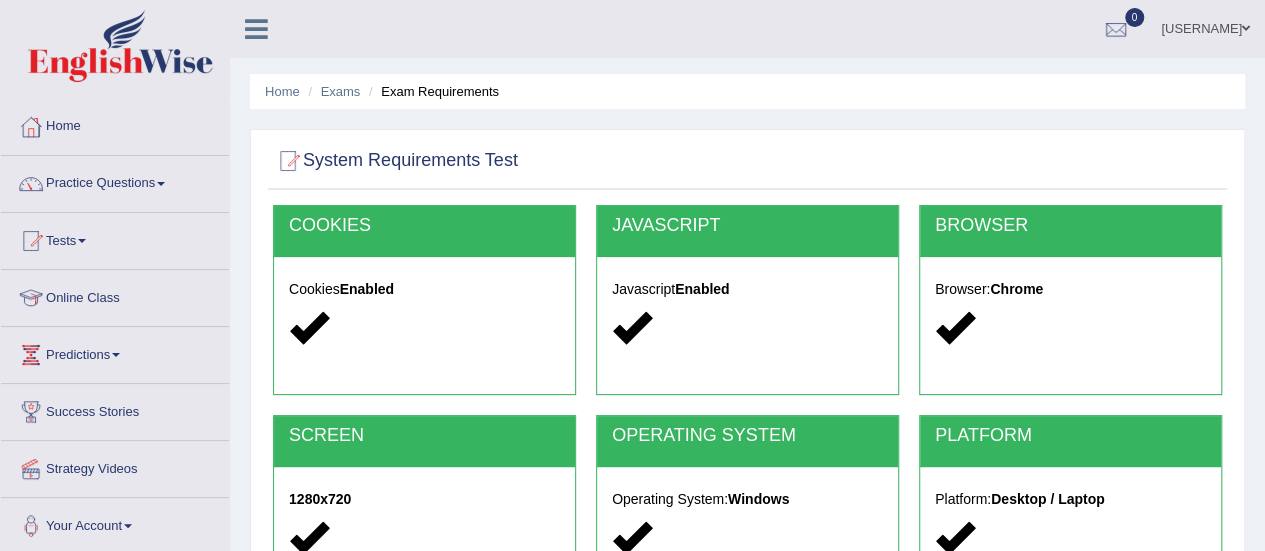 click on "Home" at bounding box center (115, 124) 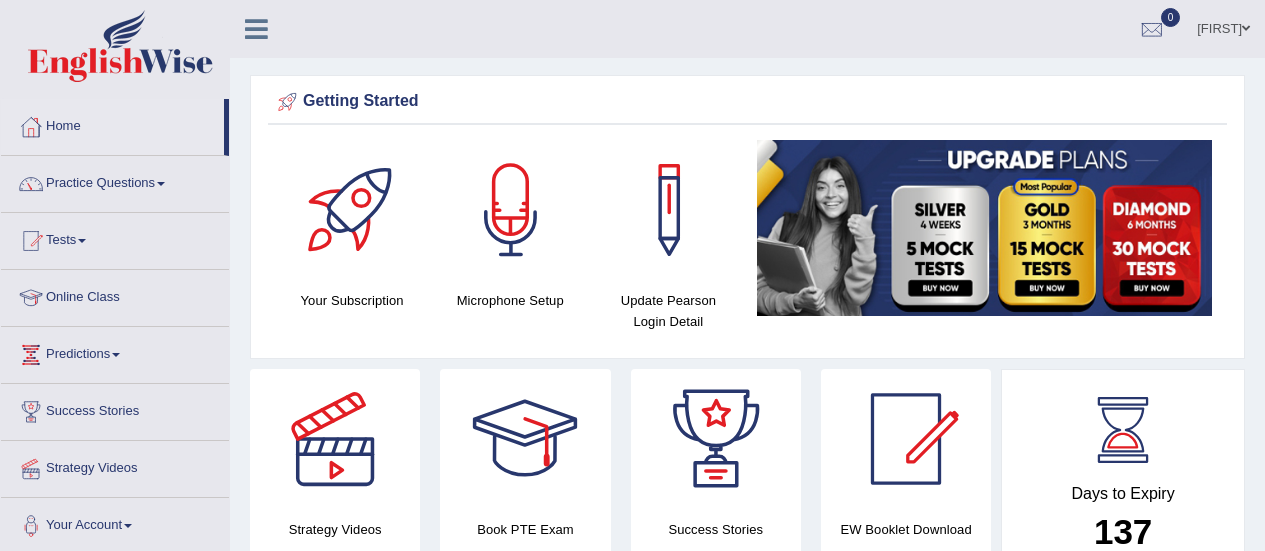 scroll, scrollTop: 0, scrollLeft: 0, axis: both 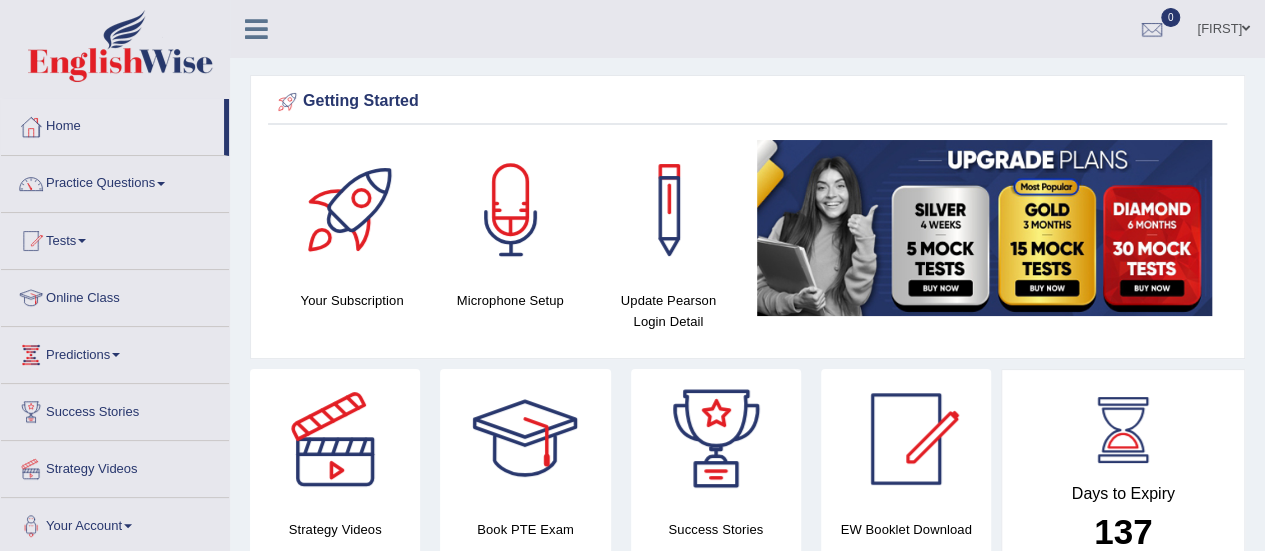 click on "Practice Questions" at bounding box center [115, 181] 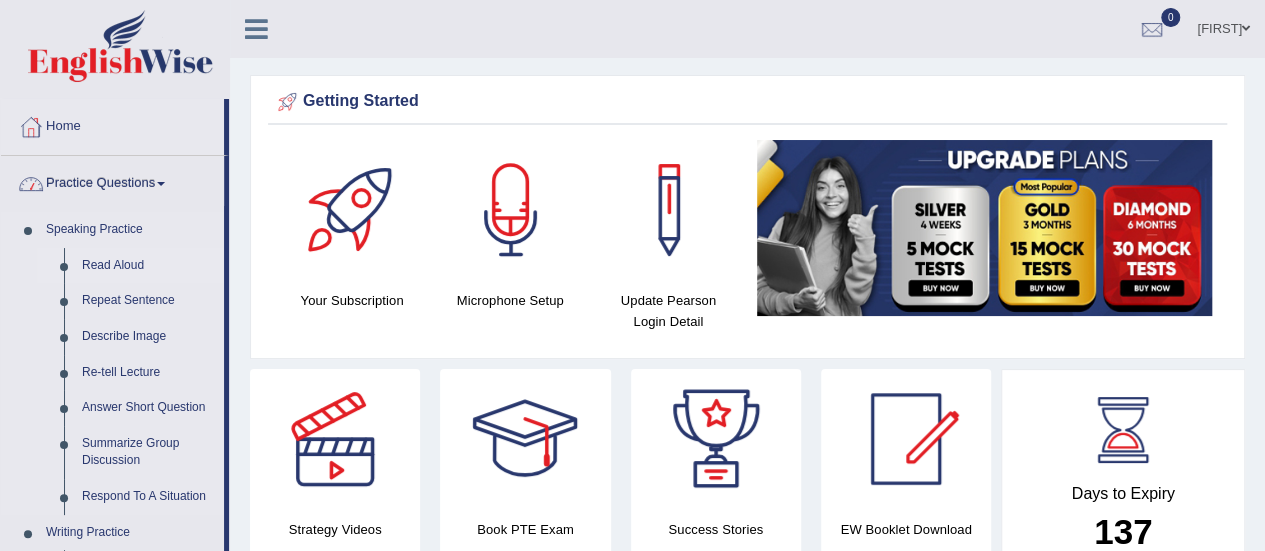 click on "Read Aloud" at bounding box center (148, 266) 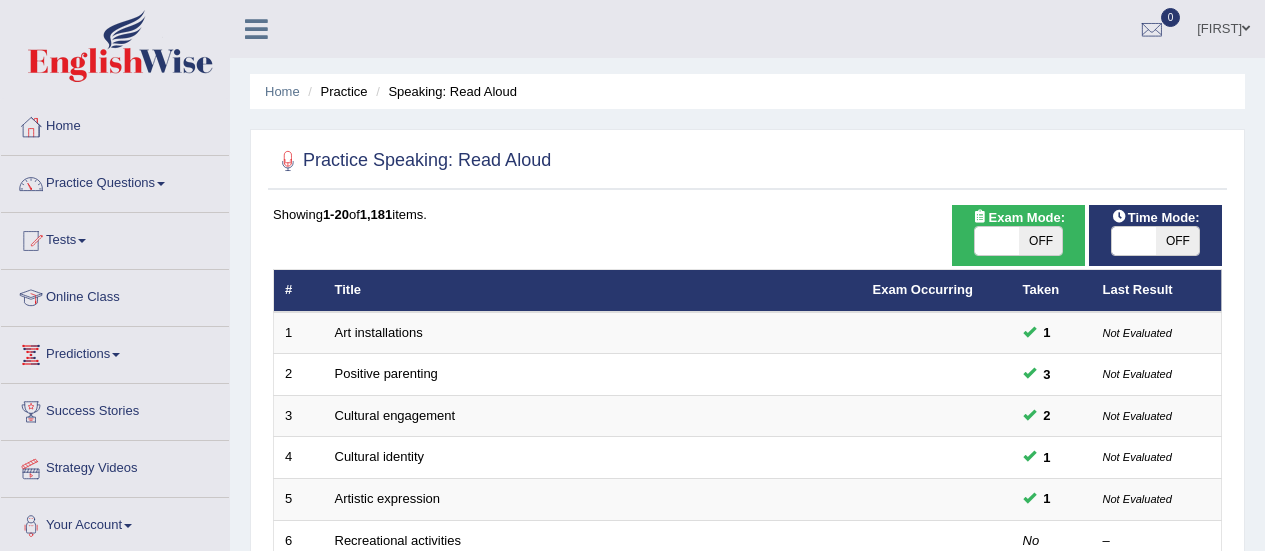 scroll, scrollTop: 0, scrollLeft: 0, axis: both 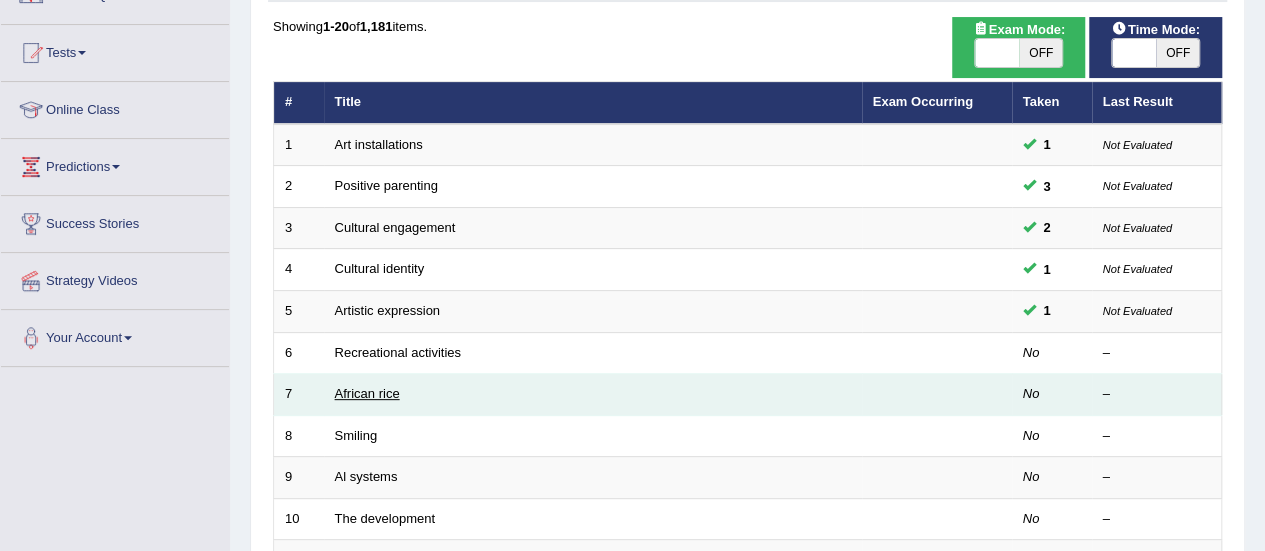 click on "African rice" at bounding box center [367, 393] 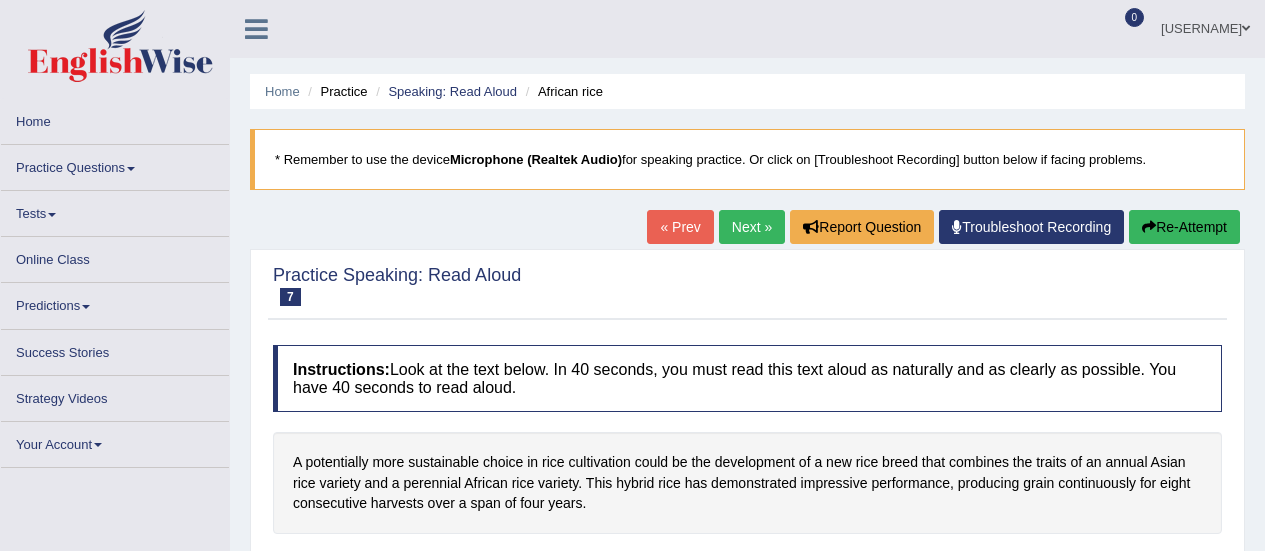 scroll, scrollTop: 0, scrollLeft: 0, axis: both 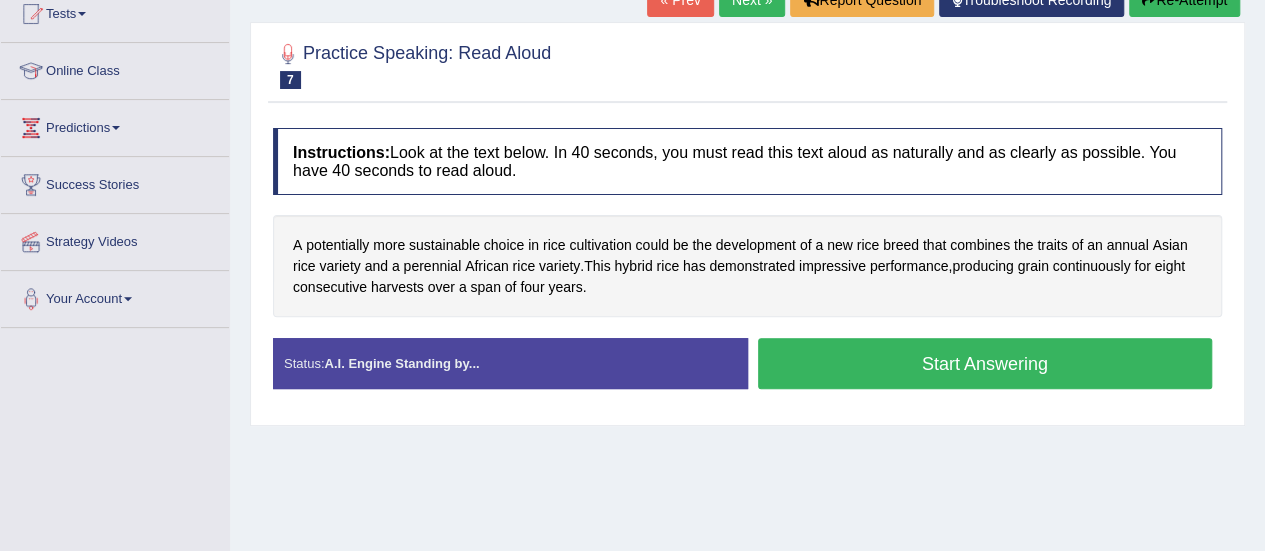 click on "Start Answering" at bounding box center [985, 363] 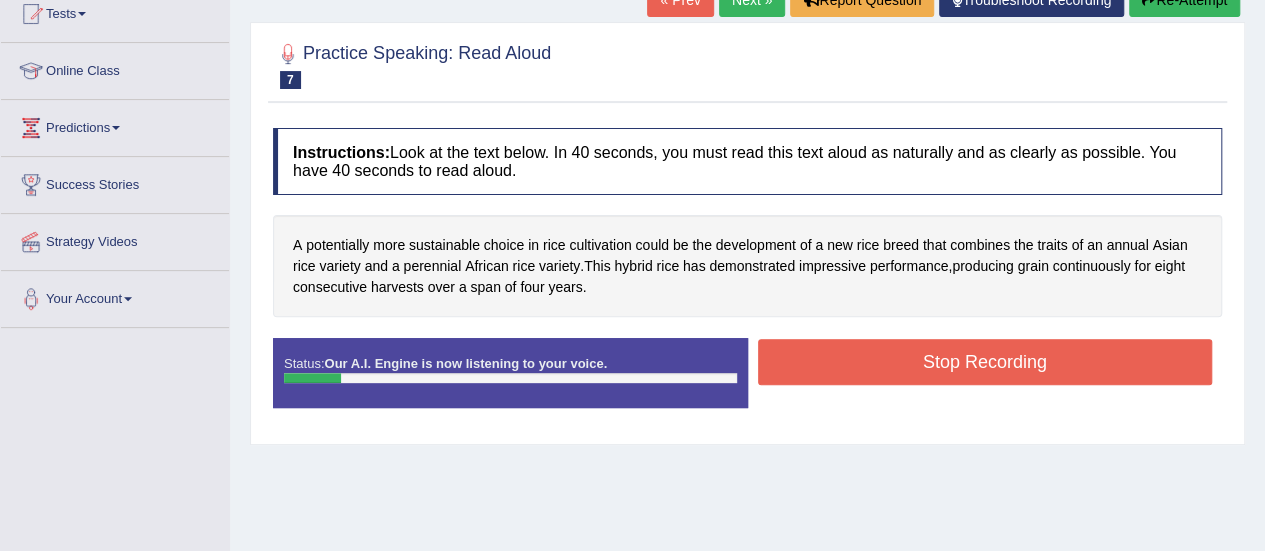 click on "Stop Recording" at bounding box center (985, 362) 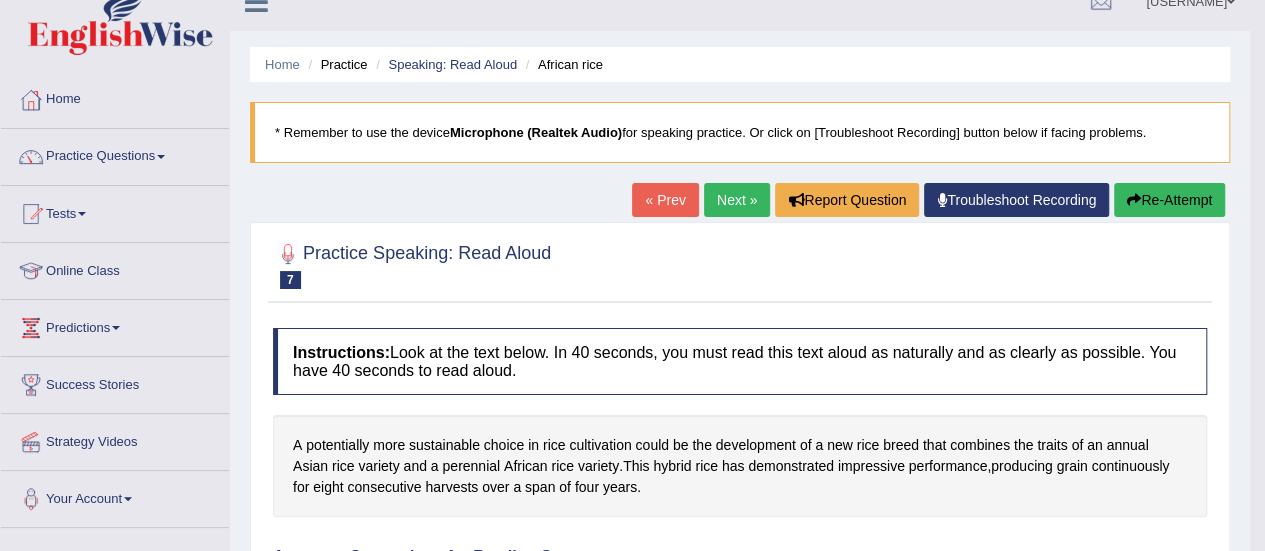 scroll, scrollTop: 0, scrollLeft: 0, axis: both 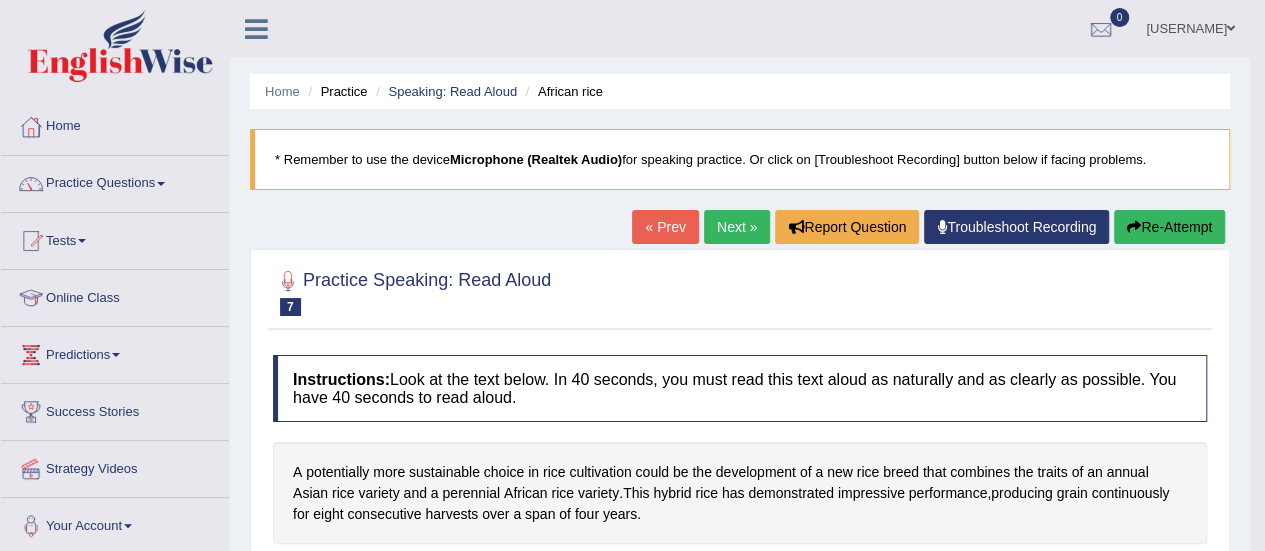 click on "Re-Attempt" at bounding box center [1169, 227] 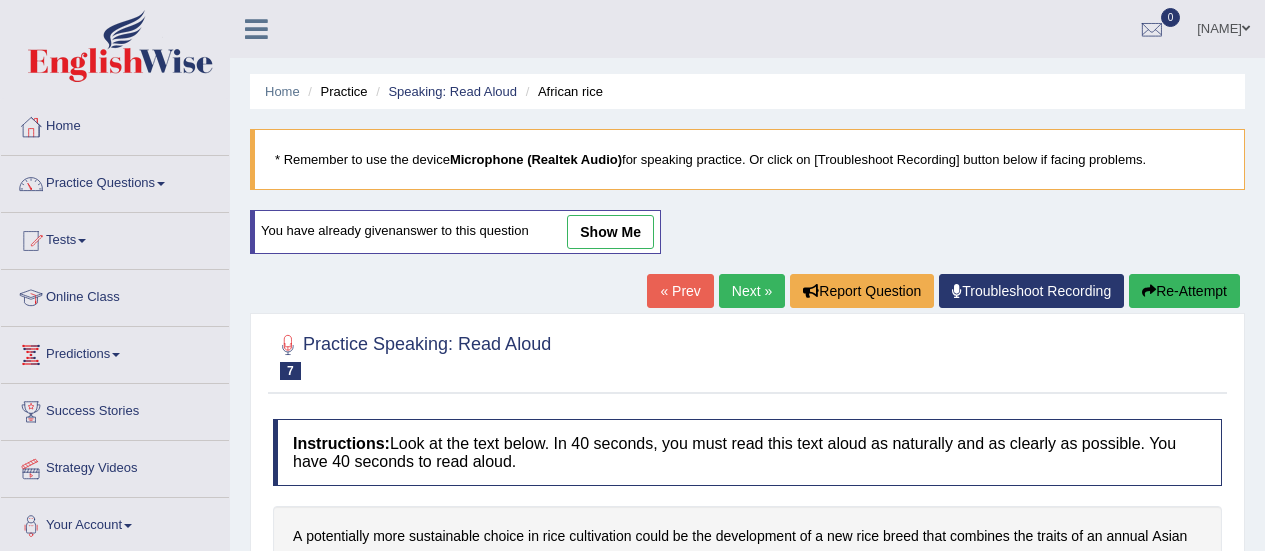 scroll, scrollTop: 0, scrollLeft: 0, axis: both 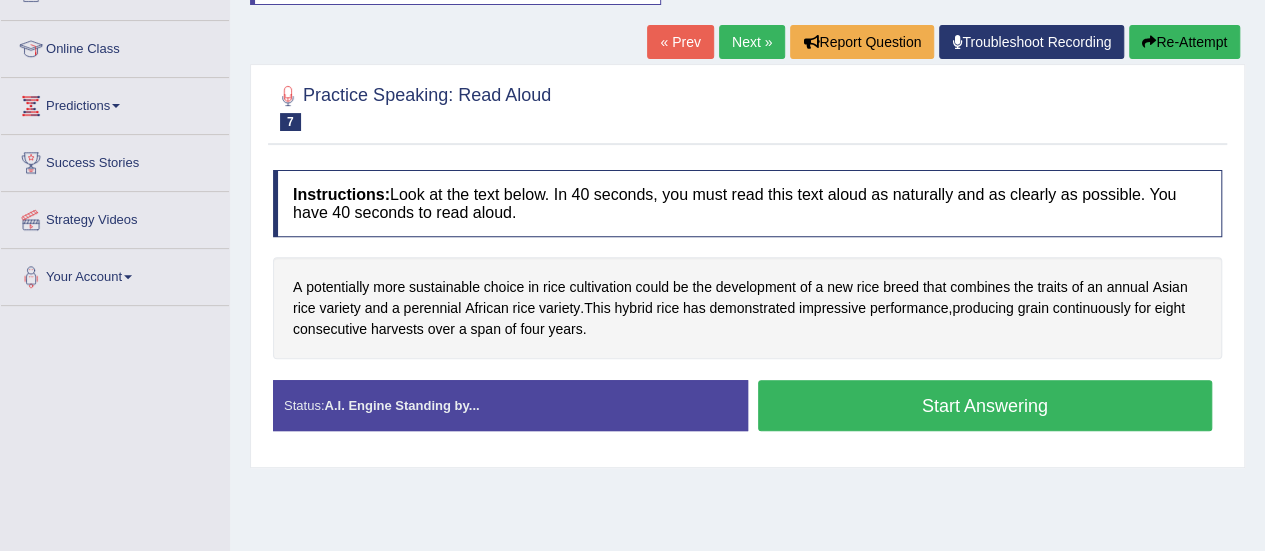 click on "Start Answering" at bounding box center [985, 405] 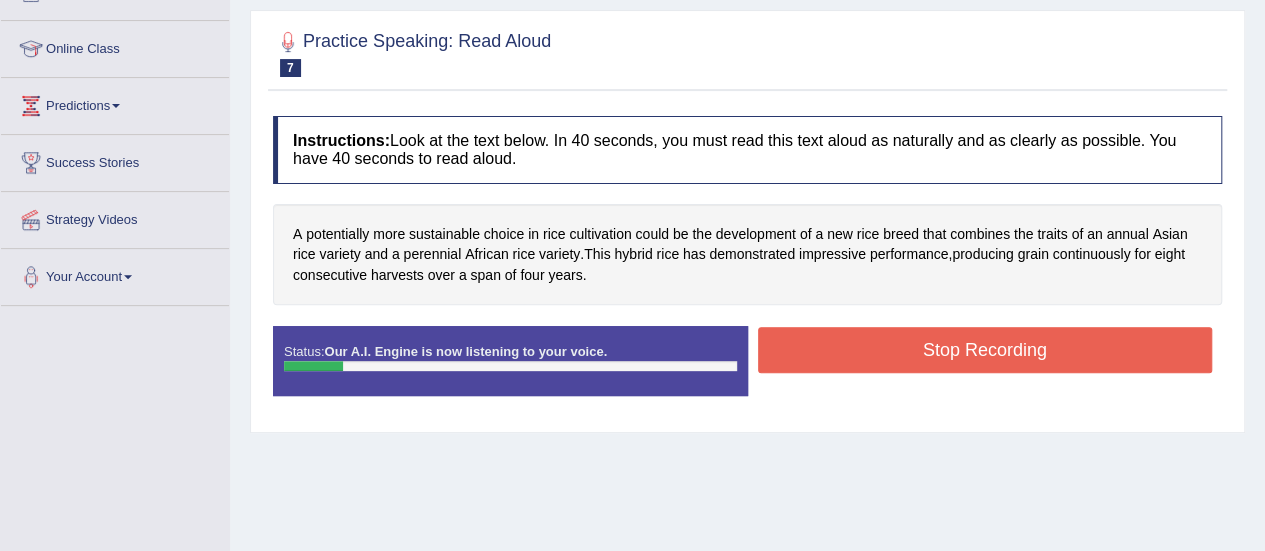 click on "Stop Recording" at bounding box center (985, 350) 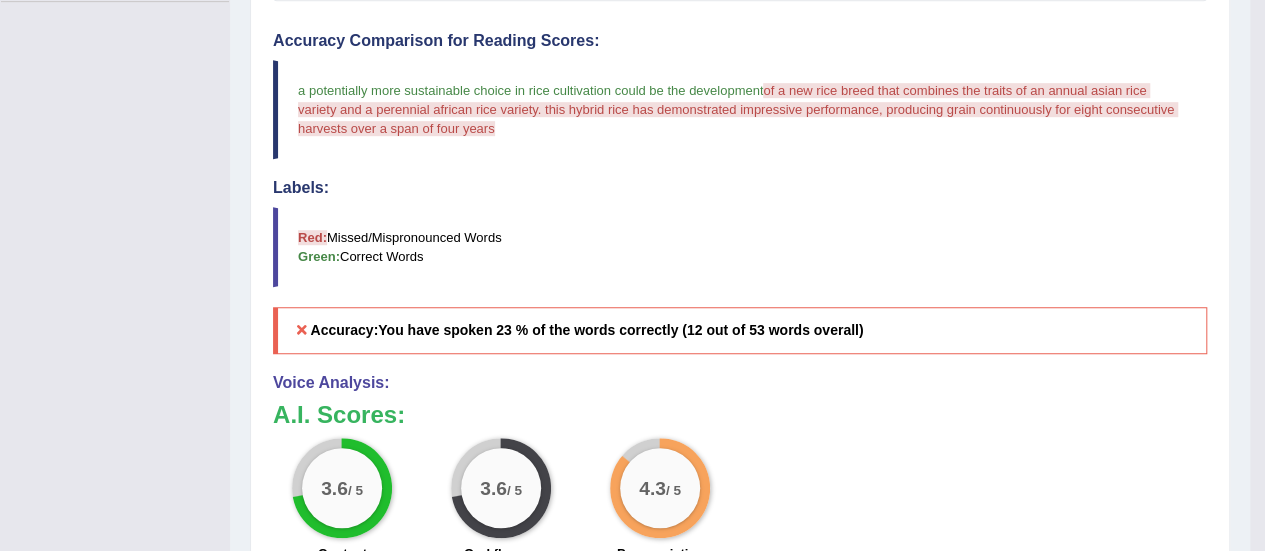 scroll, scrollTop: 550, scrollLeft: 0, axis: vertical 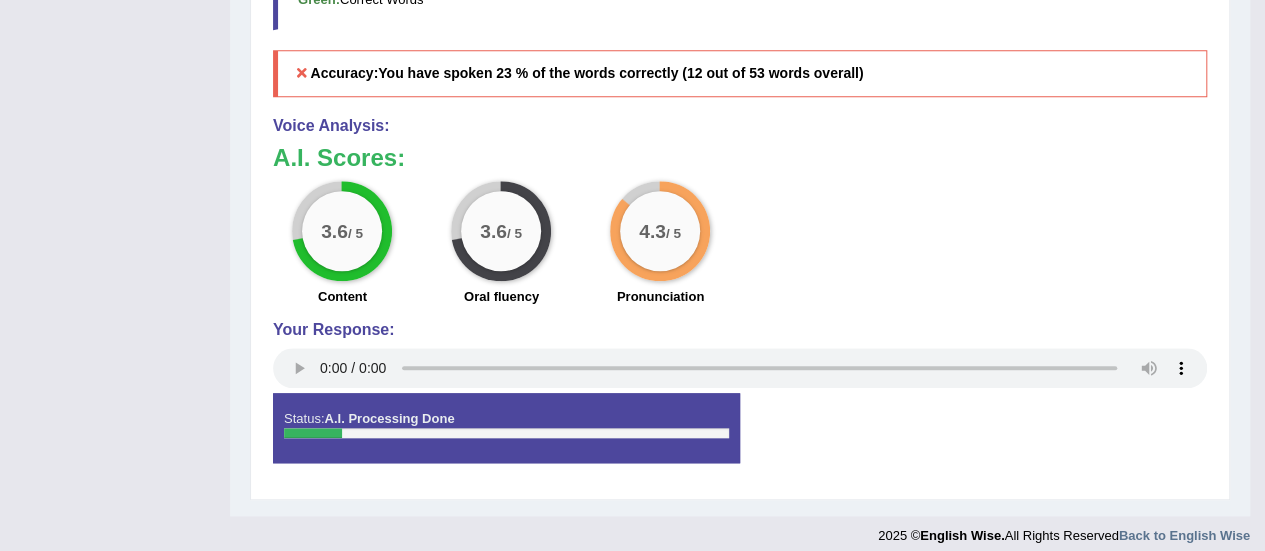 type 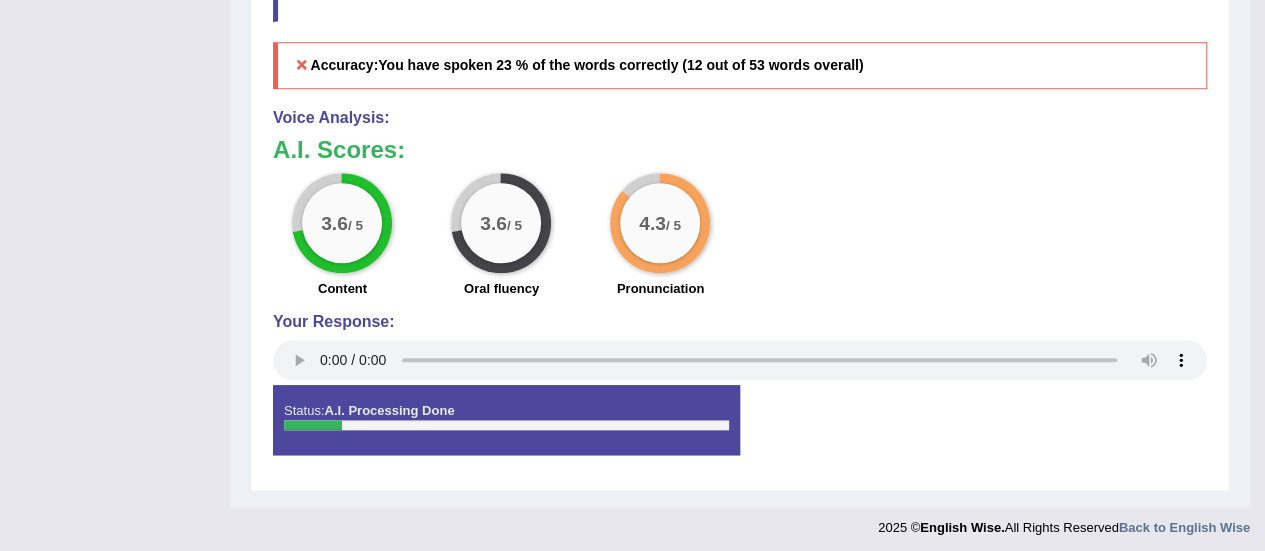 click on "Status:  A.I. Processing Done" at bounding box center (506, 420) 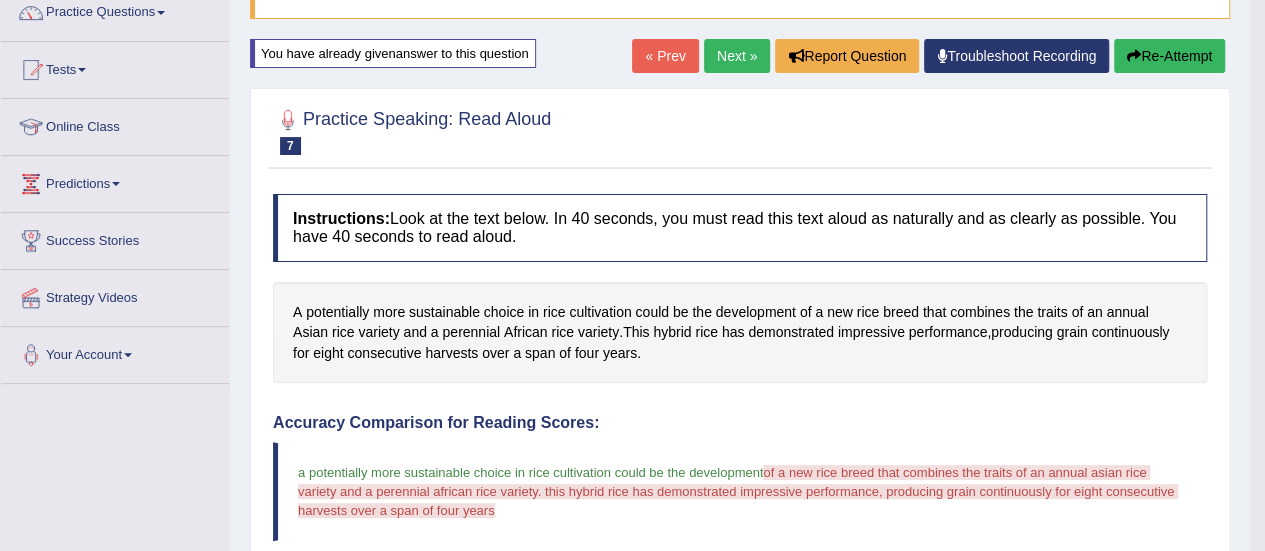scroll, scrollTop: 126, scrollLeft: 0, axis: vertical 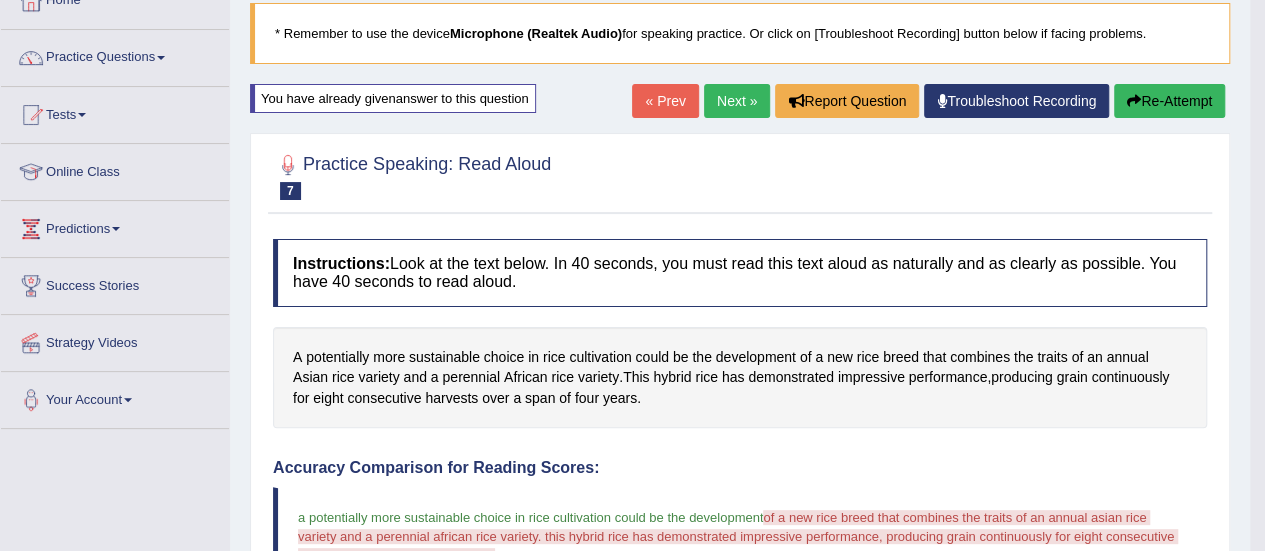 click on "Next »" at bounding box center [737, 101] 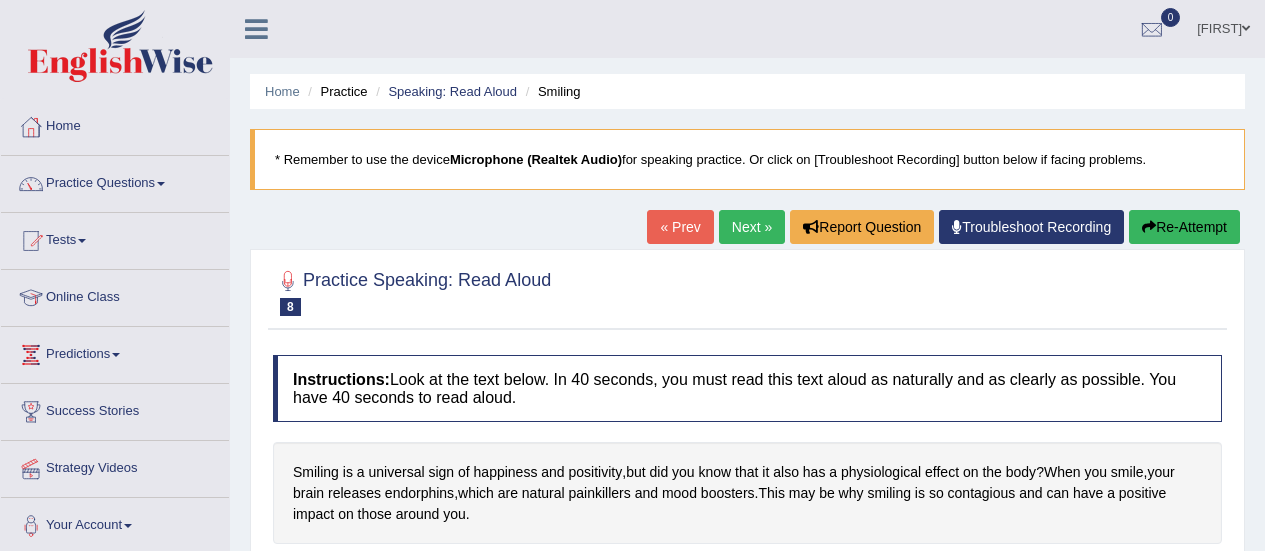 scroll, scrollTop: 0, scrollLeft: 0, axis: both 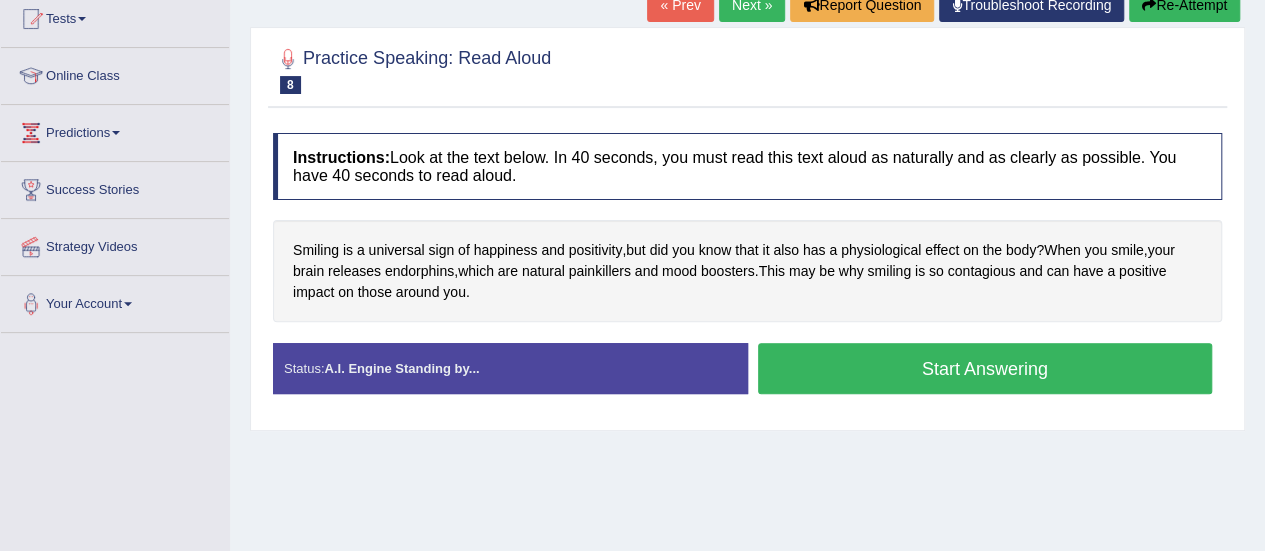 click on "Start Answering" at bounding box center (985, 368) 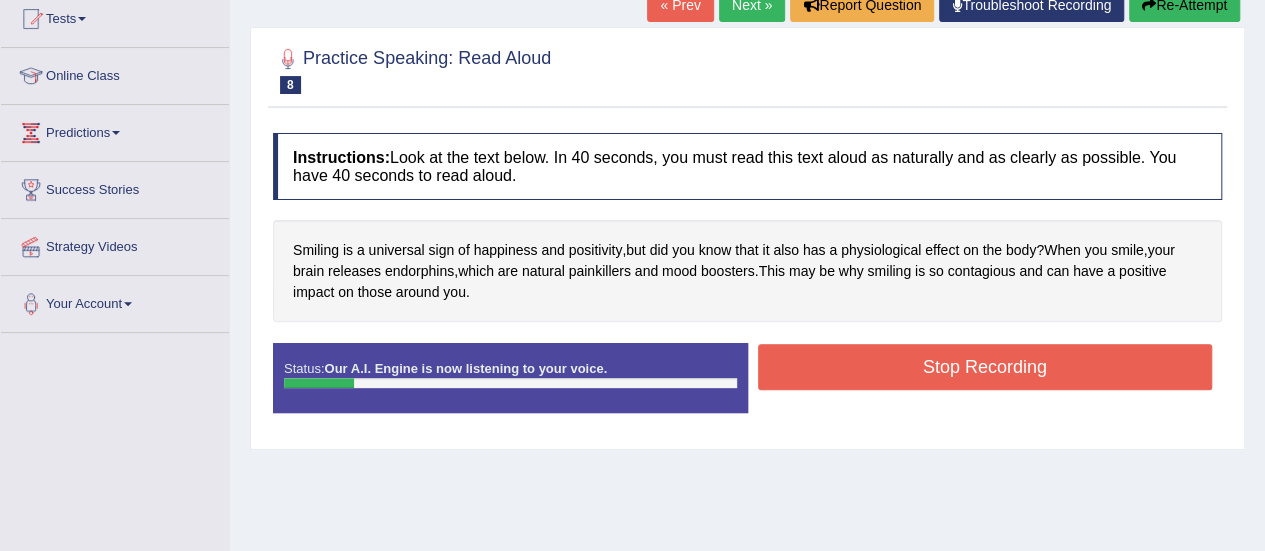 click on "Stop Recording" at bounding box center [985, 367] 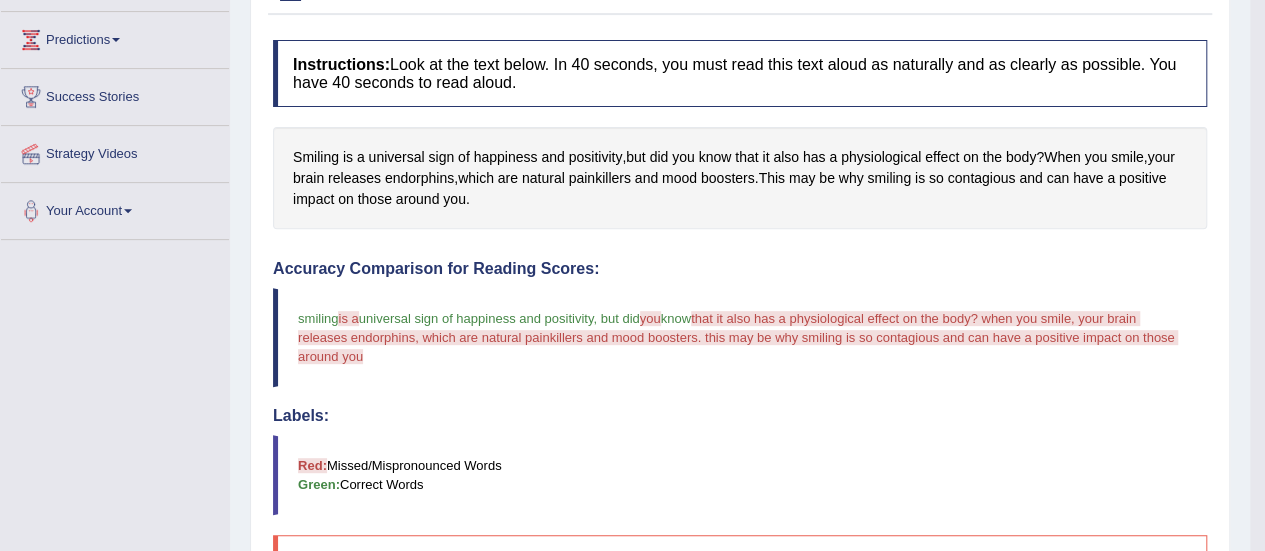 scroll, scrollTop: 0, scrollLeft: 0, axis: both 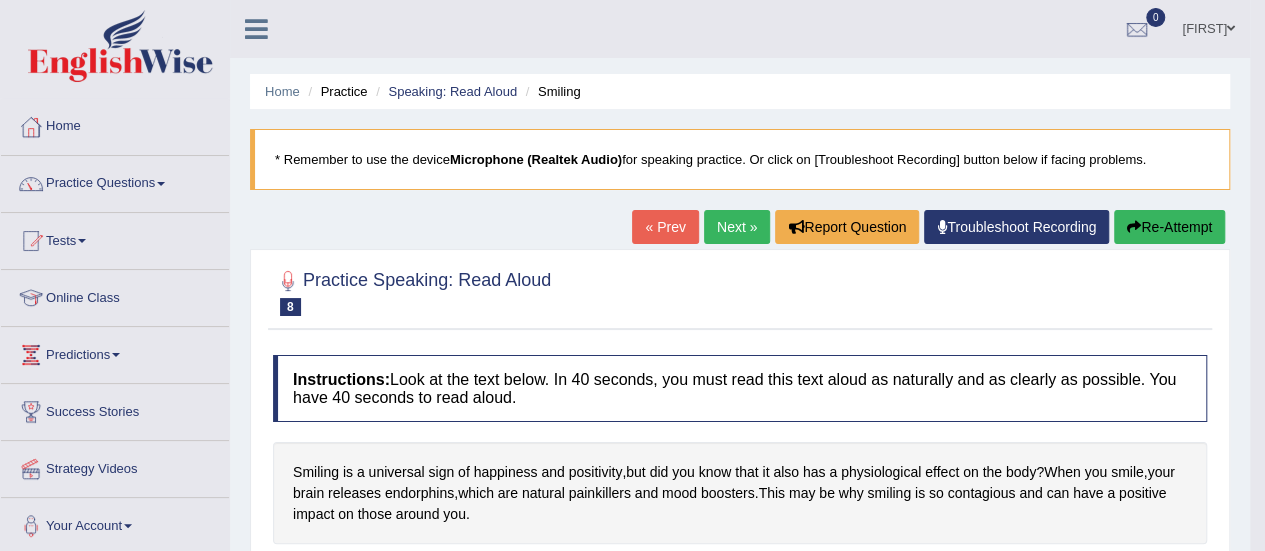 click on "Practice Questions" at bounding box center [115, 181] 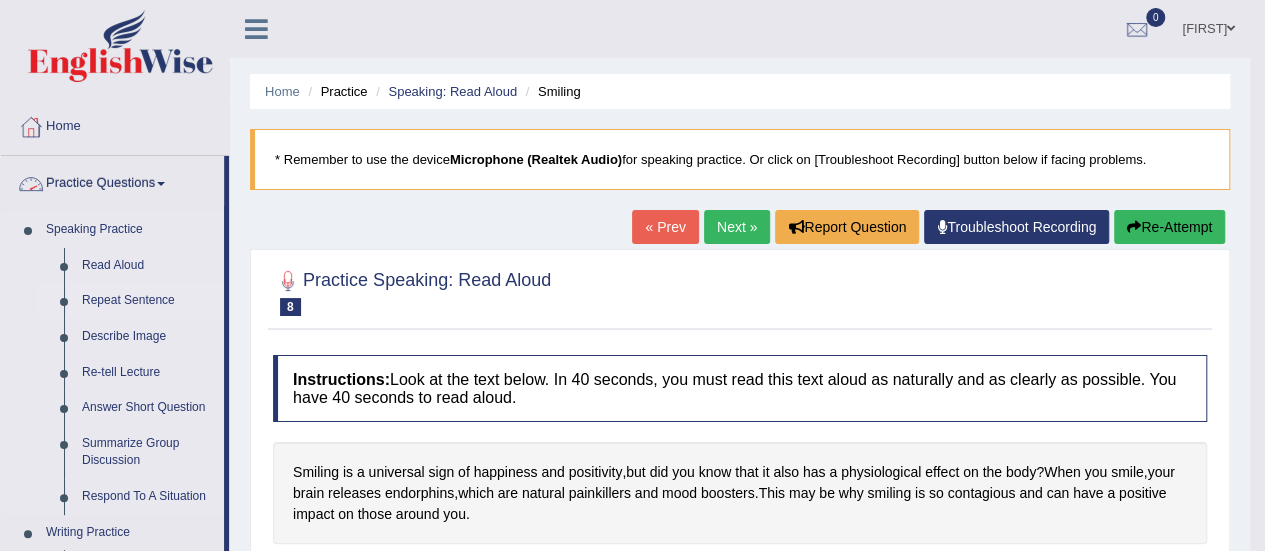 click on "Repeat Sentence" at bounding box center [148, 301] 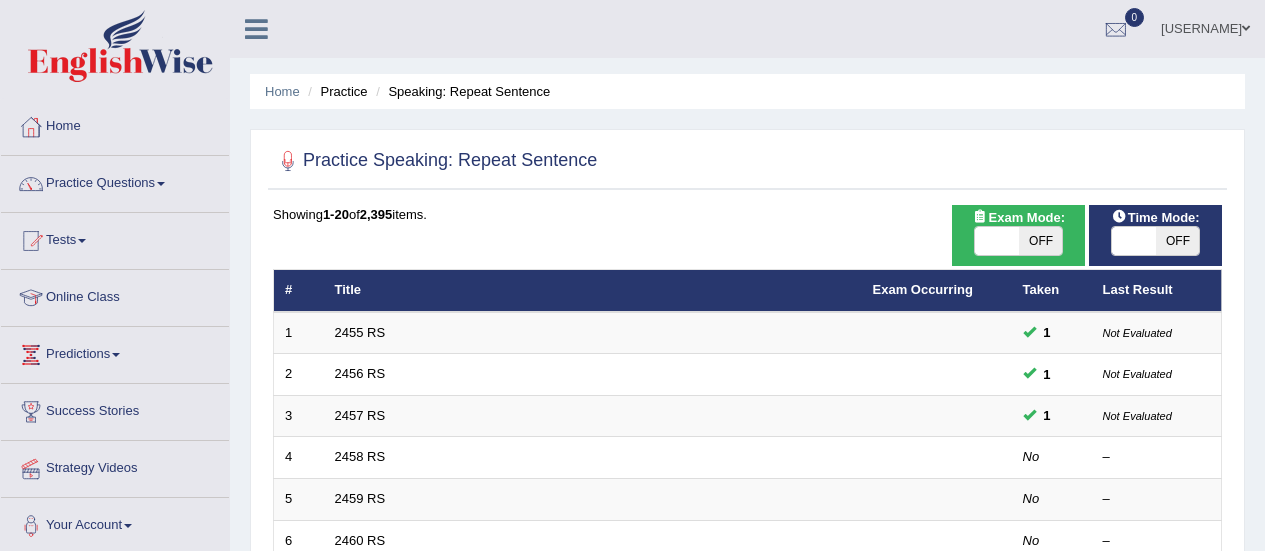 scroll, scrollTop: 0, scrollLeft: 0, axis: both 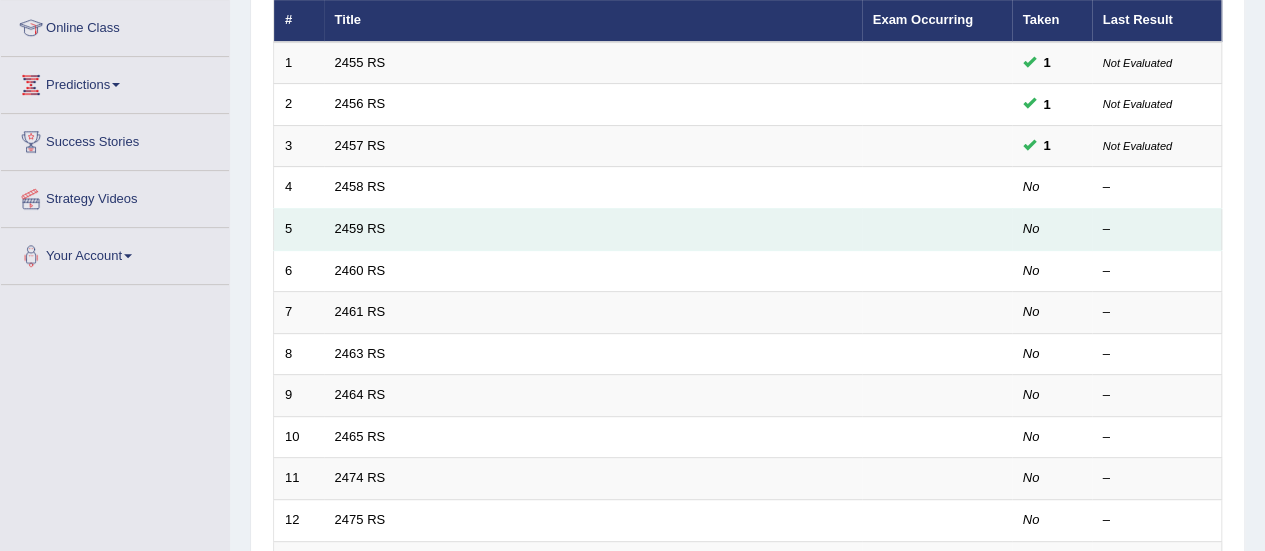 click on "2459 RS" at bounding box center (593, 230) 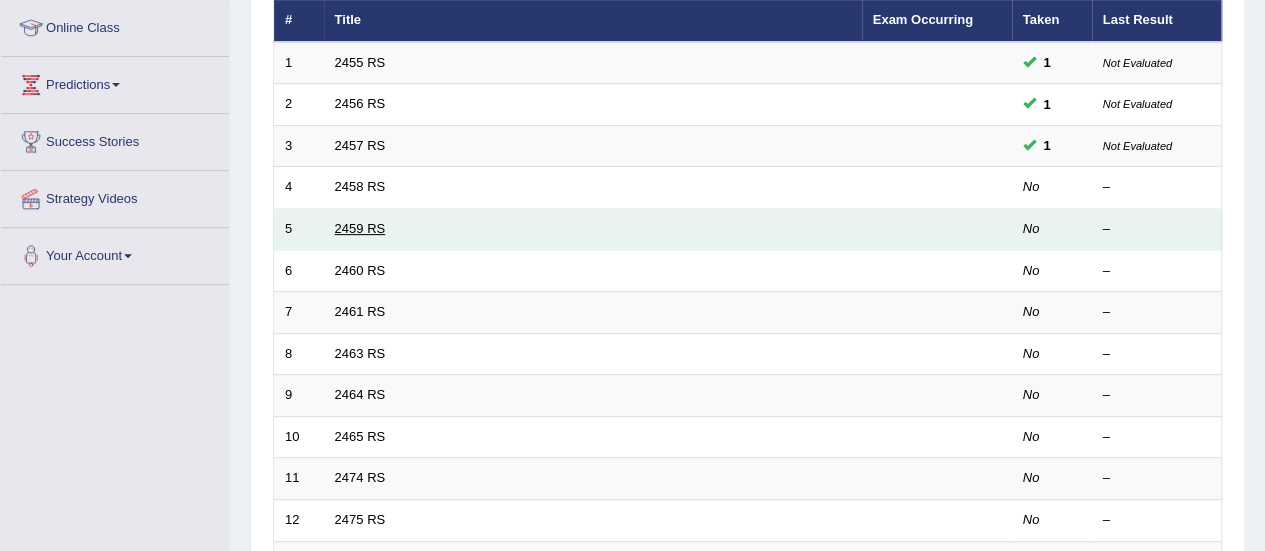 click on "2459 RS" at bounding box center [360, 228] 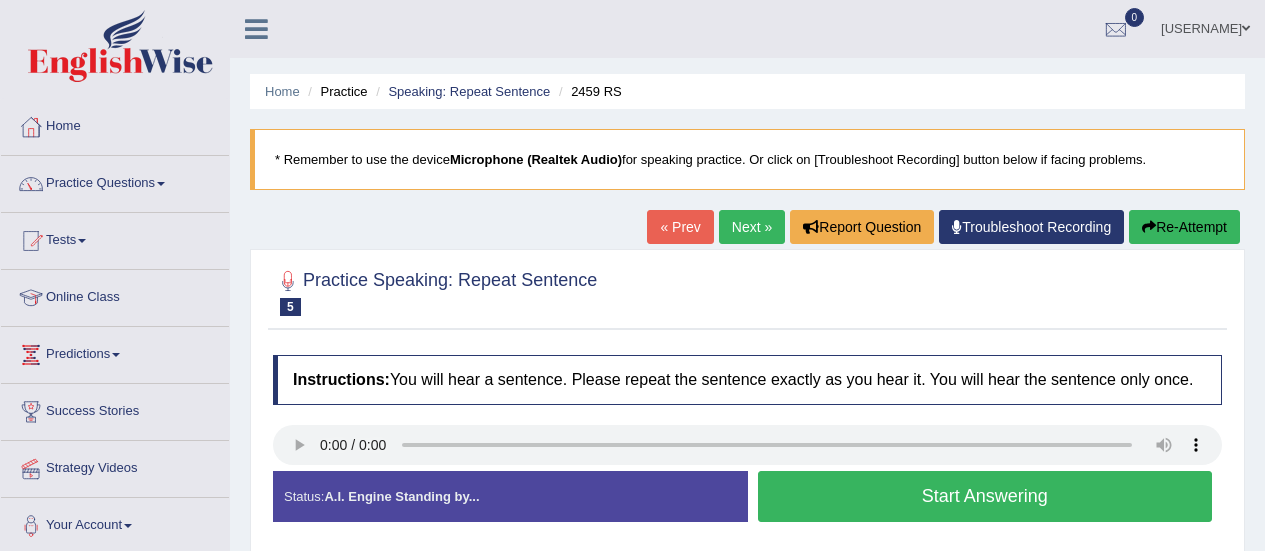 scroll, scrollTop: 0, scrollLeft: 0, axis: both 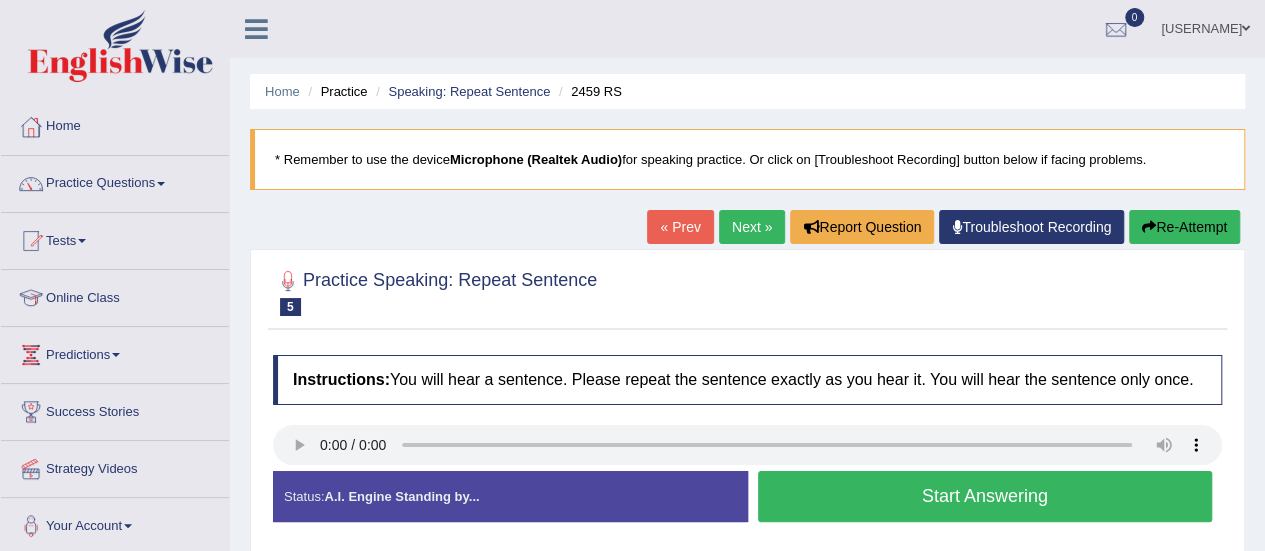 click on "Start Answering" at bounding box center (985, 496) 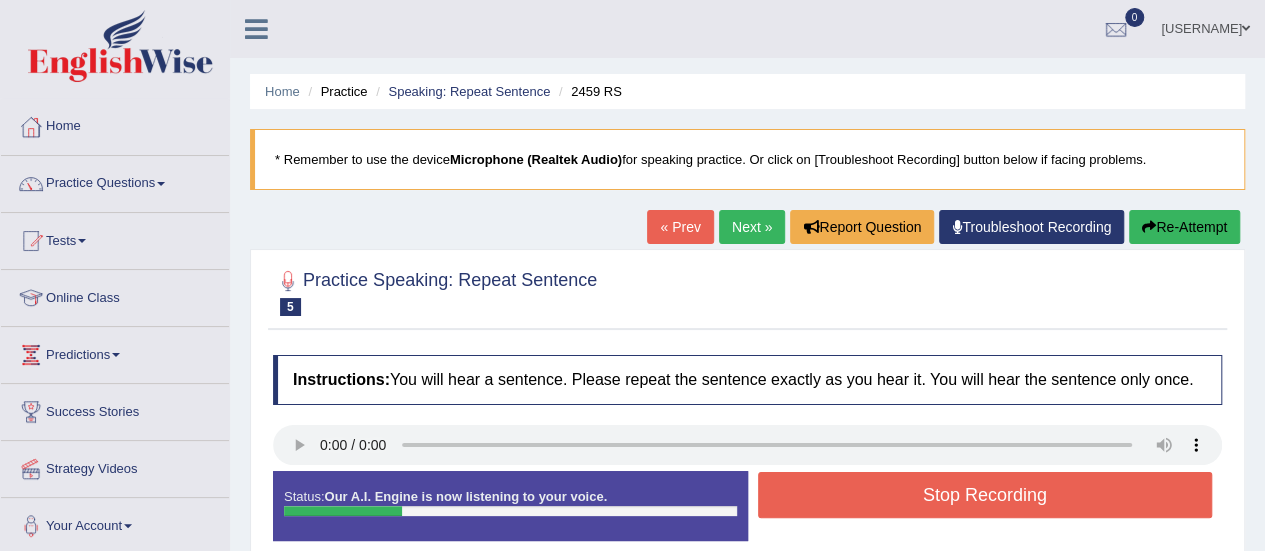 click on "Stop Recording" at bounding box center [985, 495] 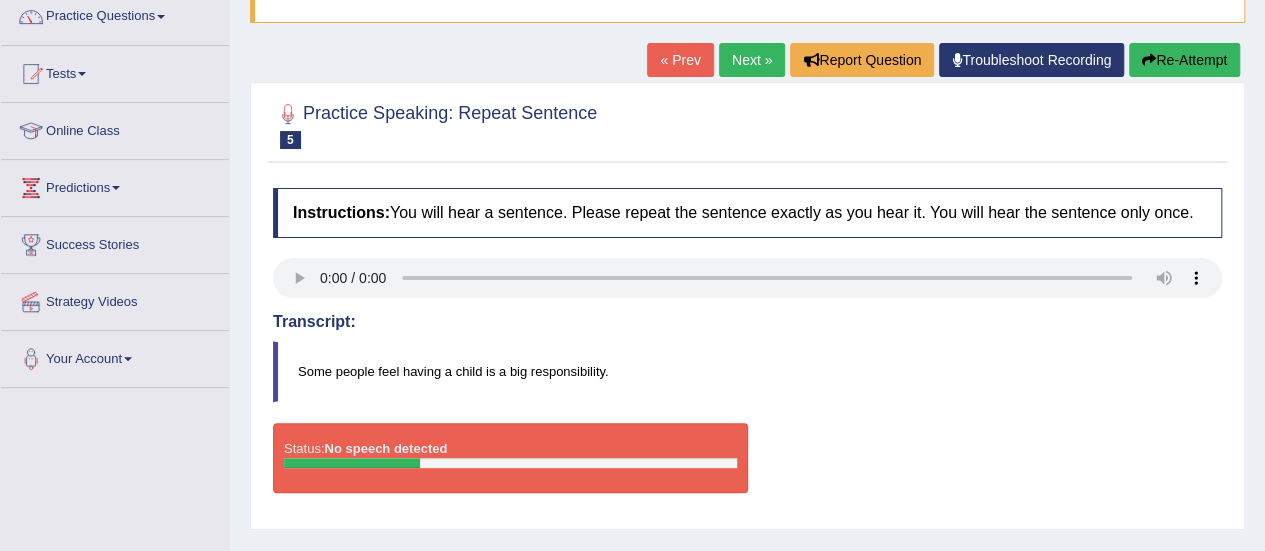 scroll, scrollTop: 198, scrollLeft: 0, axis: vertical 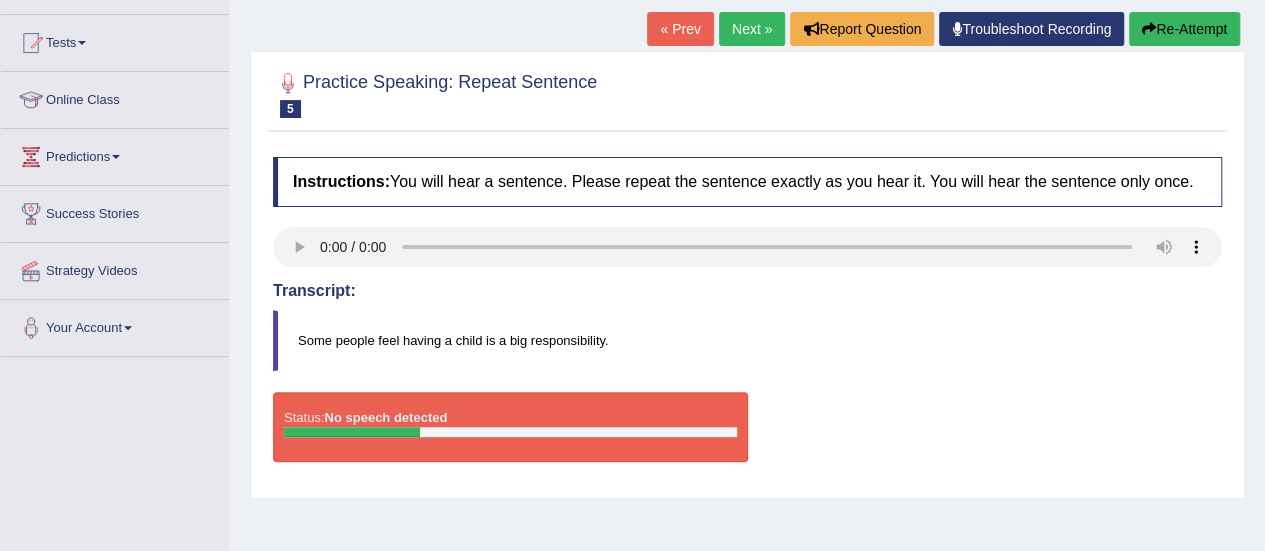 click at bounding box center [352, 432] 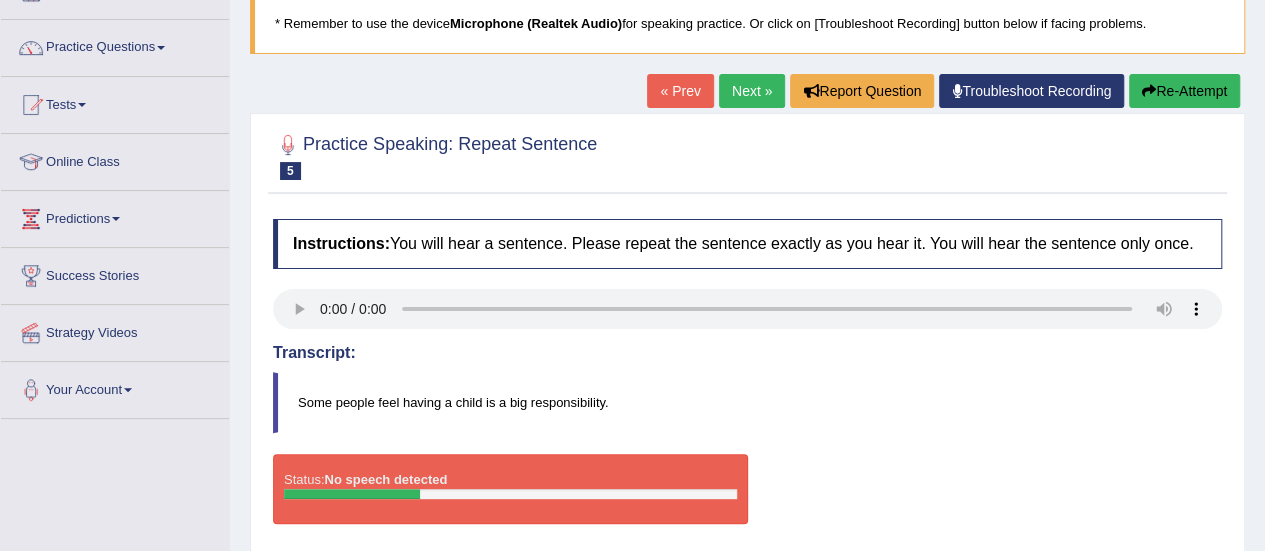 scroll, scrollTop: 3, scrollLeft: 0, axis: vertical 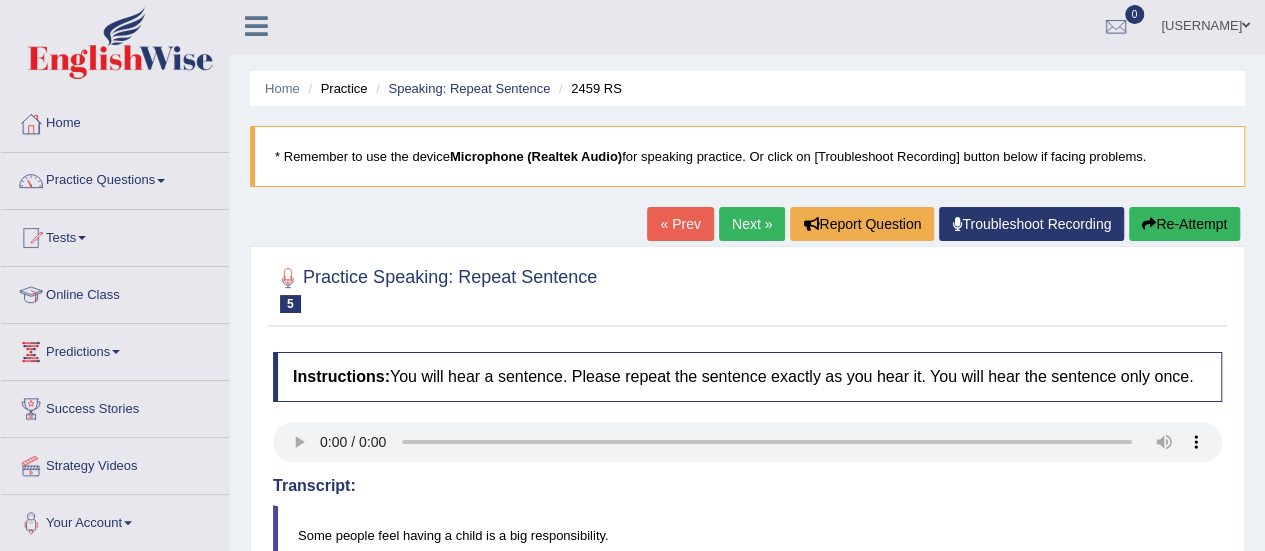 click on "Instructions:  You will hear a sentence. Please repeat the sentence exactly as you hear it. You will hear the sentence only once." at bounding box center (747, 377) 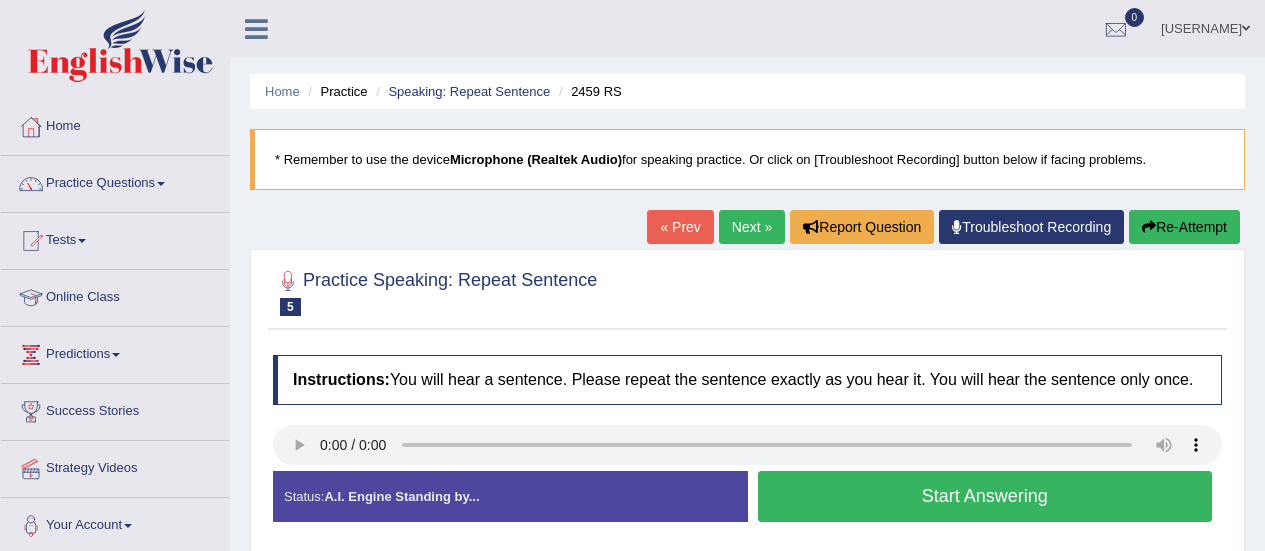 scroll, scrollTop: 3, scrollLeft: 0, axis: vertical 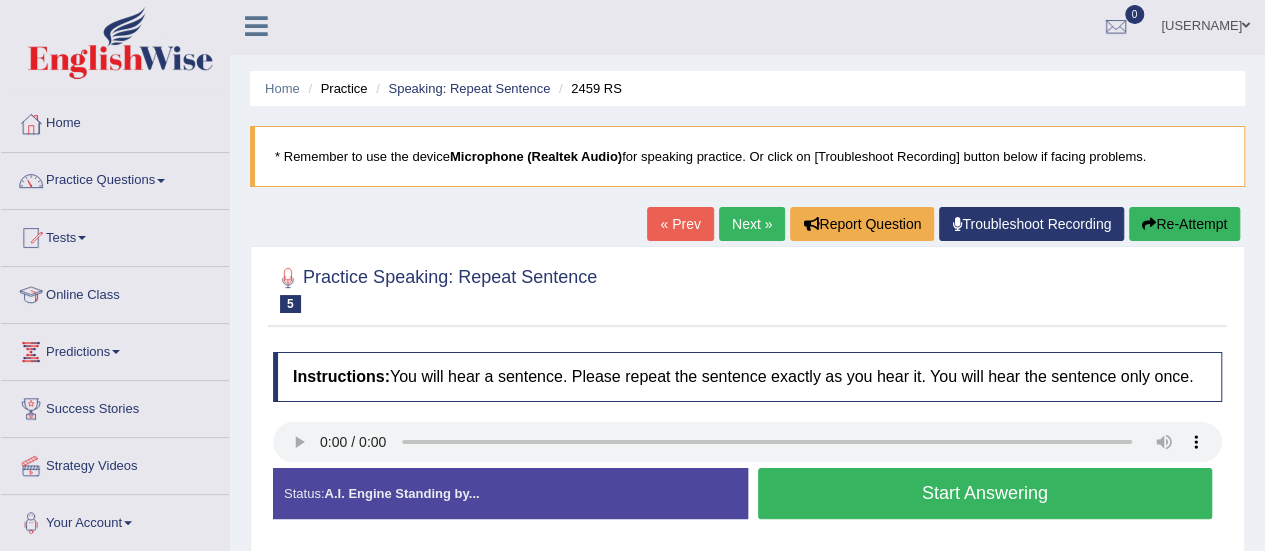 click on "Stop Recording" at bounding box center [985, 524] 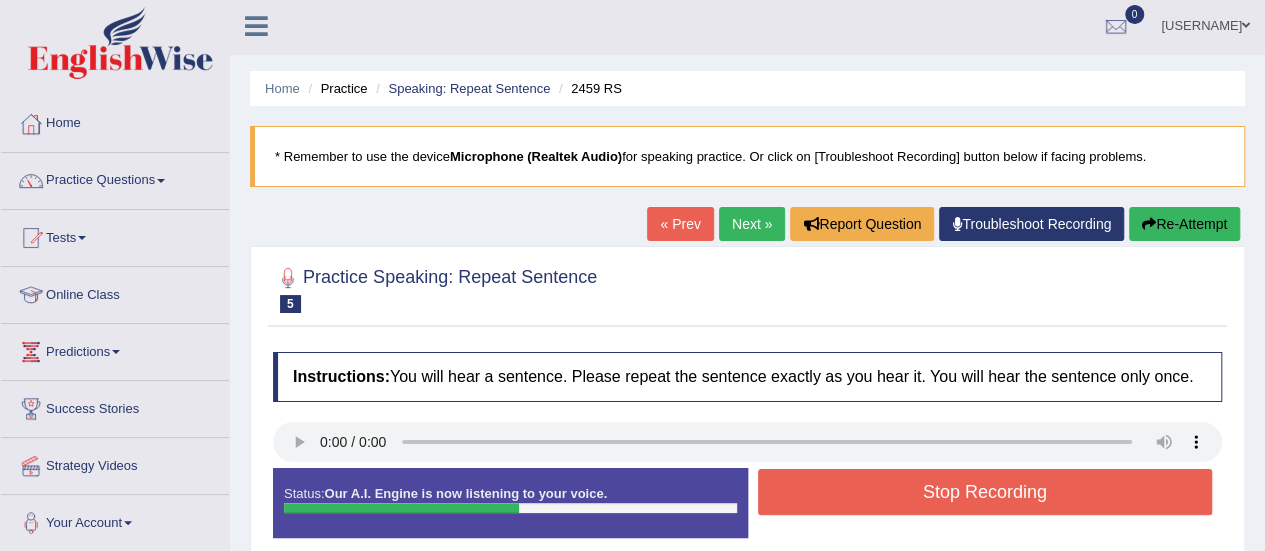 click on "Stop Recording" at bounding box center (985, 492) 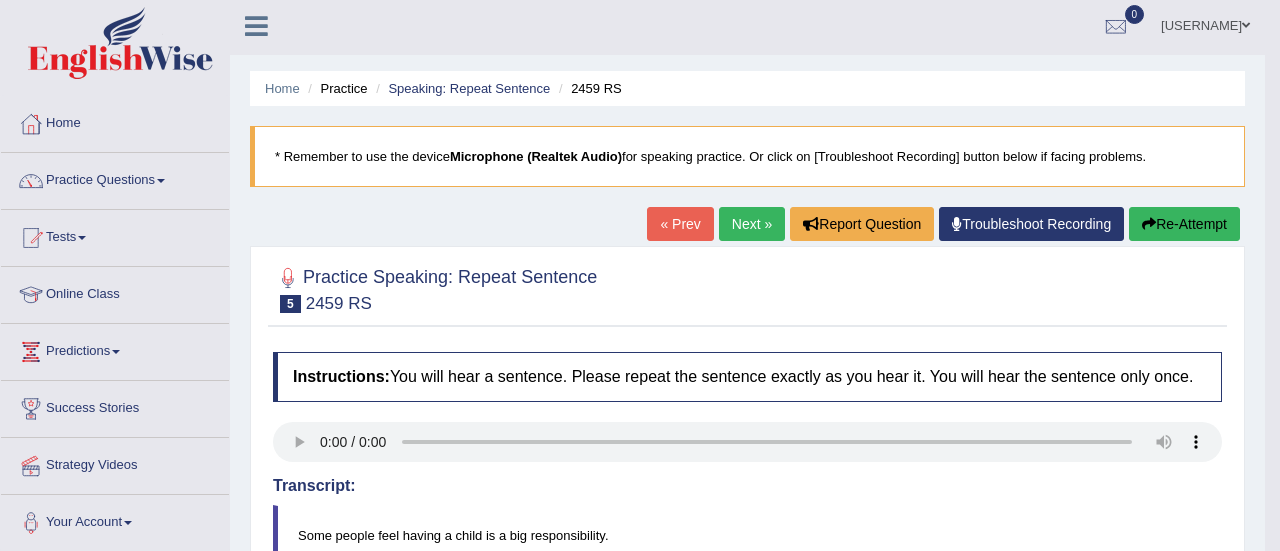 scroll, scrollTop: 0, scrollLeft: 0, axis: both 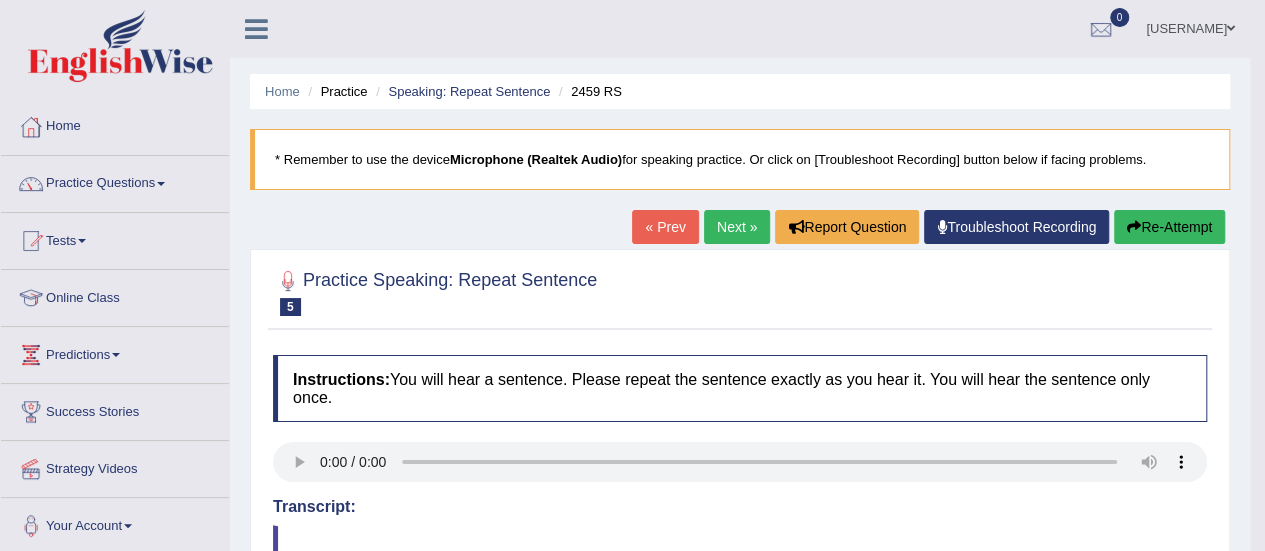 click on "Next »" at bounding box center [737, 227] 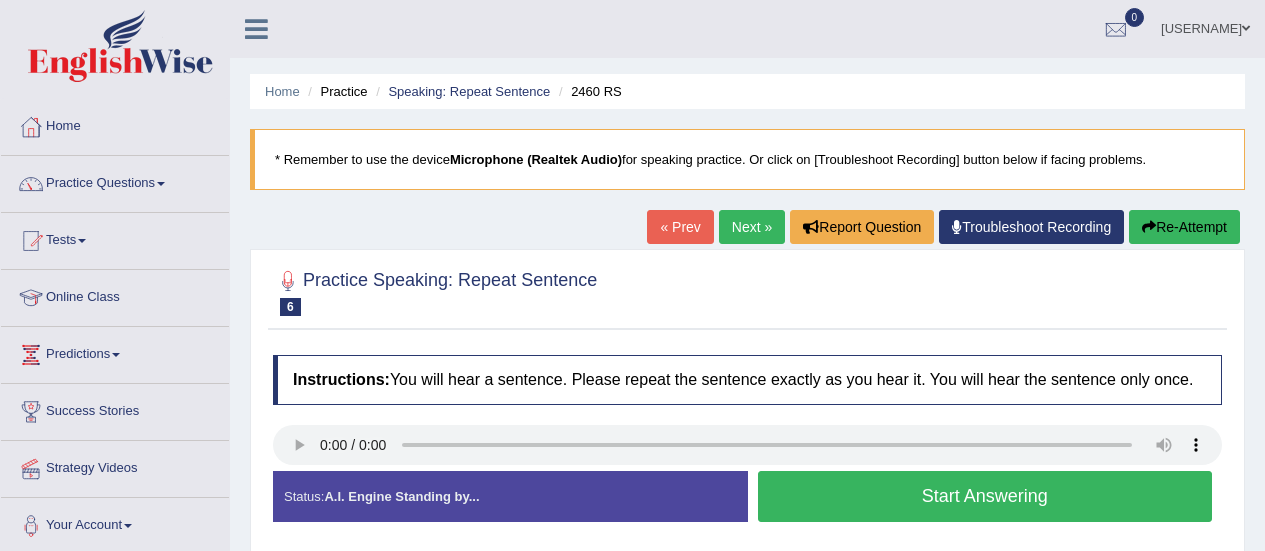 scroll, scrollTop: 0, scrollLeft: 0, axis: both 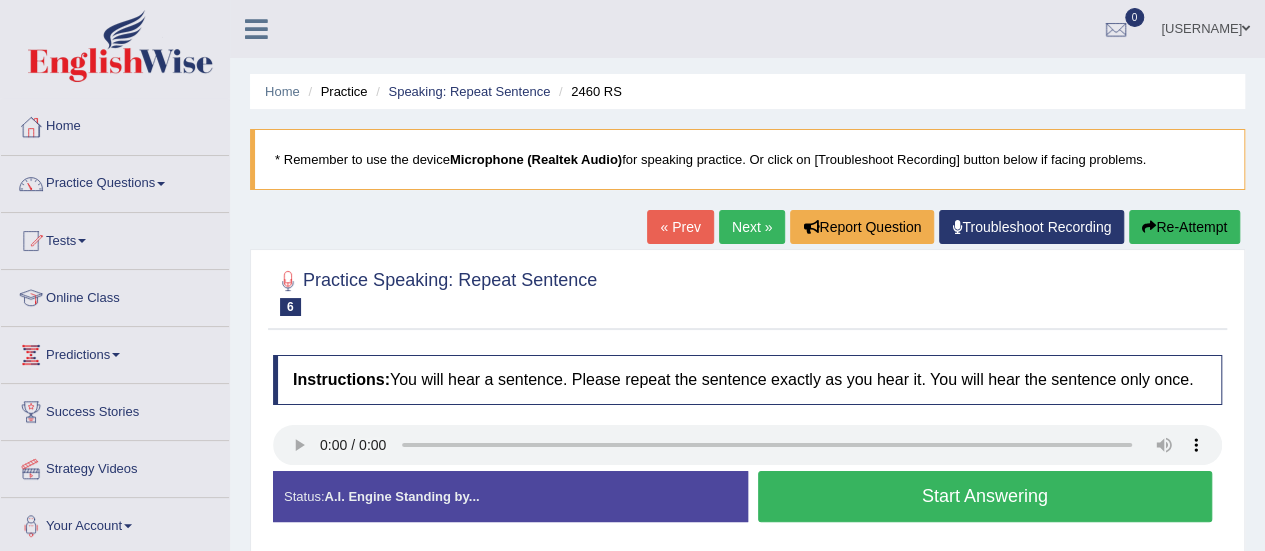 click on "Start Answering" at bounding box center (985, 496) 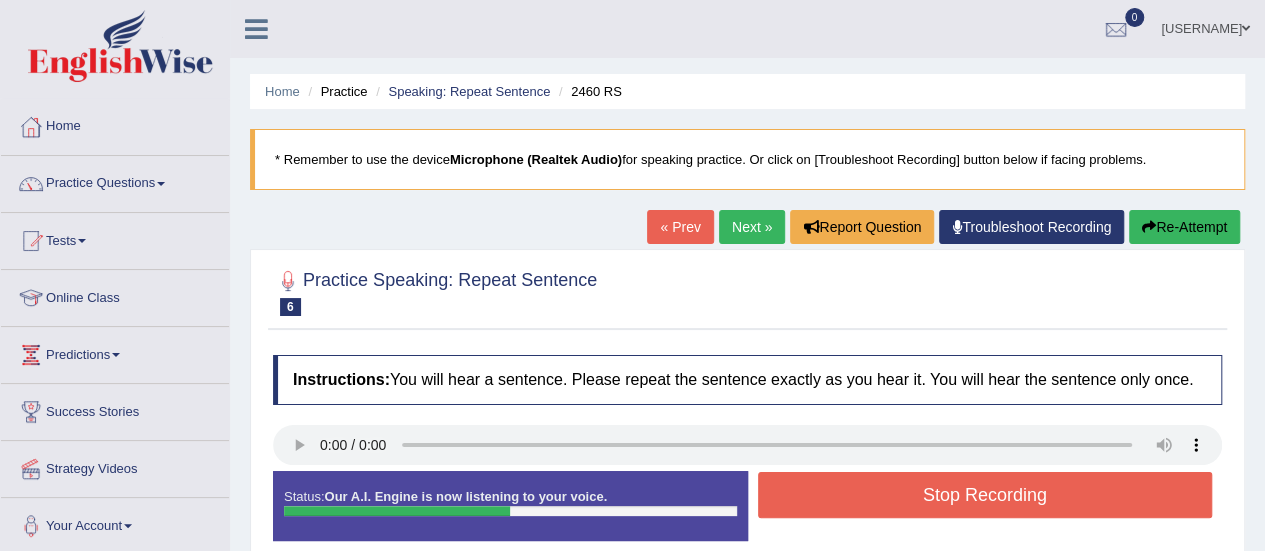 click on "Stop Recording" at bounding box center (985, 495) 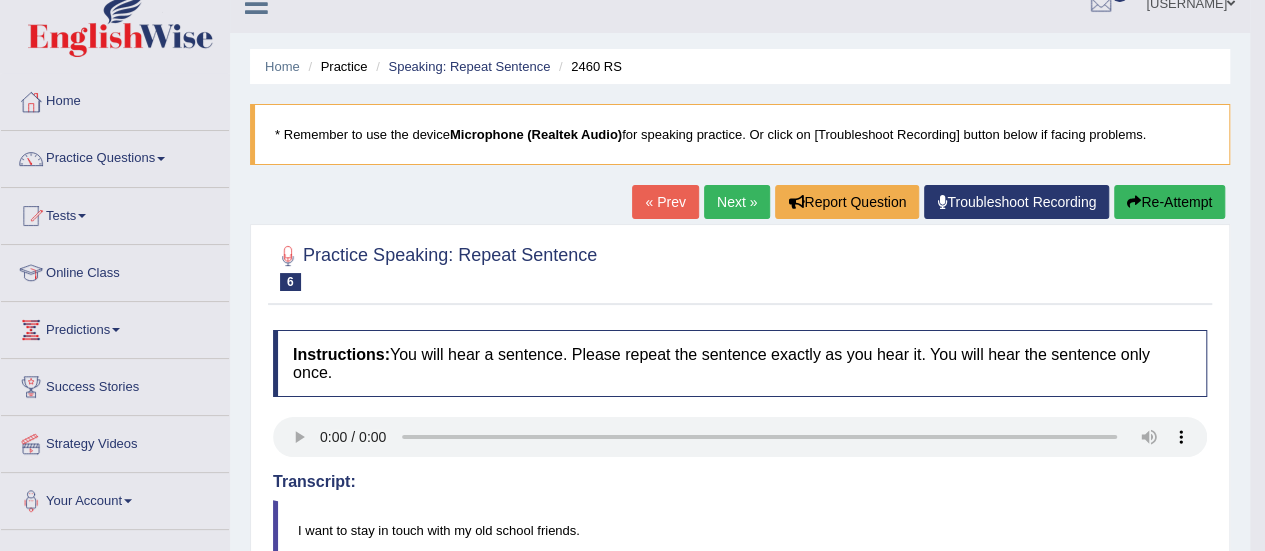 scroll, scrollTop: 0, scrollLeft: 0, axis: both 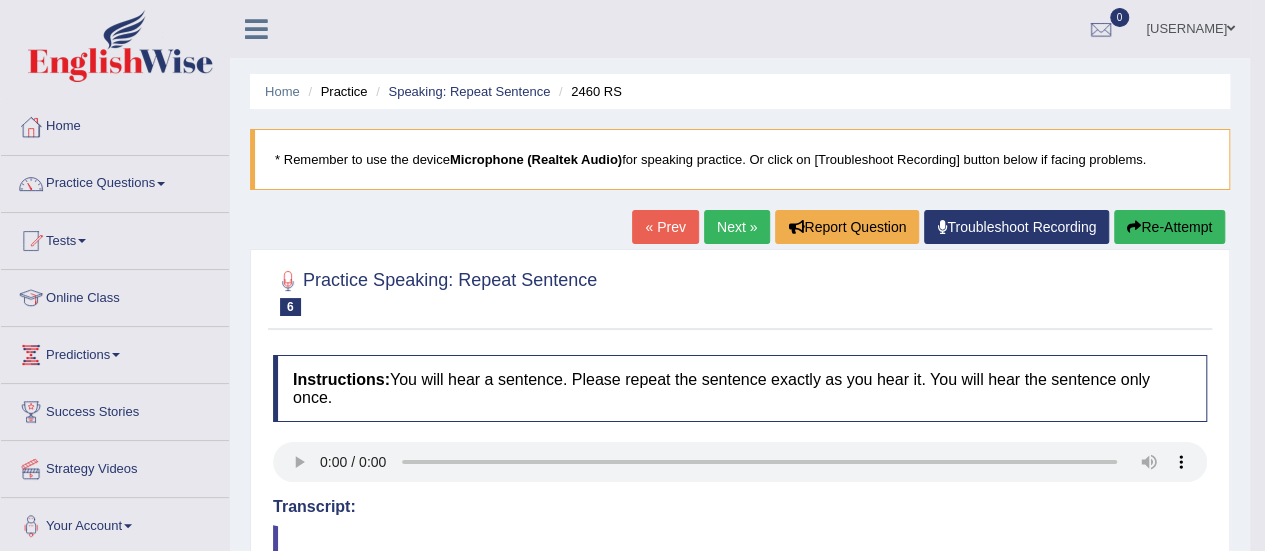 click on "Next »" at bounding box center [737, 227] 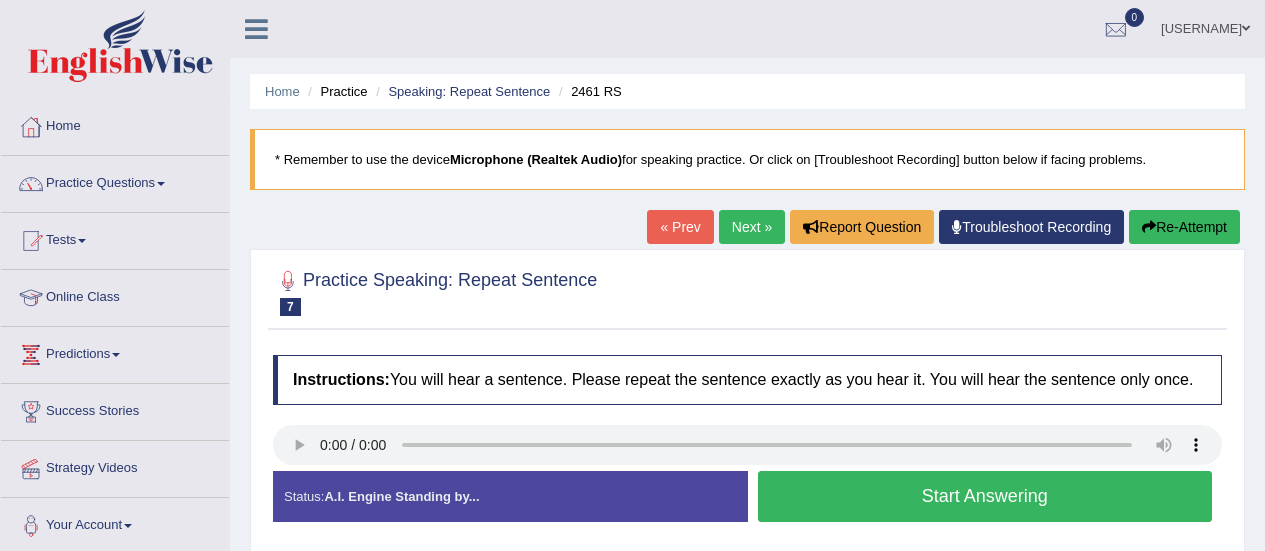 scroll, scrollTop: 0, scrollLeft: 0, axis: both 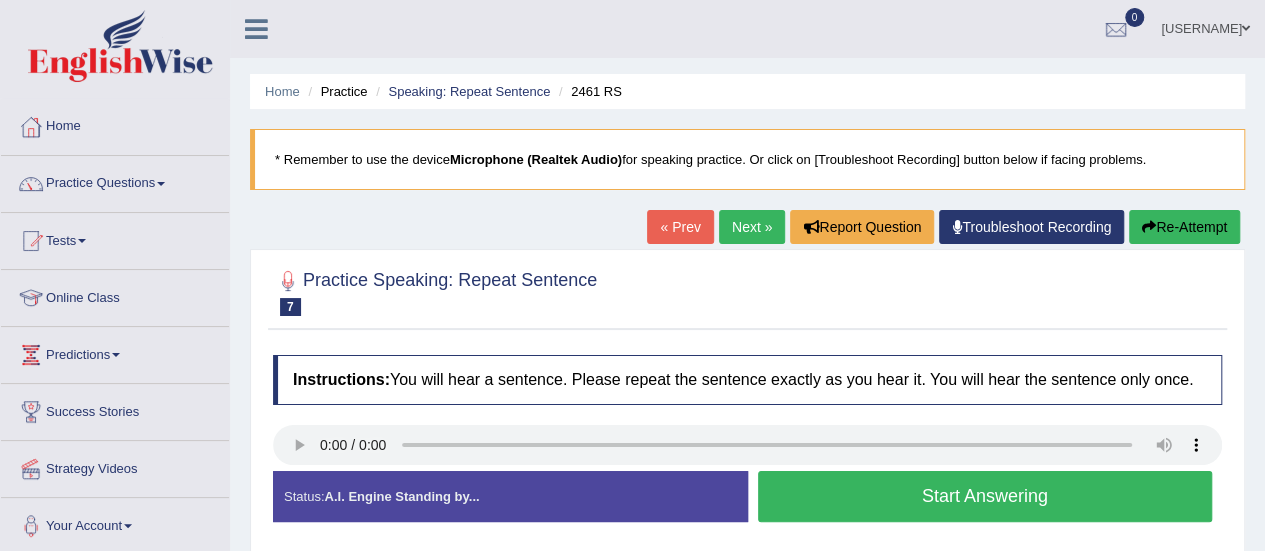 click on "Created with Highcharts 7.1.2 Too low Too high Time Pitch meter: 0 2.5 5 7.5 10" at bounding box center (505, 470) 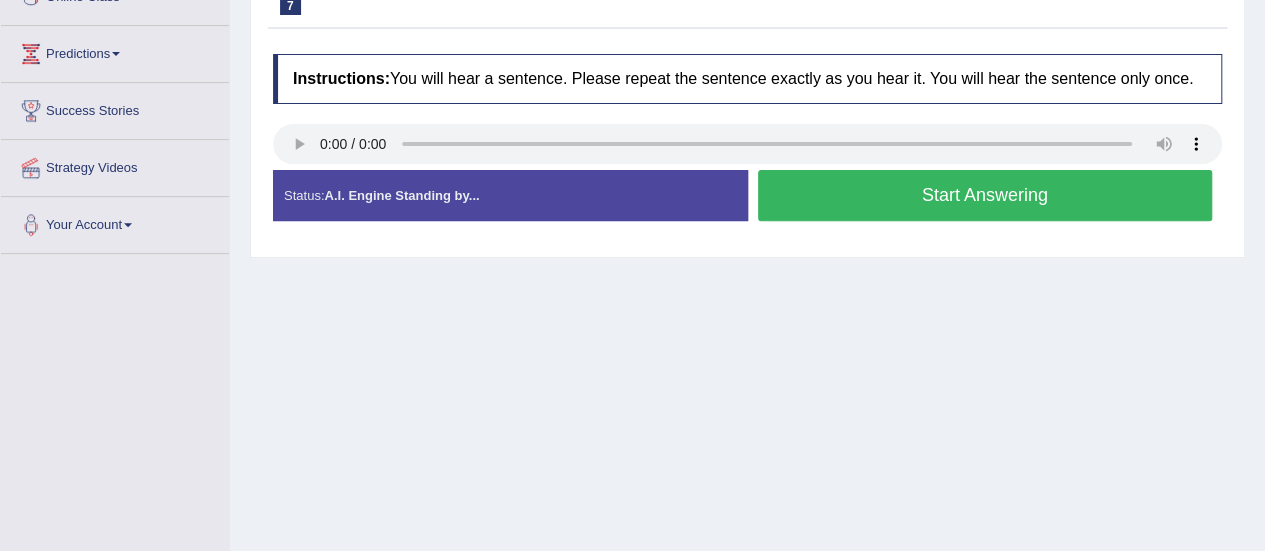 scroll, scrollTop: 302, scrollLeft: 0, axis: vertical 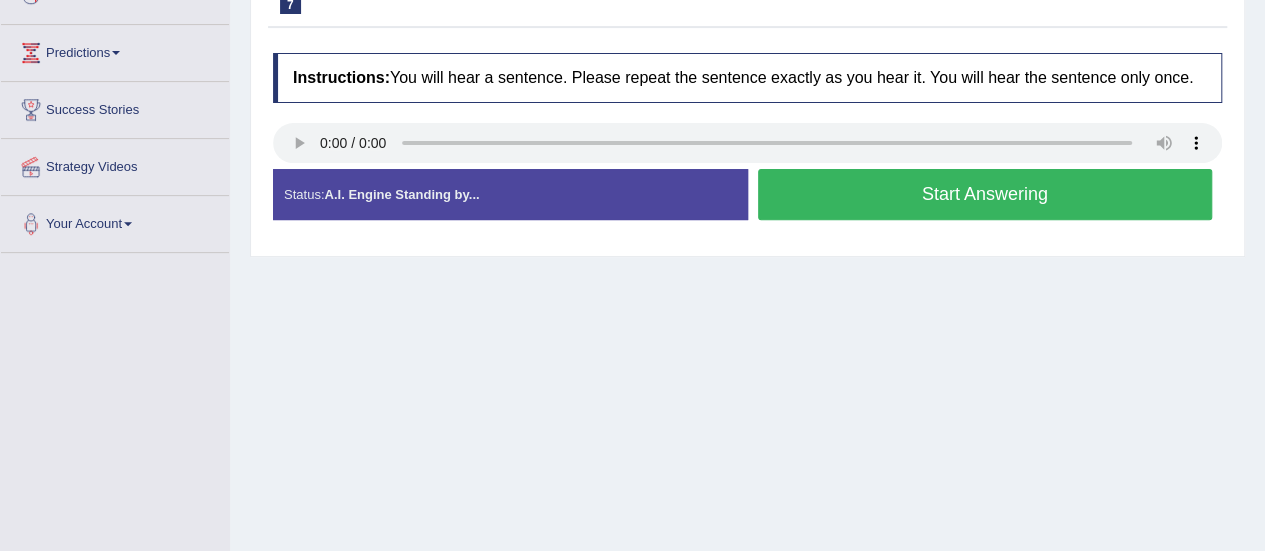 click on "Start Answering" at bounding box center (985, 194) 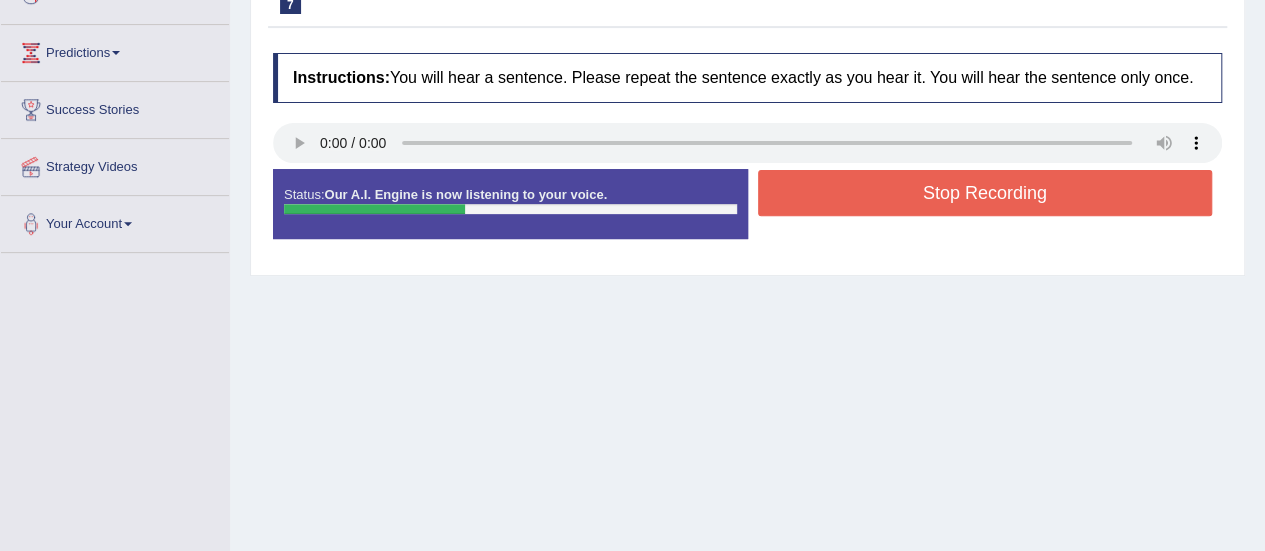 click on "Stop Recording" at bounding box center [985, 193] 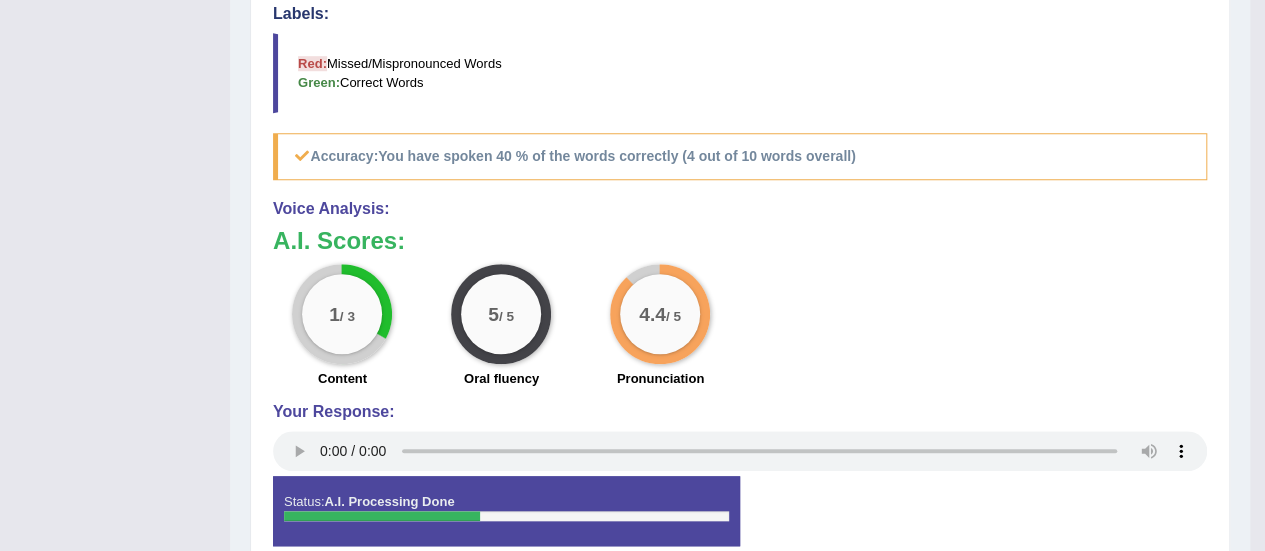 scroll, scrollTop: 724, scrollLeft: 0, axis: vertical 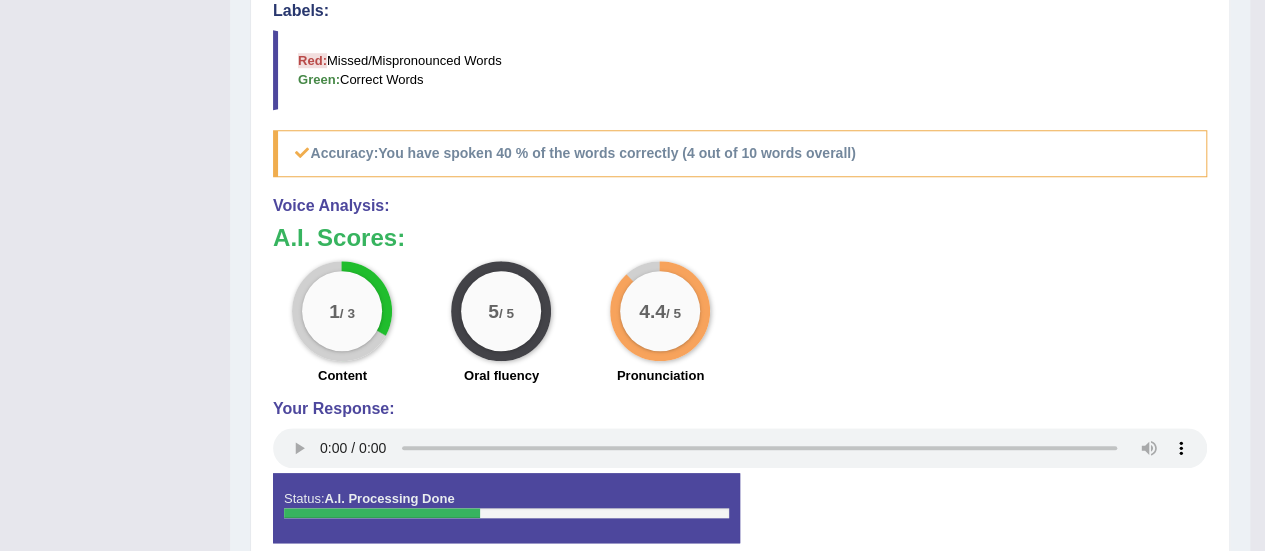 click on "Voice Analysis:" at bounding box center (740, 206) 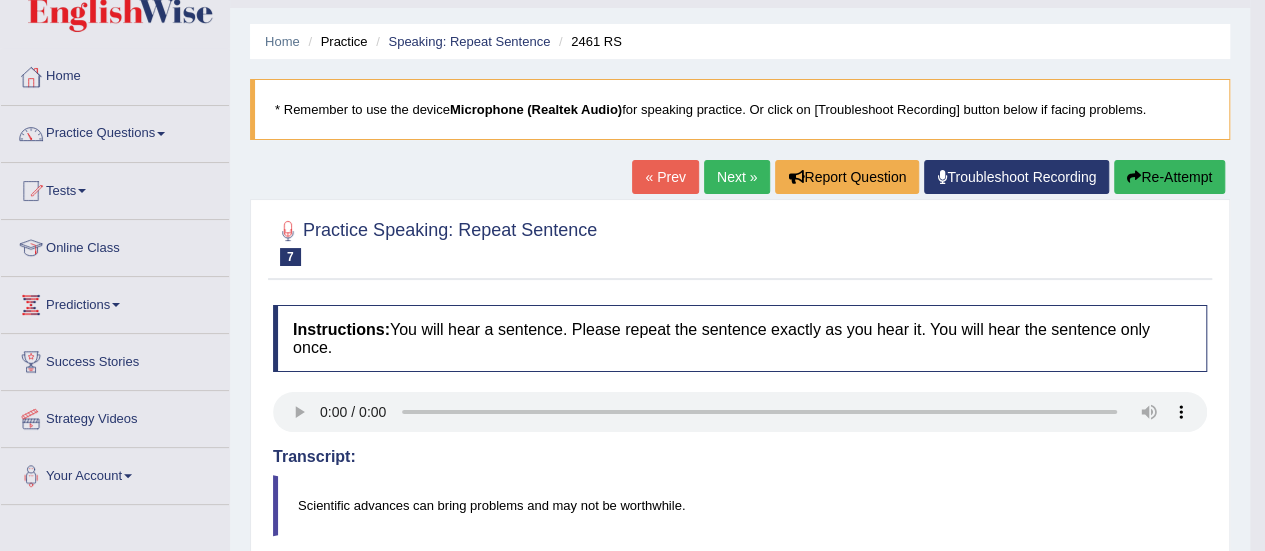 scroll, scrollTop: 0, scrollLeft: 0, axis: both 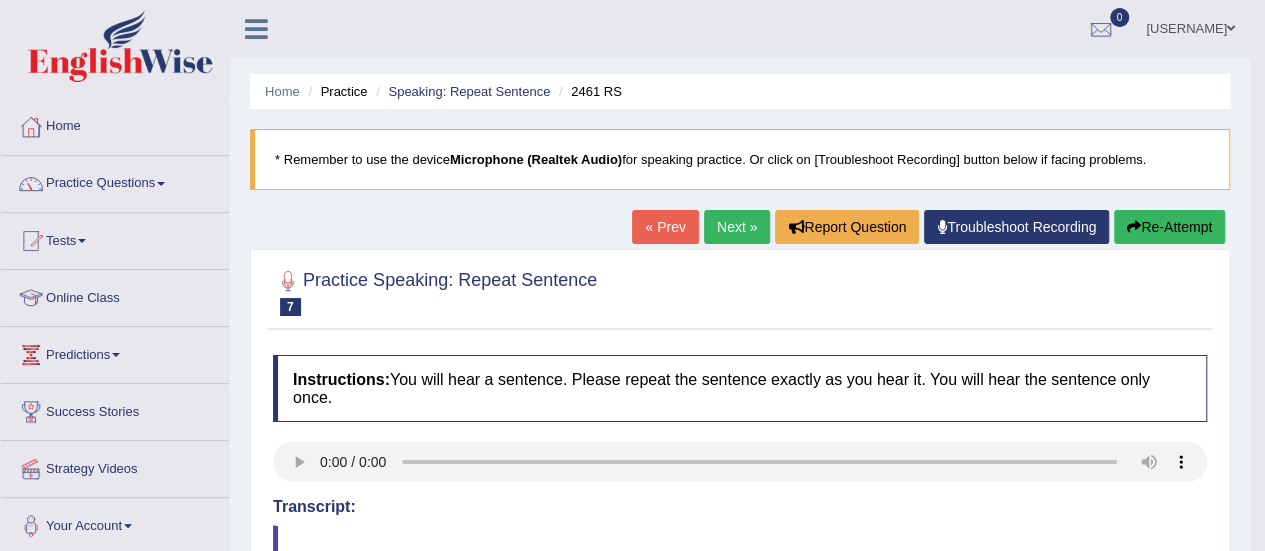 click on "Next »" at bounding box center [737, 227] 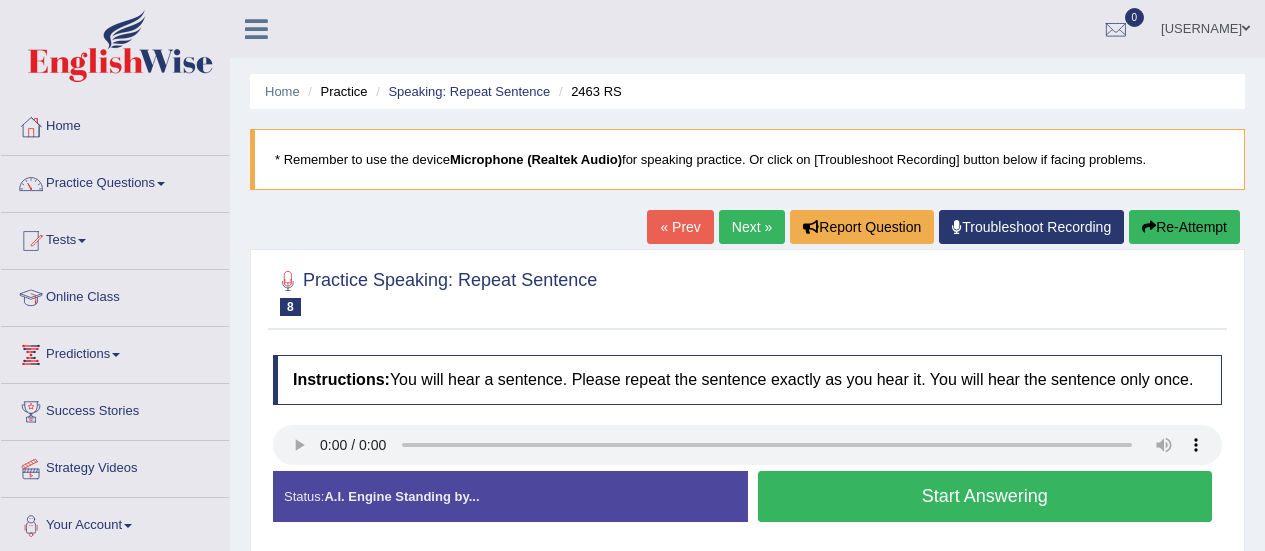 scroll, scrollTop: 0, scrollLeft: 0, axis: both 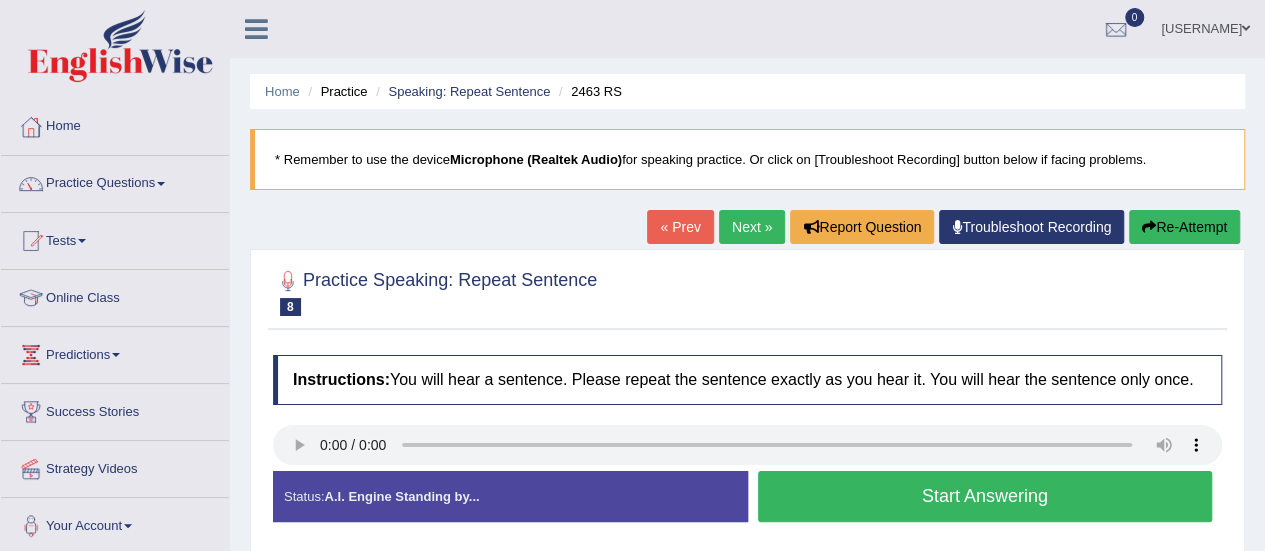 click on "Start Answering" at bounding box center [985, 496] 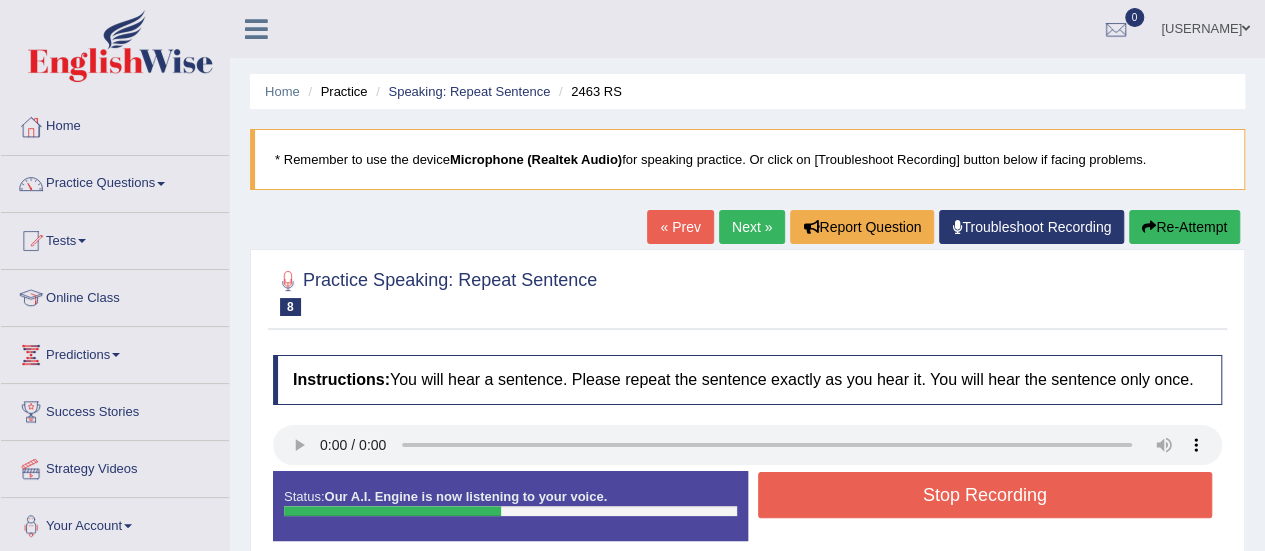 click on "Stop Recording" at bounding box center [985, 495] 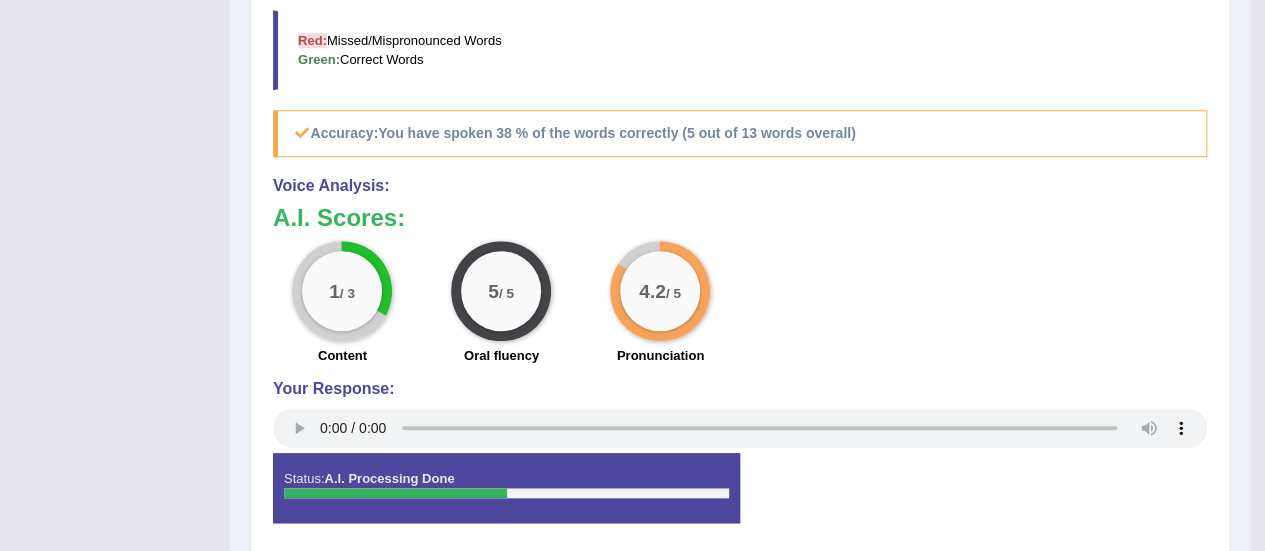 scroll, scrollTop: 799, scrollLeft: 0, axis: vertical 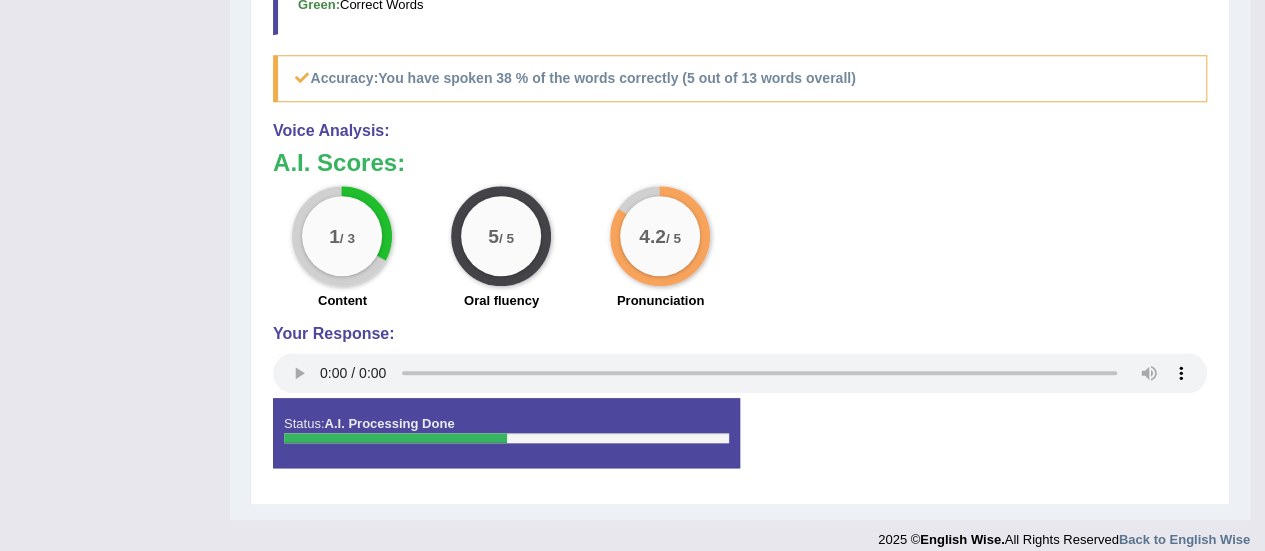 click on "Status:  A.I. Processing Done Start Answering Stop Recording" at bounding box center (740, 443) 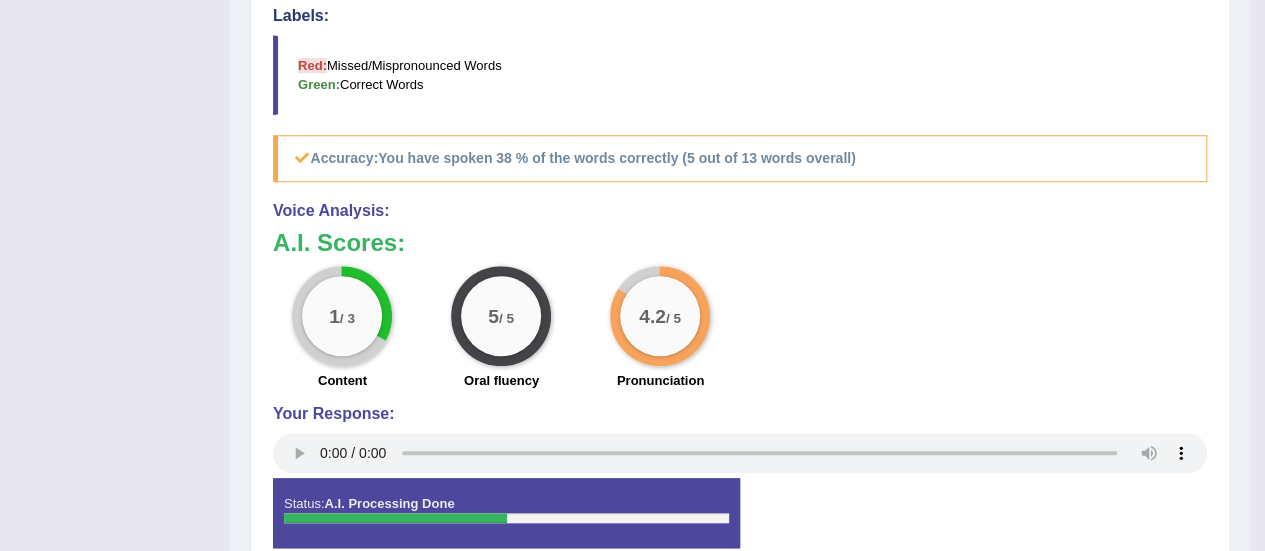 type 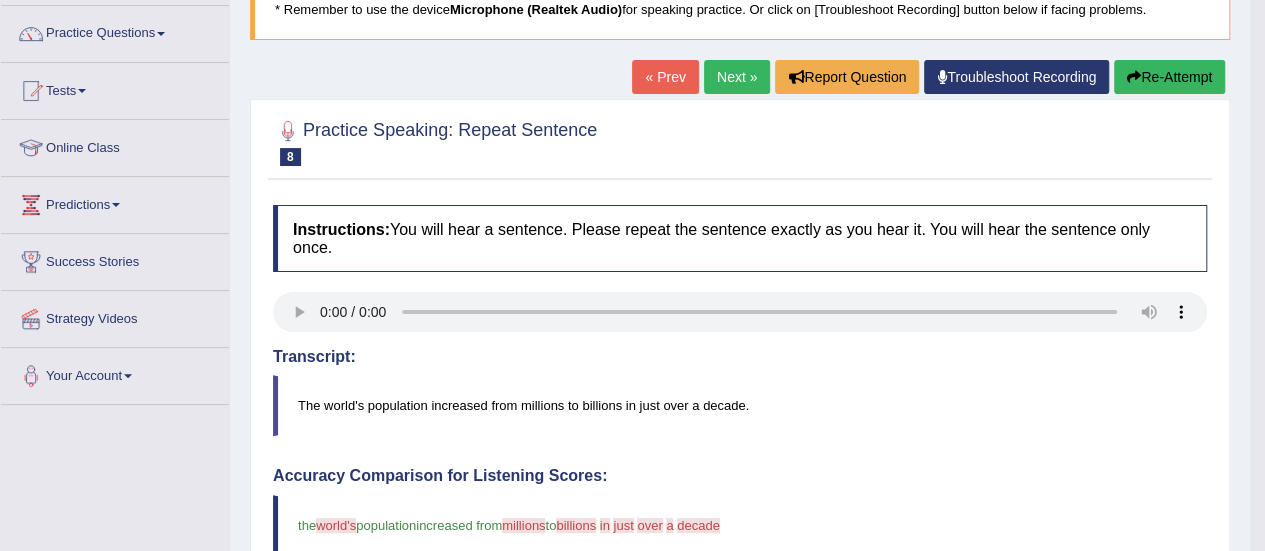 scroll, scrollTop: 0, scrollLeft: 0, axis: both 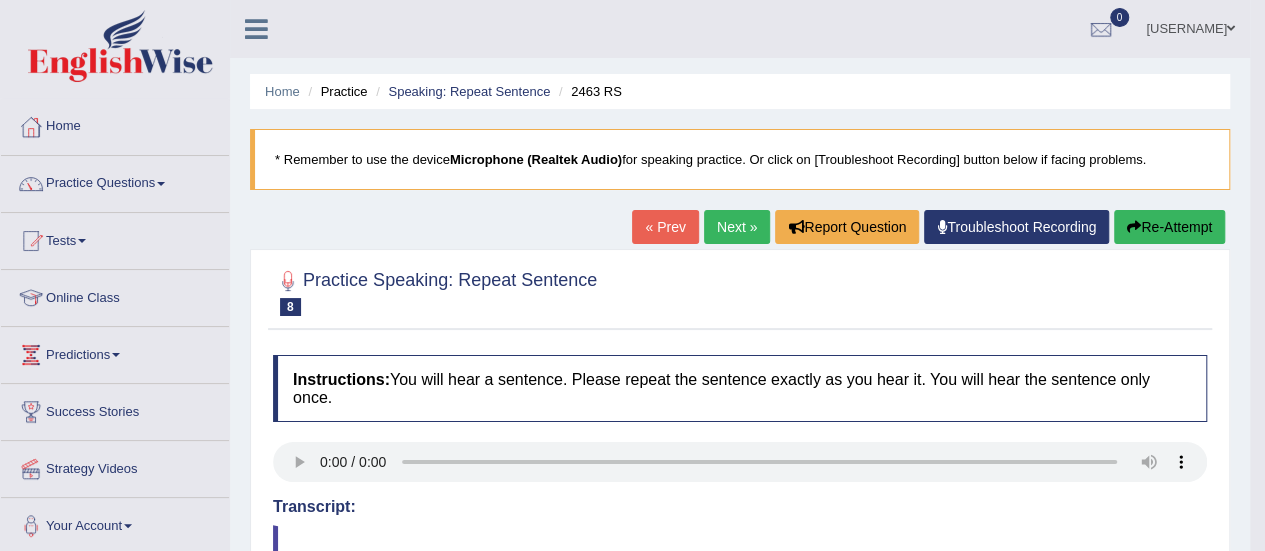 click at bounding box center [161, 184] 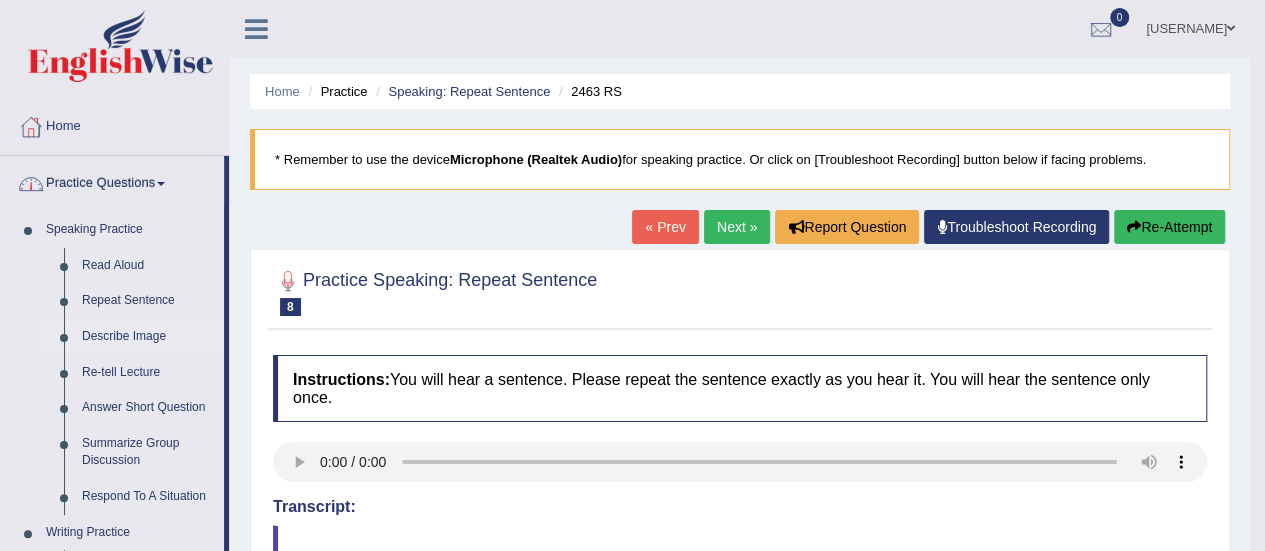 click on "Describe Image" at bounding box center [148, 337] 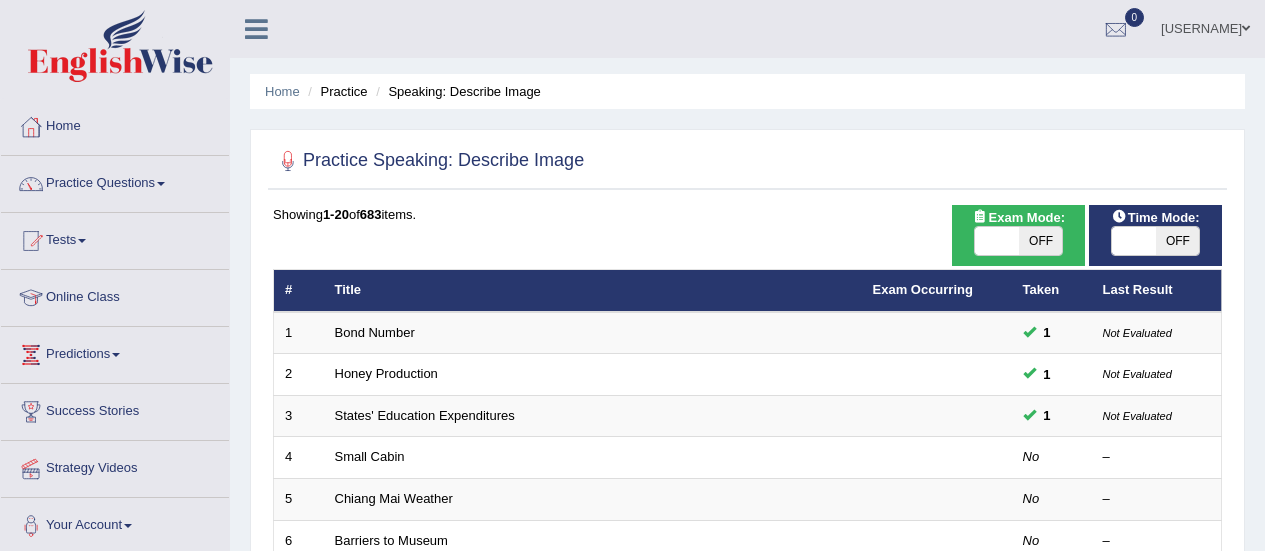 scroll, scrollTop: 0, scrollLeft: 0, axis: both 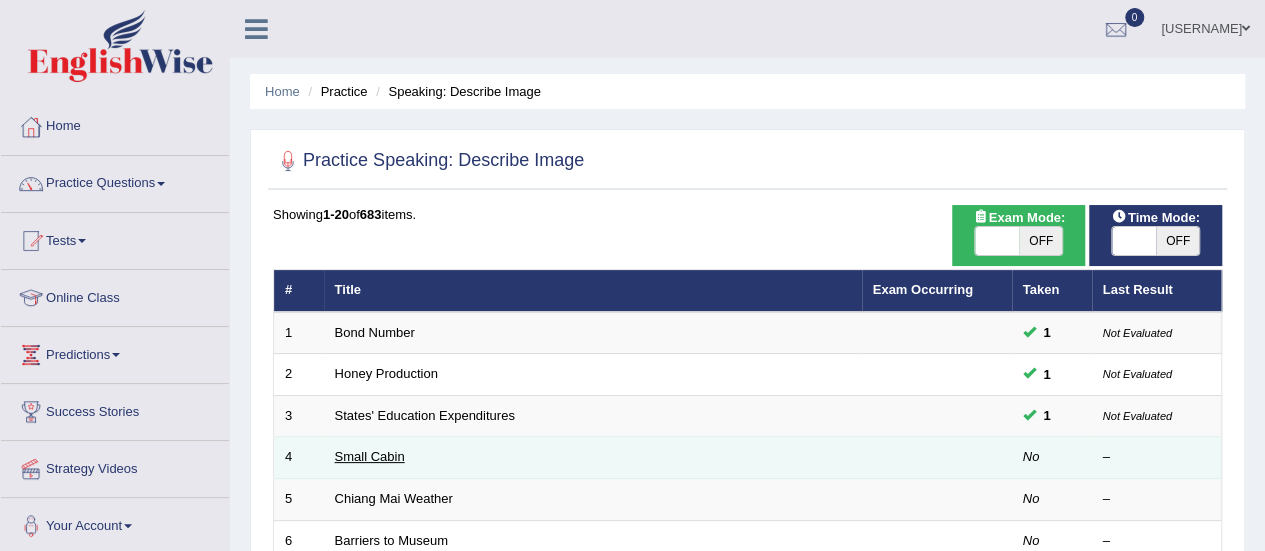 click on "Small Cabin" at bounding box center (370, 456) 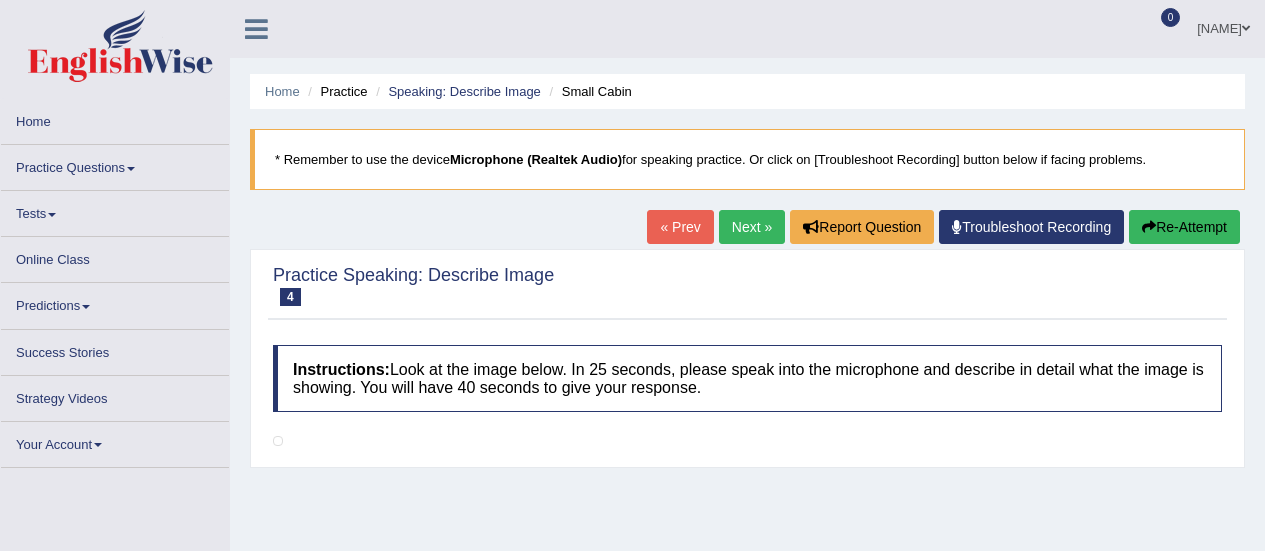 scroll, scrollTop: 0, scrollLeft: 0, axis: both 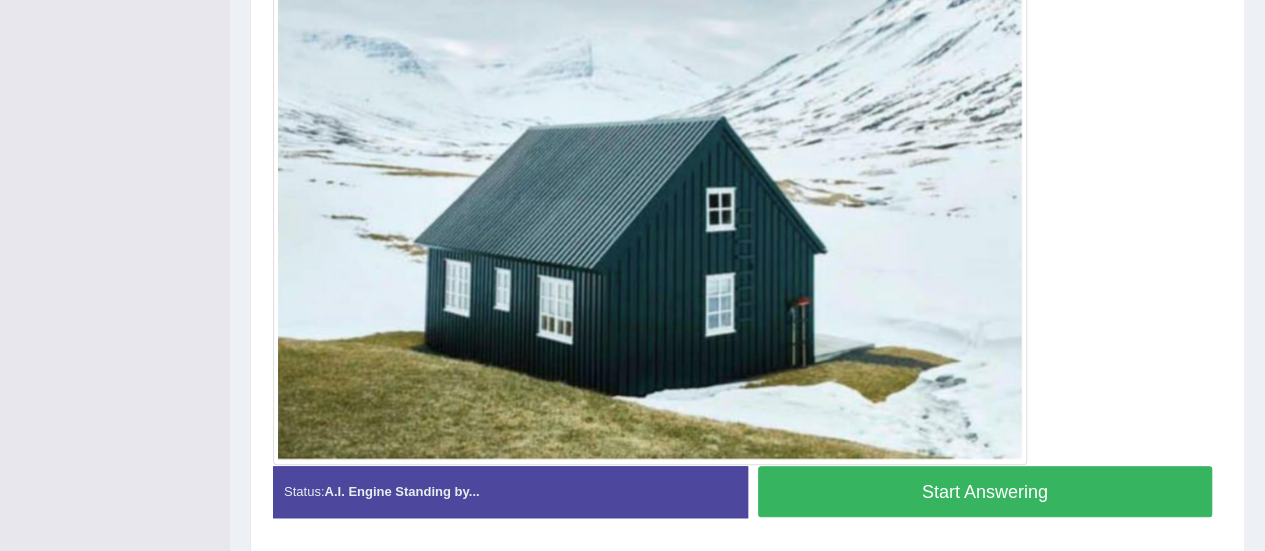 click on "Start Answering" at bounding box center (985, 491) 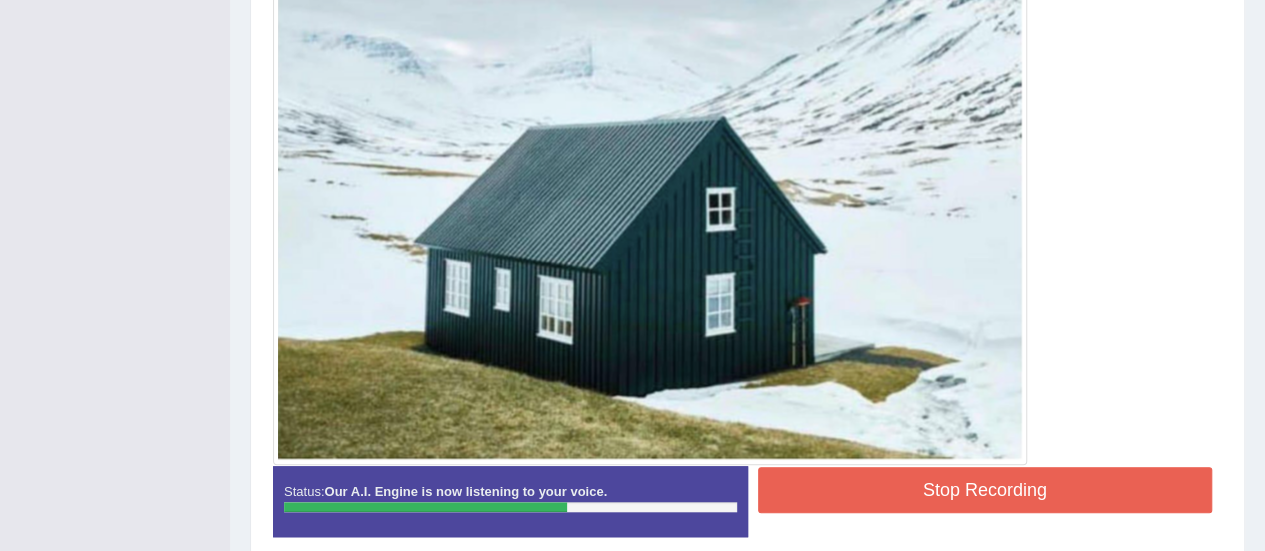 click on "Stop Recording" at bounding box center (985, 490) 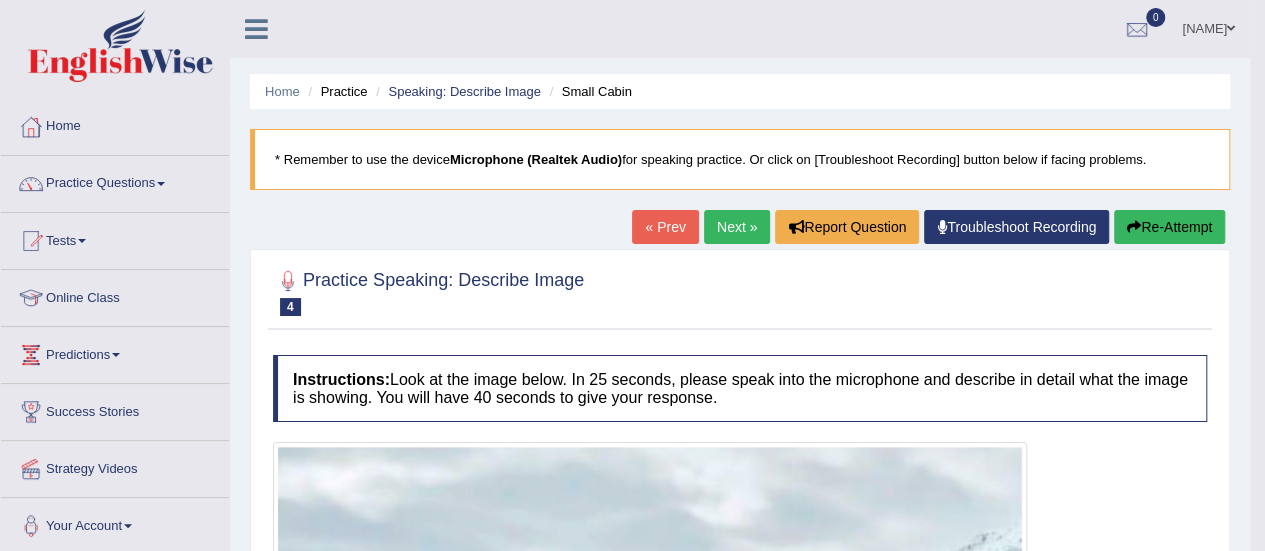 scroll, scrollTop: 0, scrollLeft: 0, axis: both 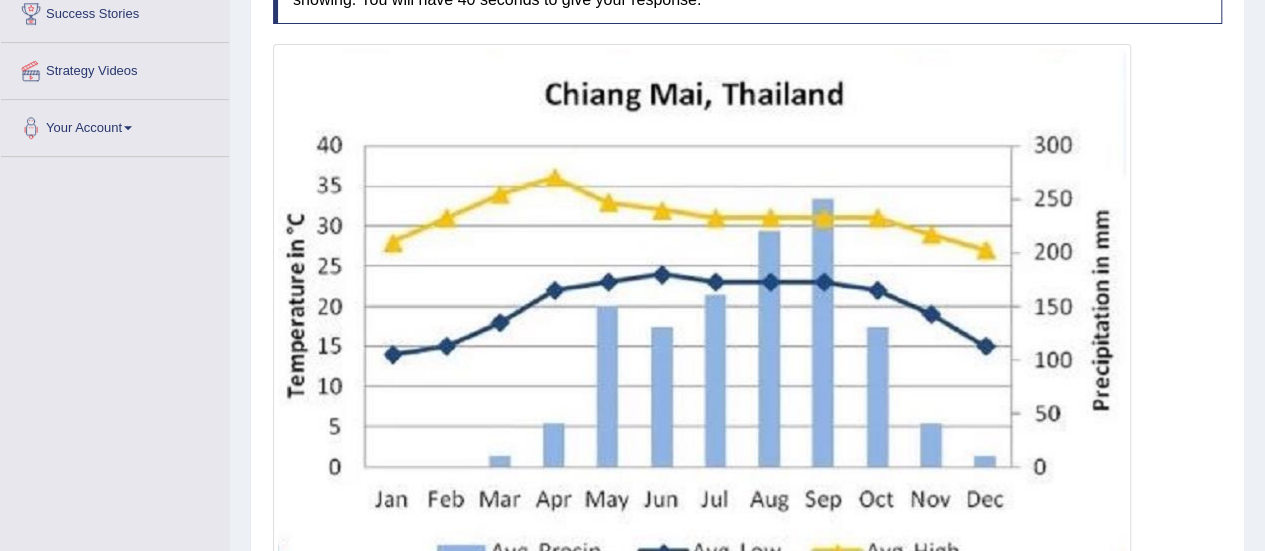 click at bounding box center (702, 317) 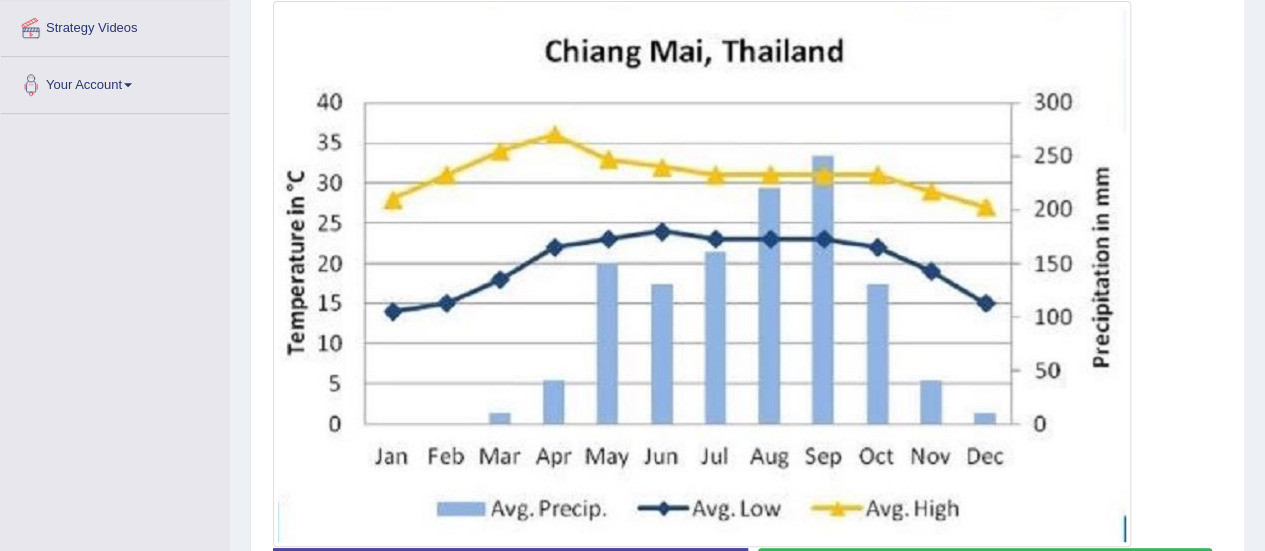 scroll, scrollTop: 447, scrollLeft: 0, axis: vertical 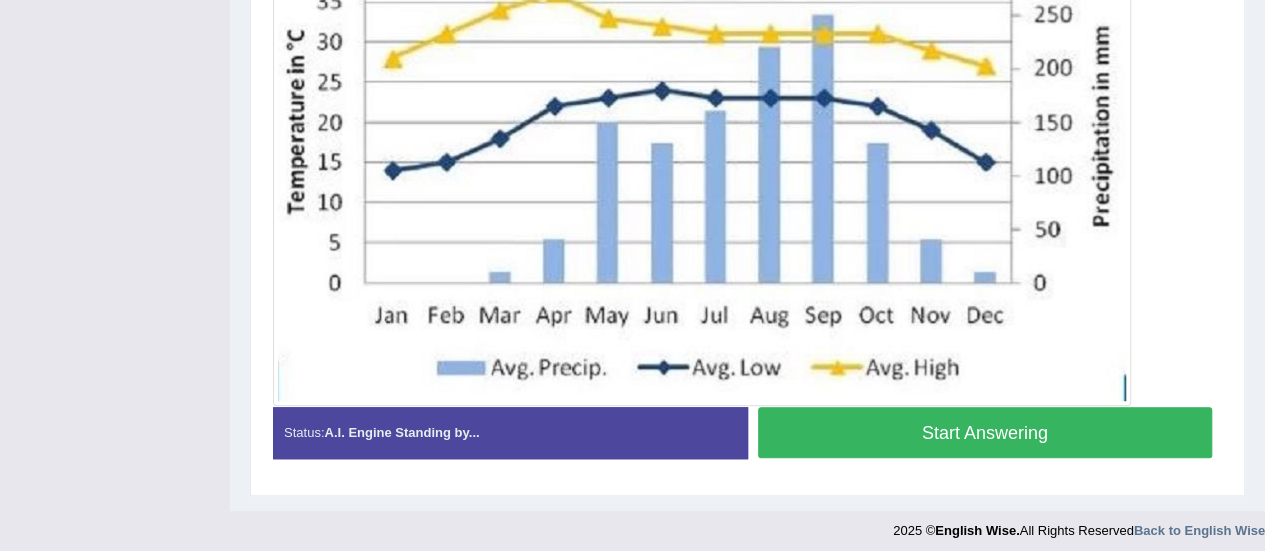 click on "Start Answering" at bounding box center (985, 432) 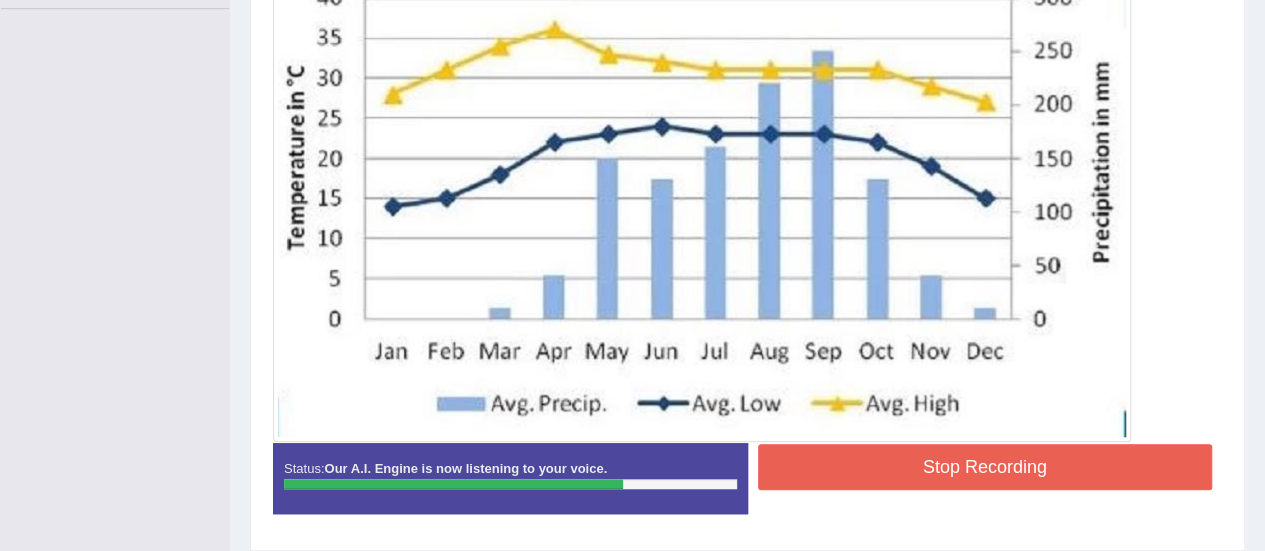 scroll, scrollTop: 570, scrollLeft: 0, axis: vertical 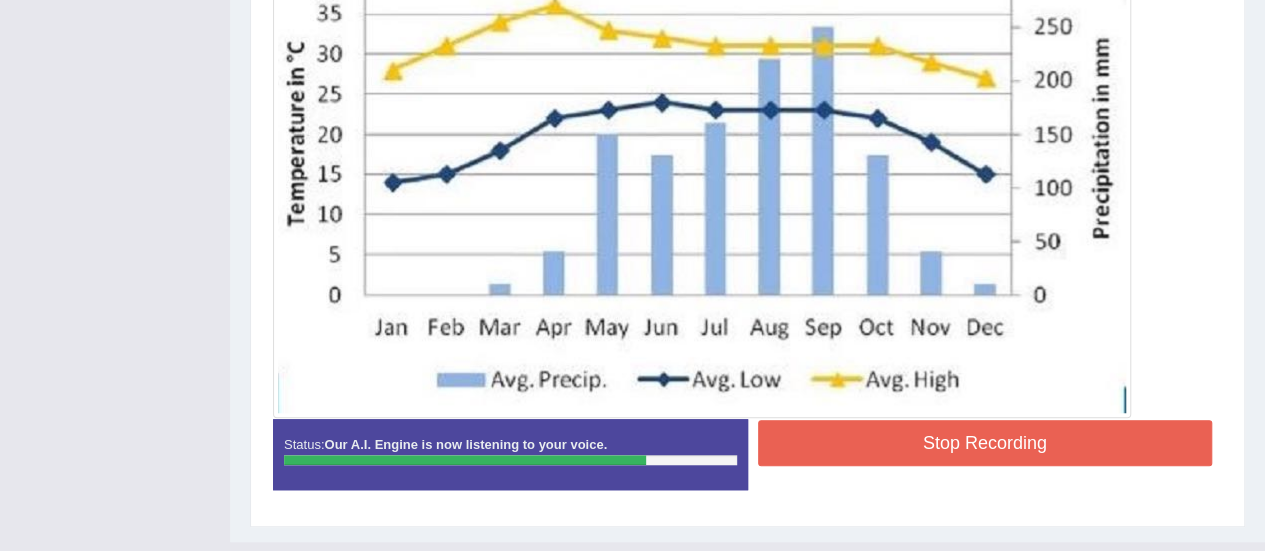 click on "Stop Recording" at bounding box center [985, 443] 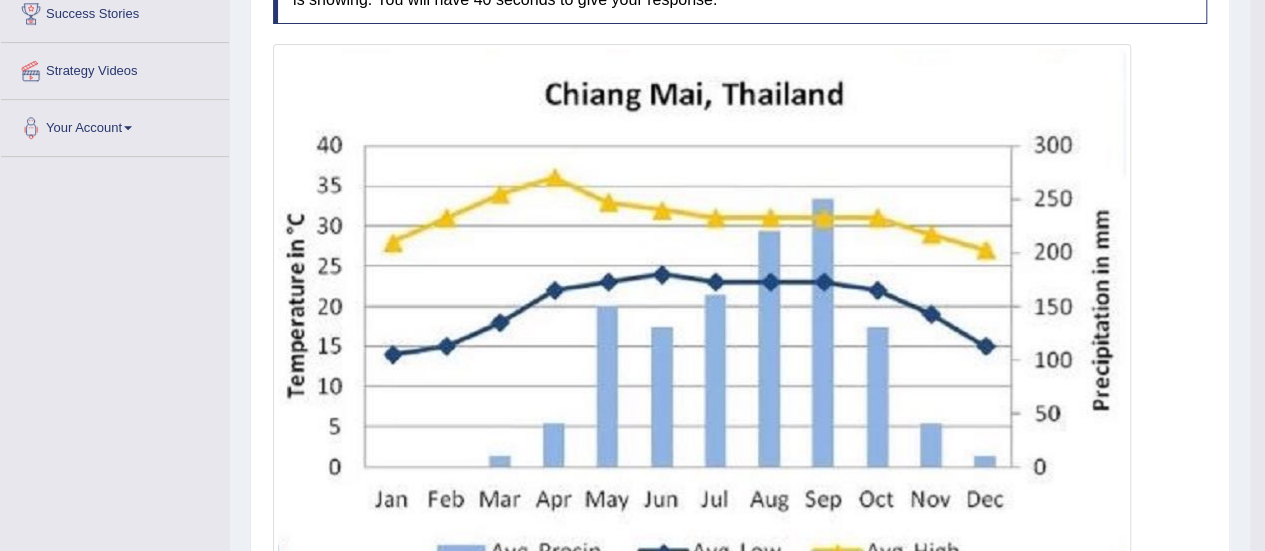 scroll, scrollTop: 396, scrollLeft: 0, axis: vertical 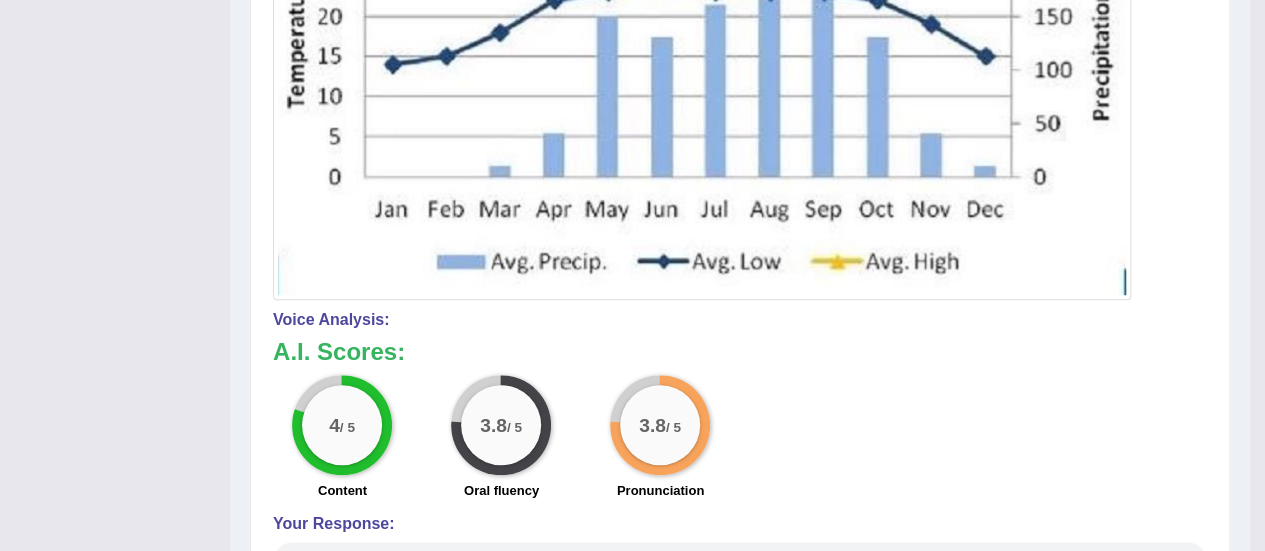click at bounding box center [702, 27] 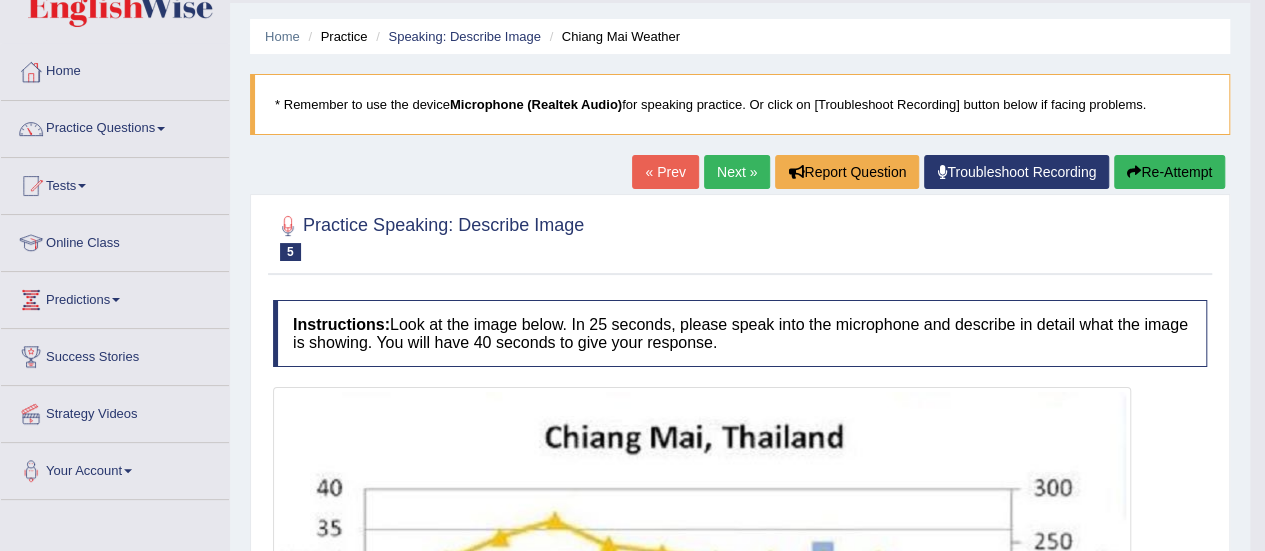 scroll, scrollTop: 37, scrollLeft: 0, axis: vertical 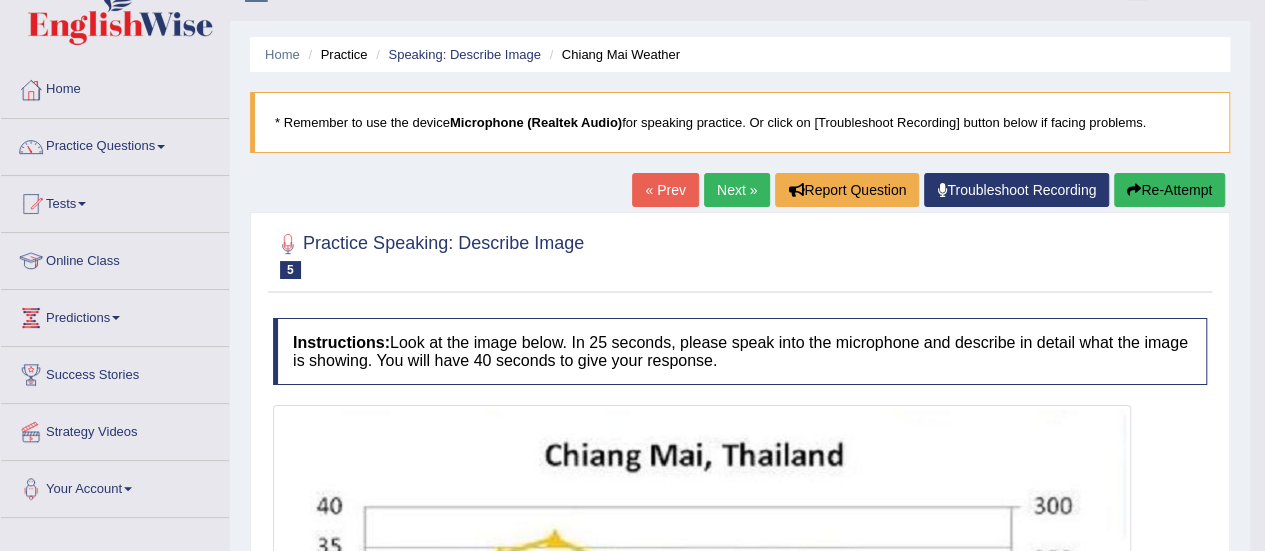 click on "Next »" at bounding box center (737, 190) 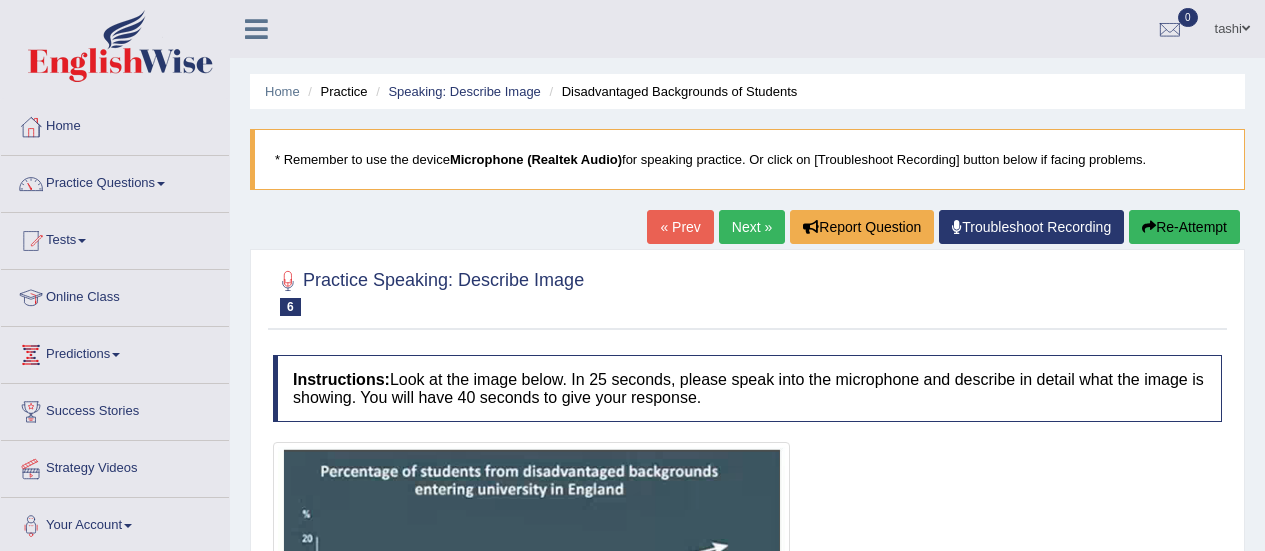 scroll, scrollTop: 0, scrollLeft: 0, axis: both 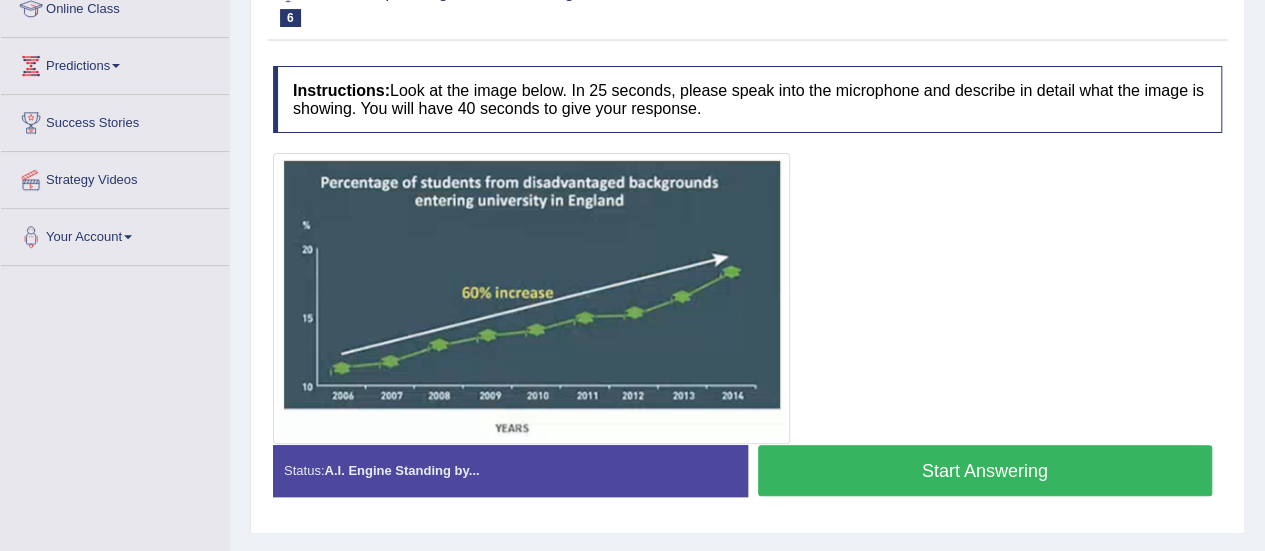 click on "Start Answering" at bounding box center (985, 470) 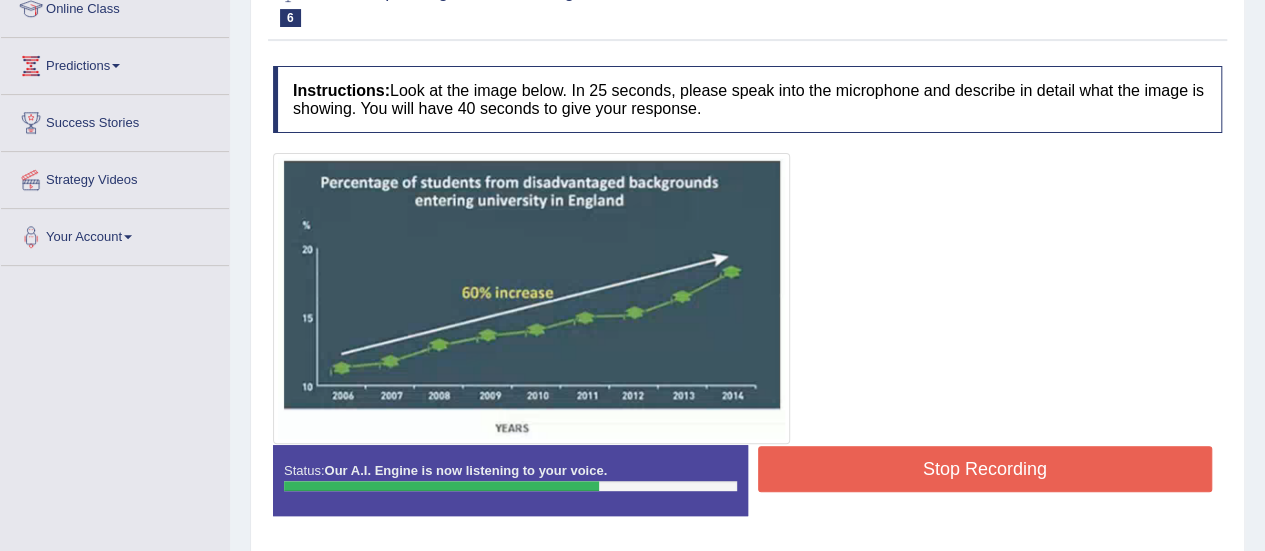 click on "Stop Recording" at bounding box center (985, 469) 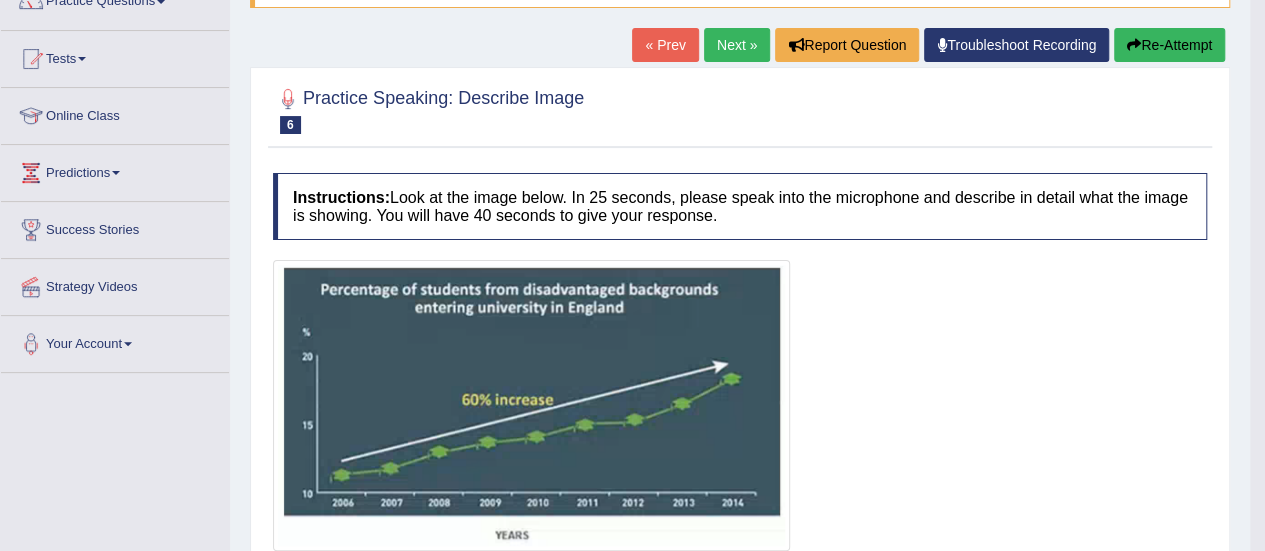 scroll, scrollTop: 0, scrollLeft: 0, axis: both 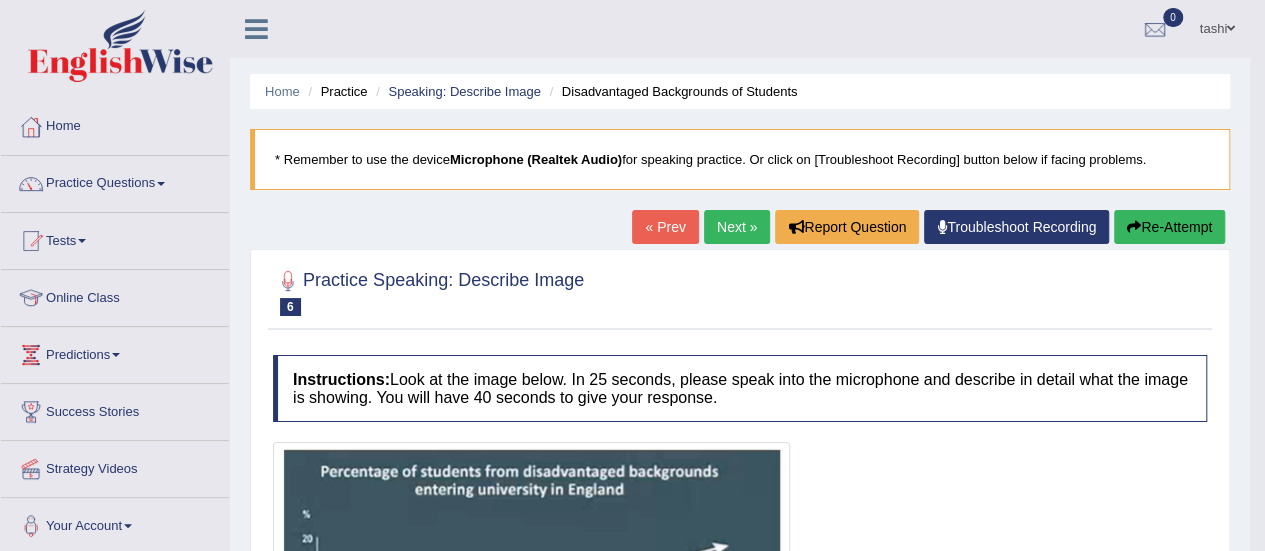 click on "Next »" at bounding box center [737, 227] 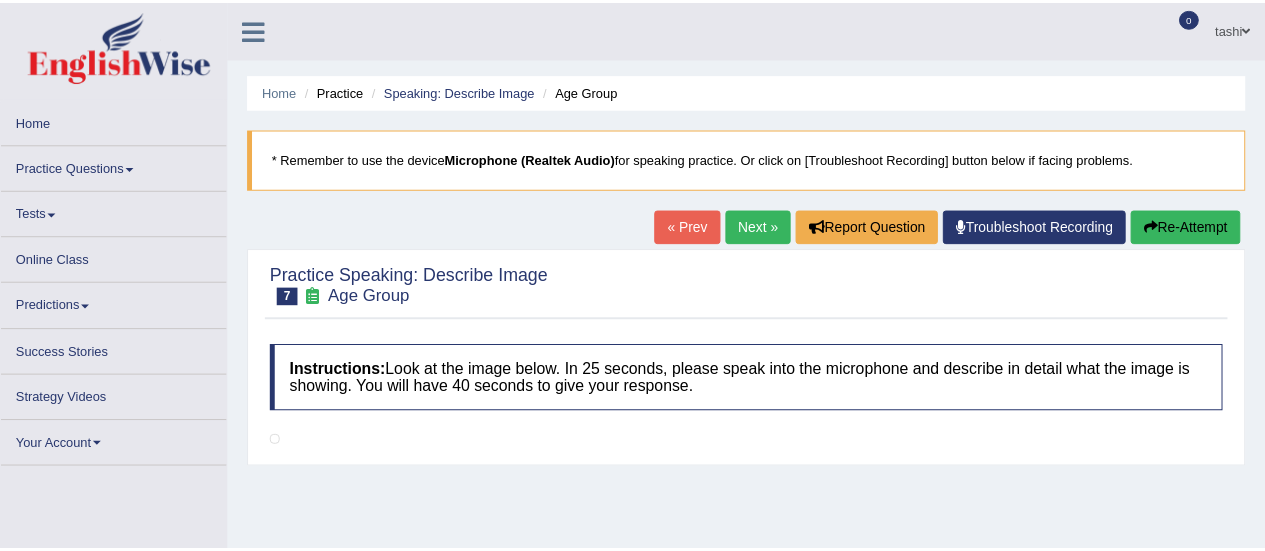 scroll, scrollTop: 0, scrollLeft: 0, axis: both 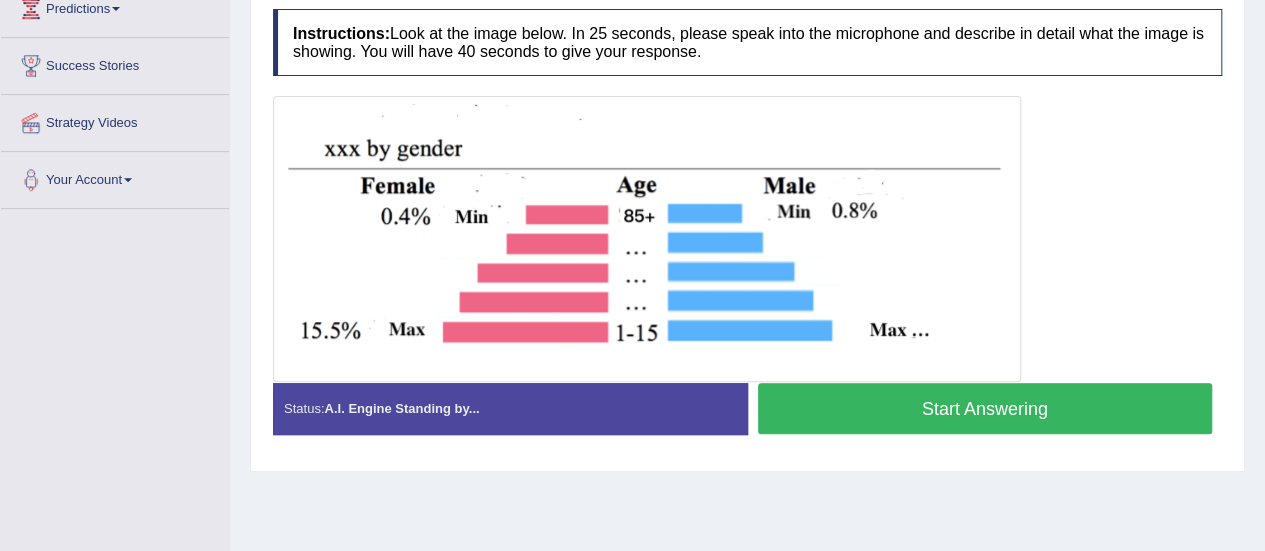 click on "Start Answering" at bounding box center (985, 408) 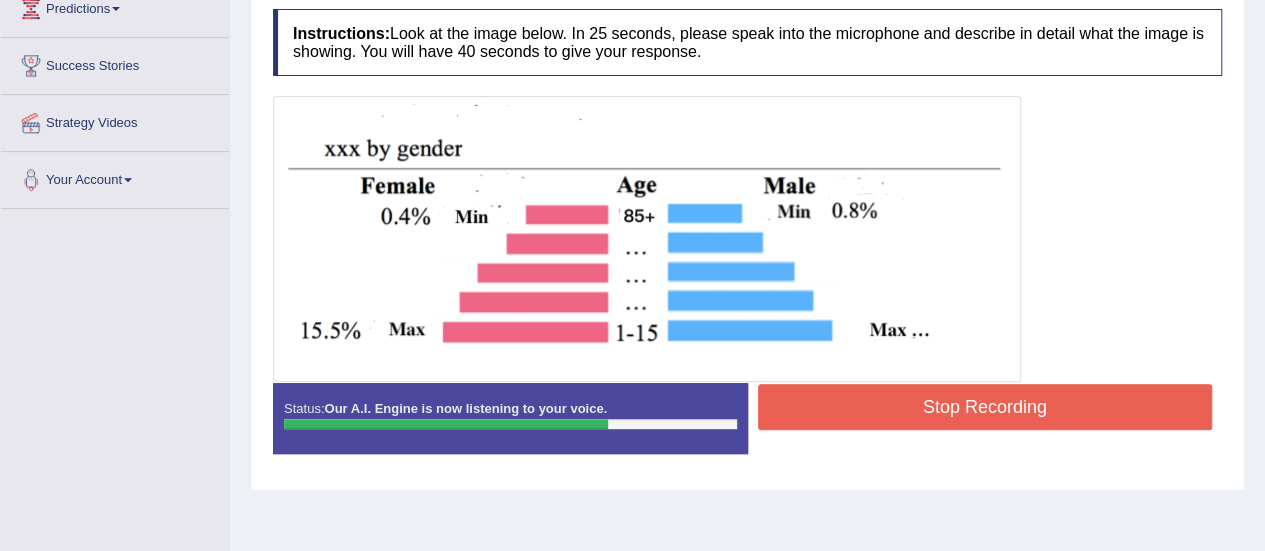 click on "Stop Recording" at bounding box center [985, 407] 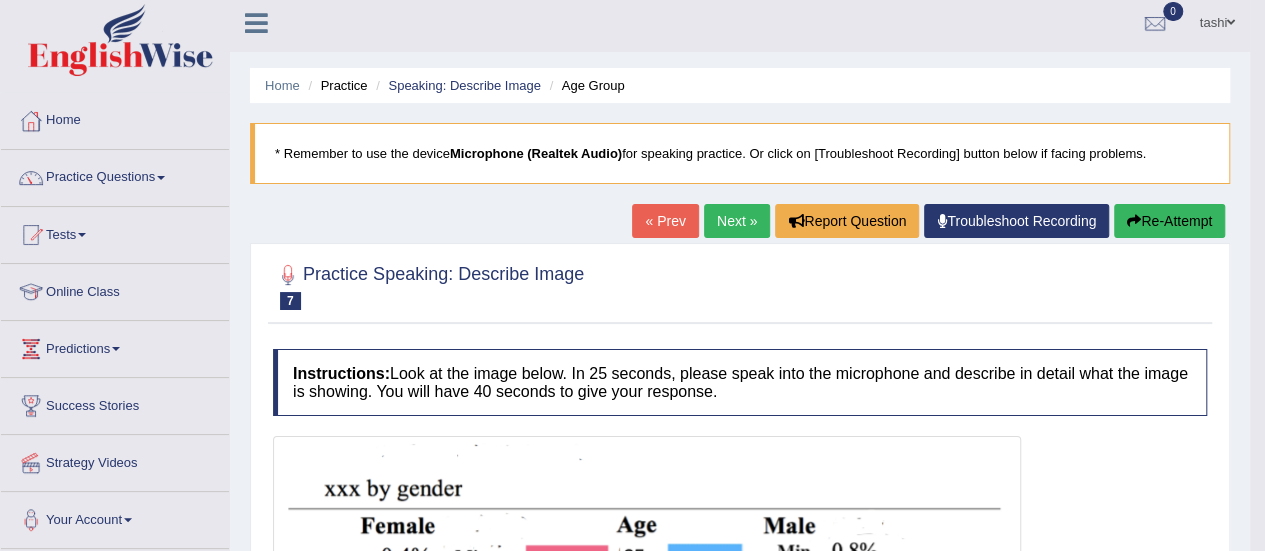 scroll, scrollTop: 4, scrollLeft: 0, axis: vertical 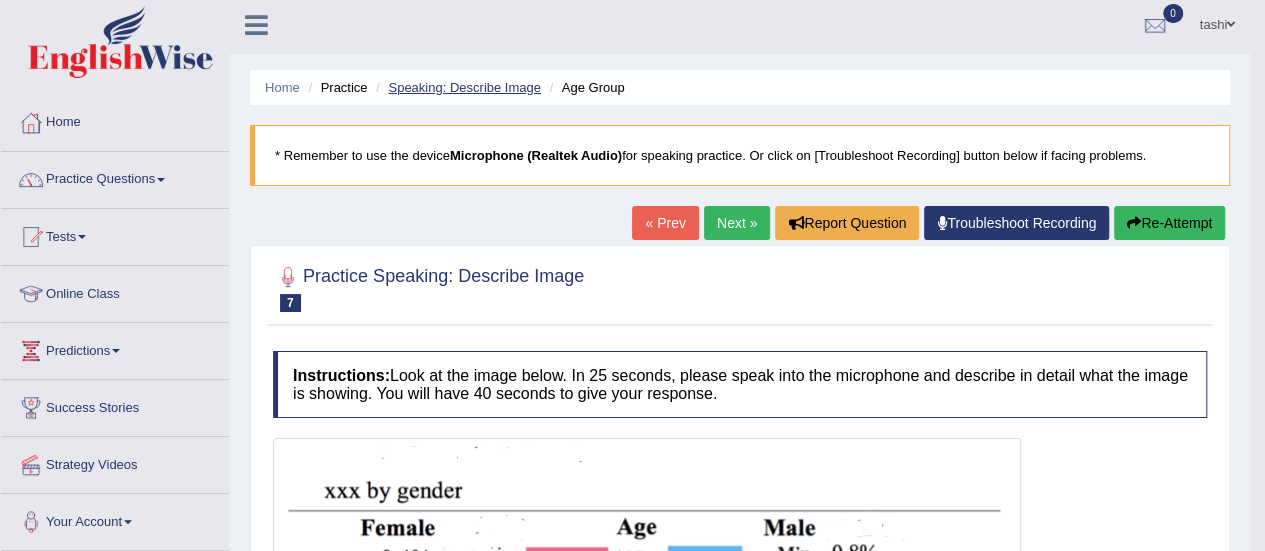click on "Speaking: Describe Image" at bounding box center (464, 87) 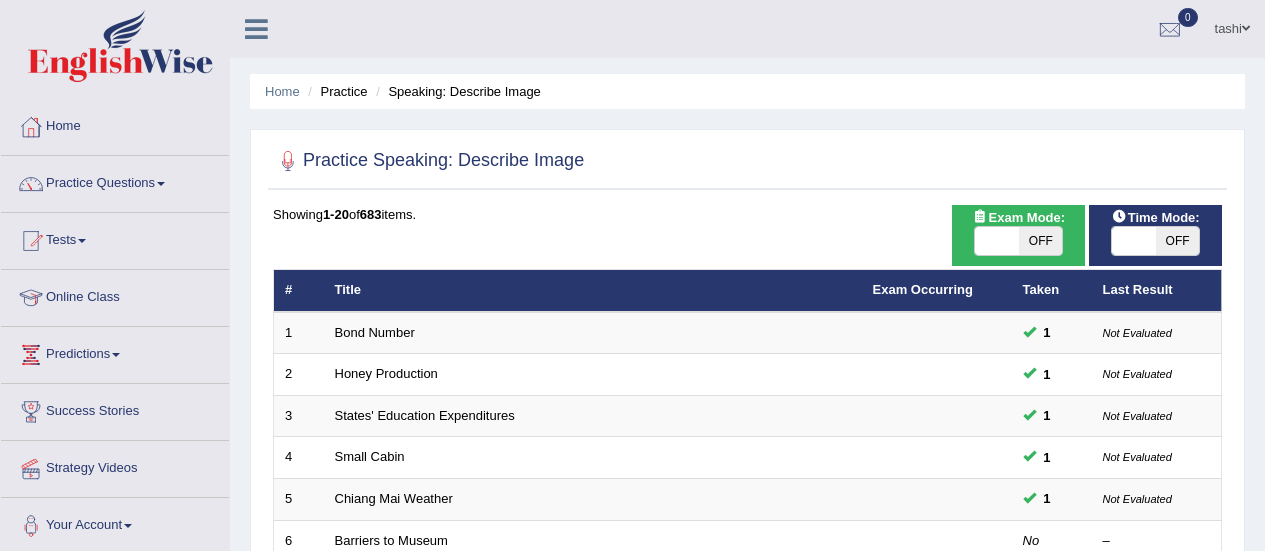 scroll, scrollTop: 0, scrollLeft: 0, axis: both 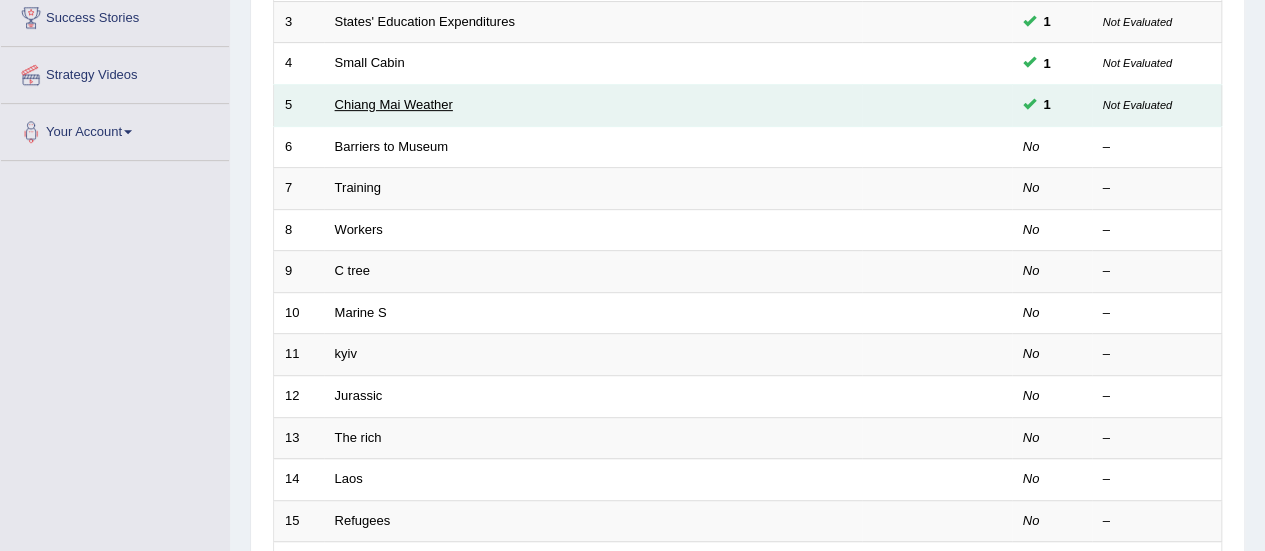 click on "Chiang Mai Weather" at bounding box center [394, 104] 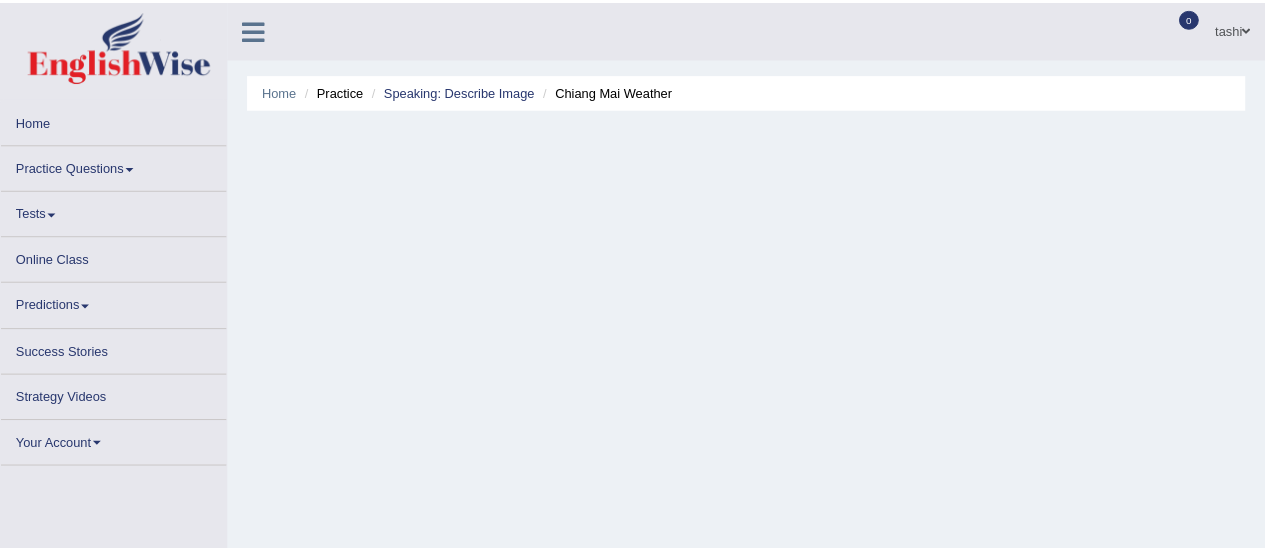 scroll, scrollTop: 0, scrollLeft: 0, axis: both 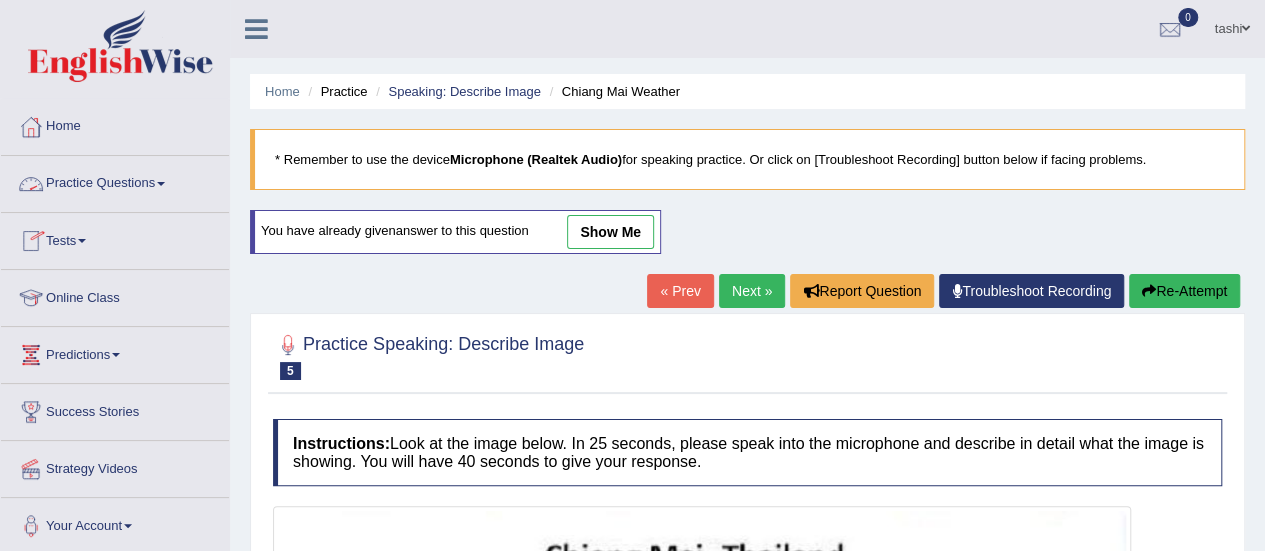 click on "Practice Questions" at bounding box center (115, 181) 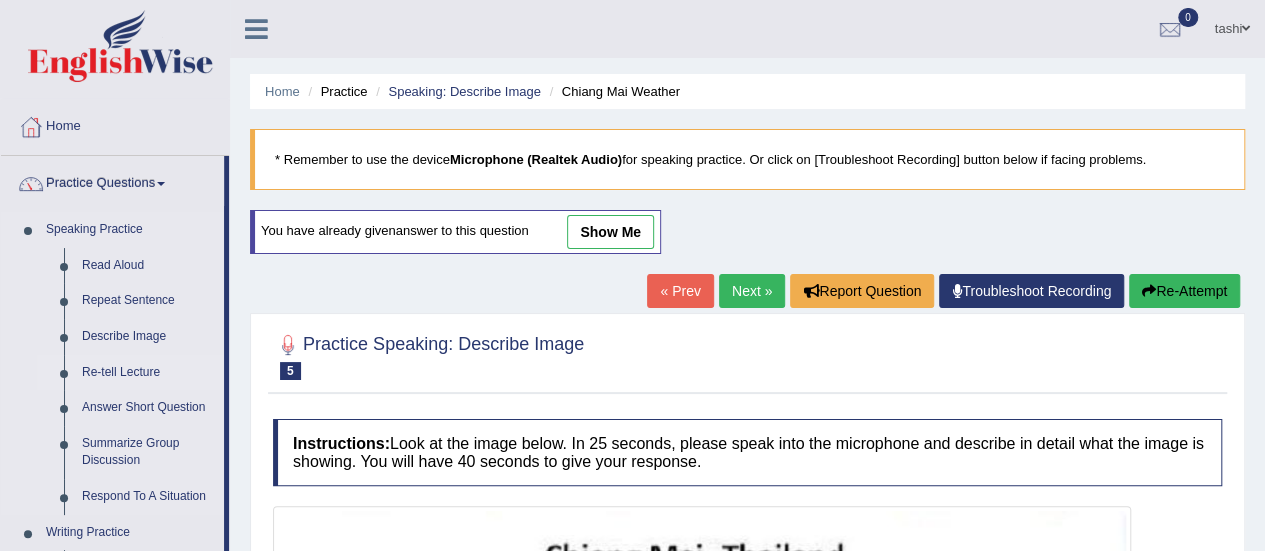 click on "Re-tell Lecture" at bounding box center [148, 373] 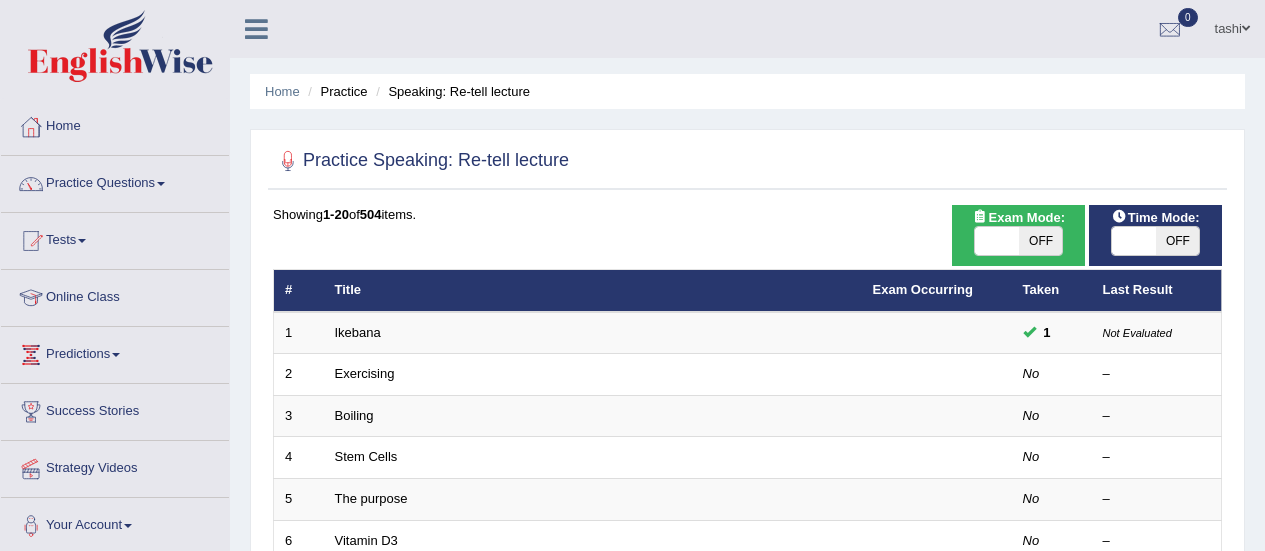 scroll, scrollTop: 0, scrollLeft: 0, axis: both 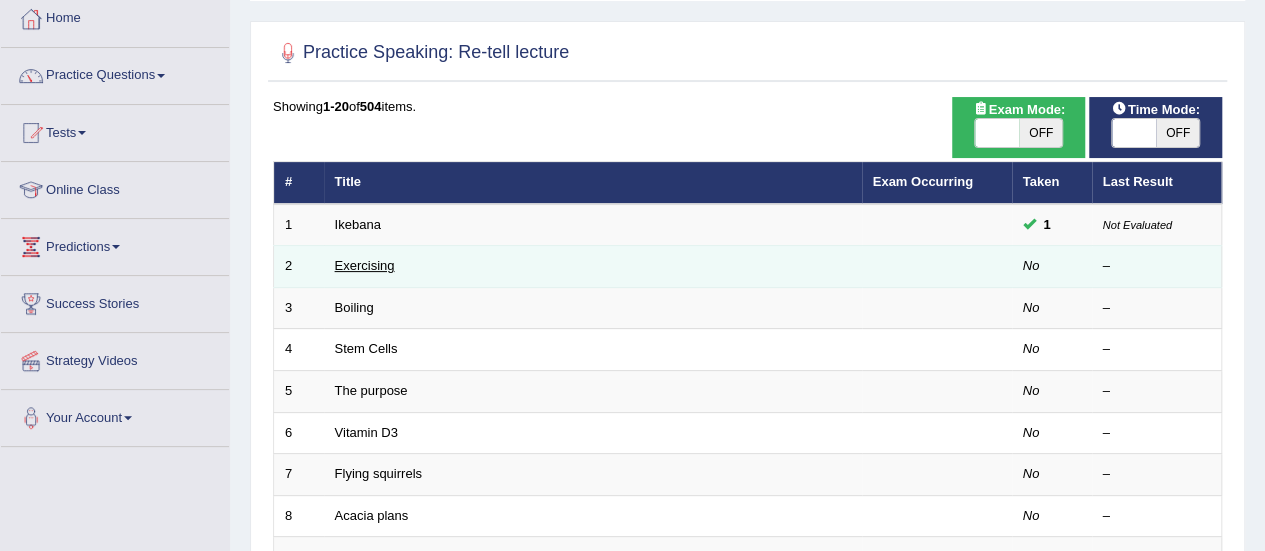 click on "Exercising" at bounding box center (365, 265) 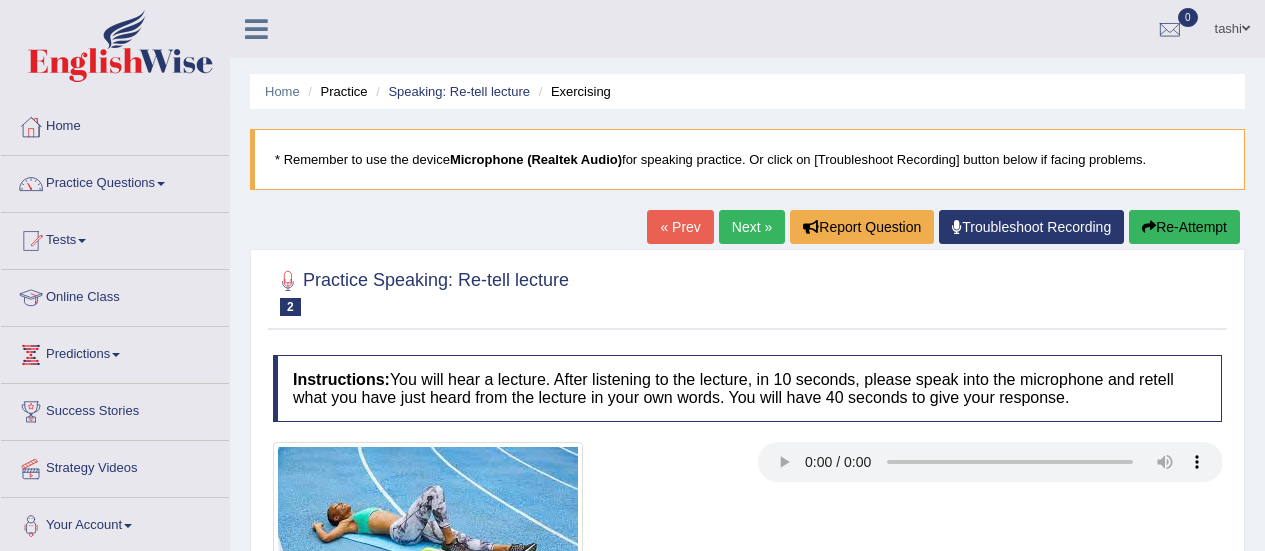 scroll, scrollTop: 0, scrollLeft: 0, axis: both 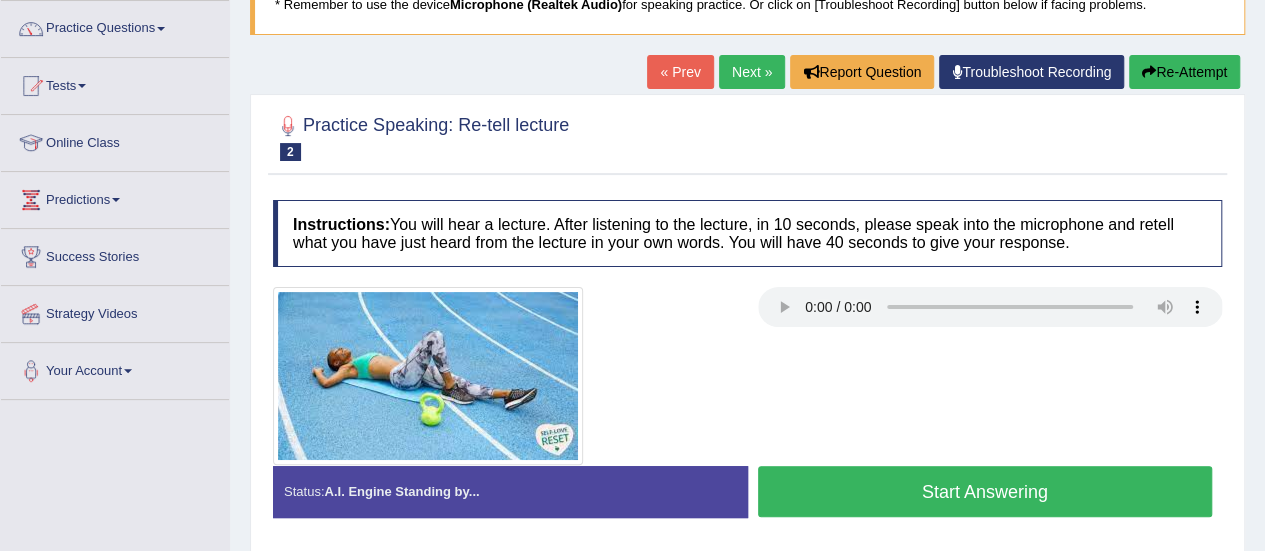click on "Start Answering" at bounding box center [985, 491] 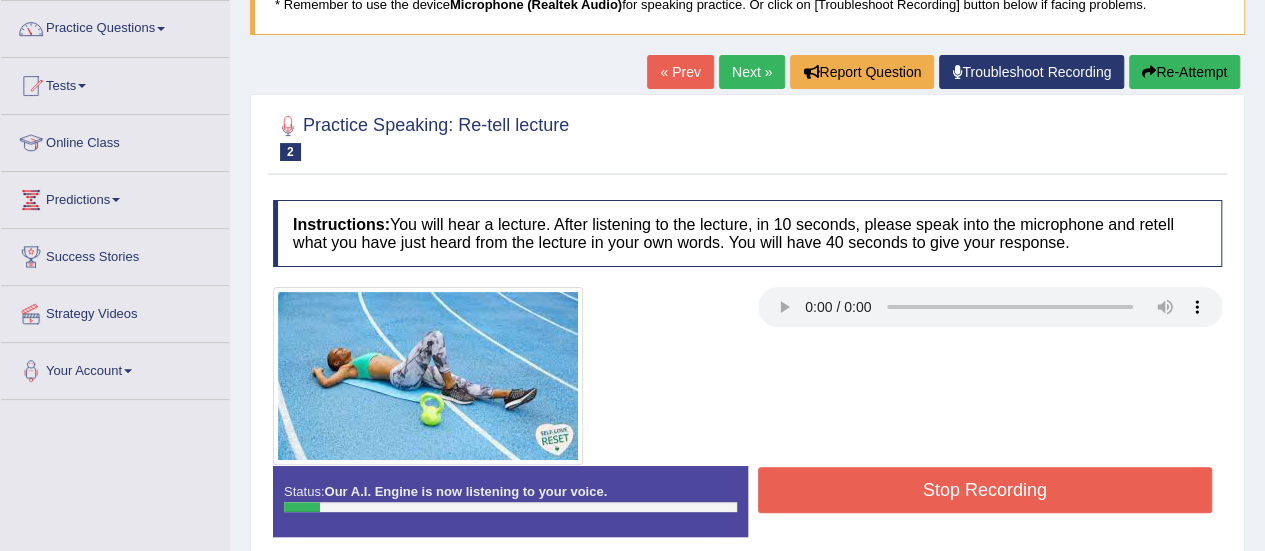 click on "Stop Recording" at bounding box center [985, 490] 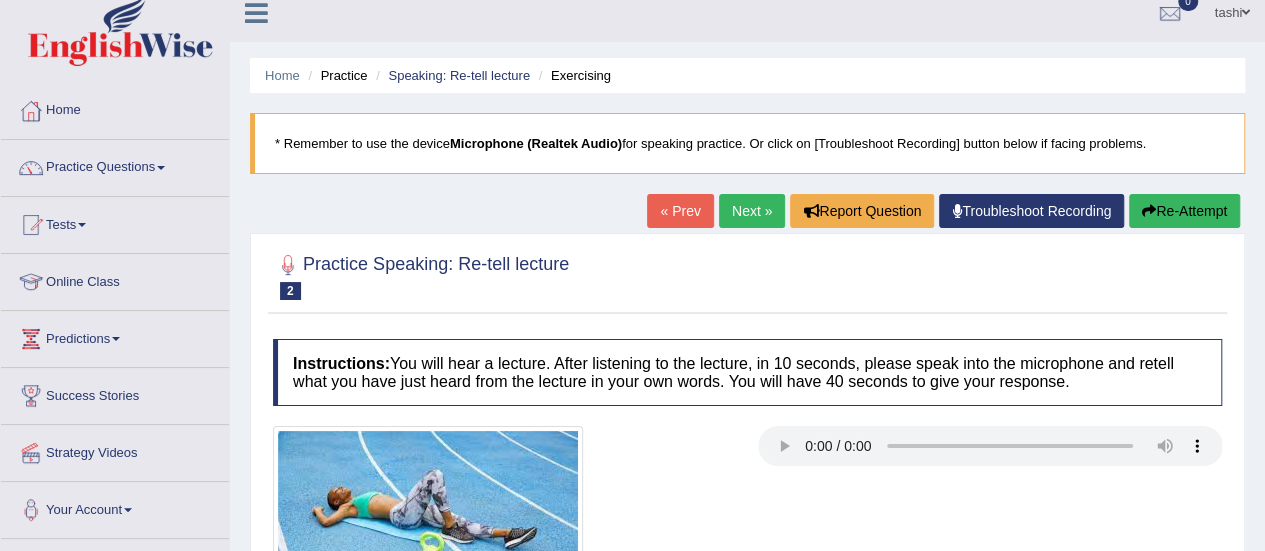 scroll, scrollTop: 0, scrollLeft: 0, axis: both 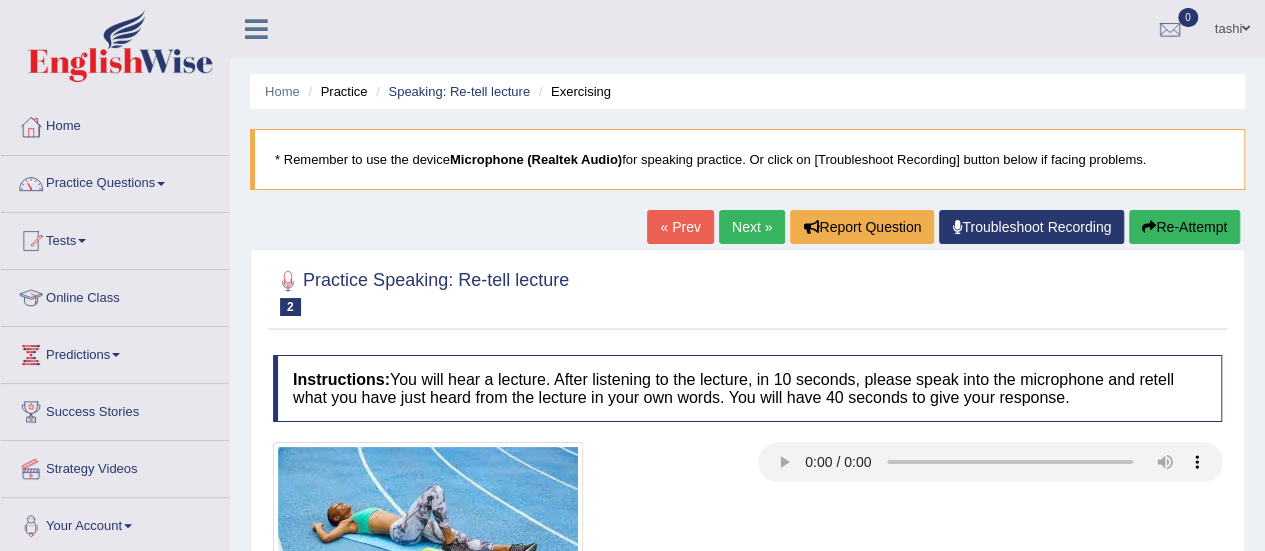 click on "Instructions:  You will hear a lecture. After listening to the lecture, in 10 seconds, please speak into the microphone and retell what you have just heard from the lecture in your own words. You will have 40 seconds to give your response." at bounding box center [747, 388] 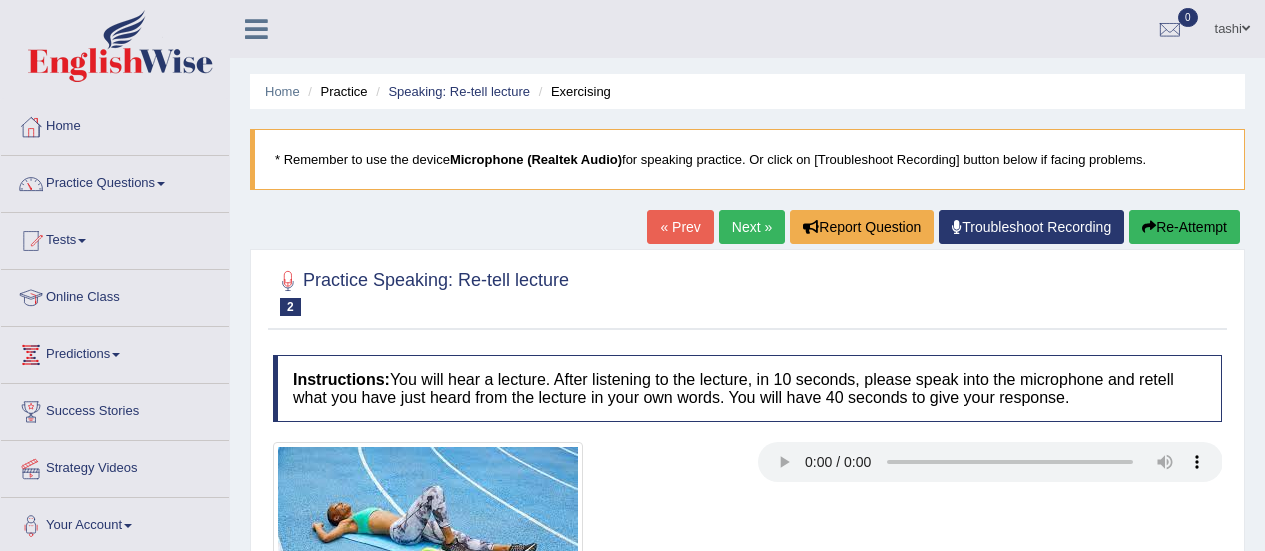 scroll, scrollTop: 0, scrollLeft: 0, axis: both 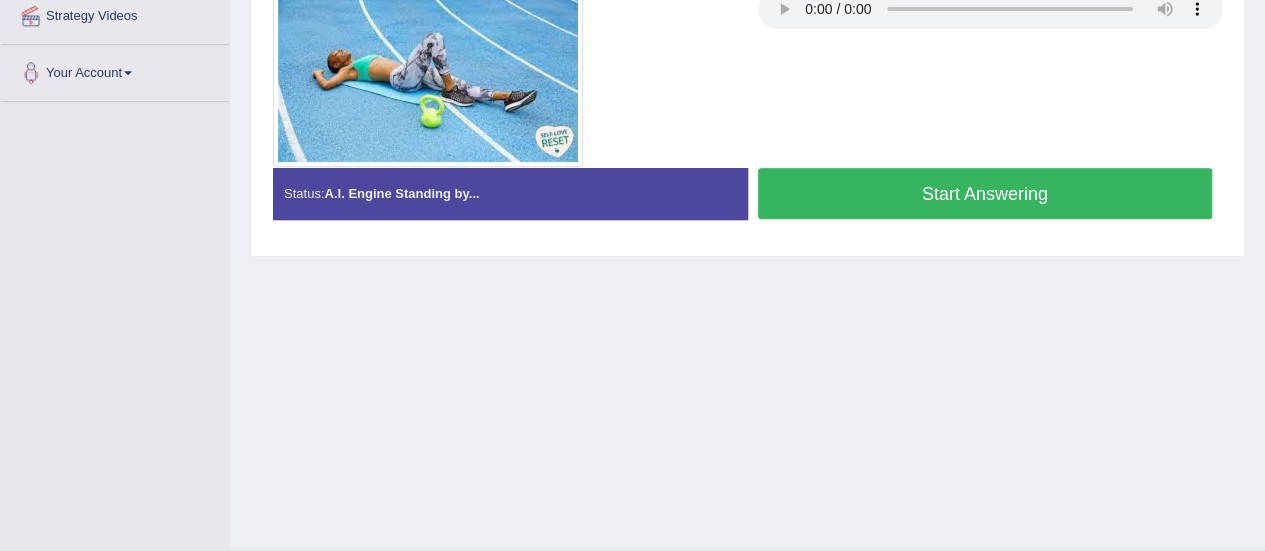 click on "Start Answering" at bounding box center [985, 193] 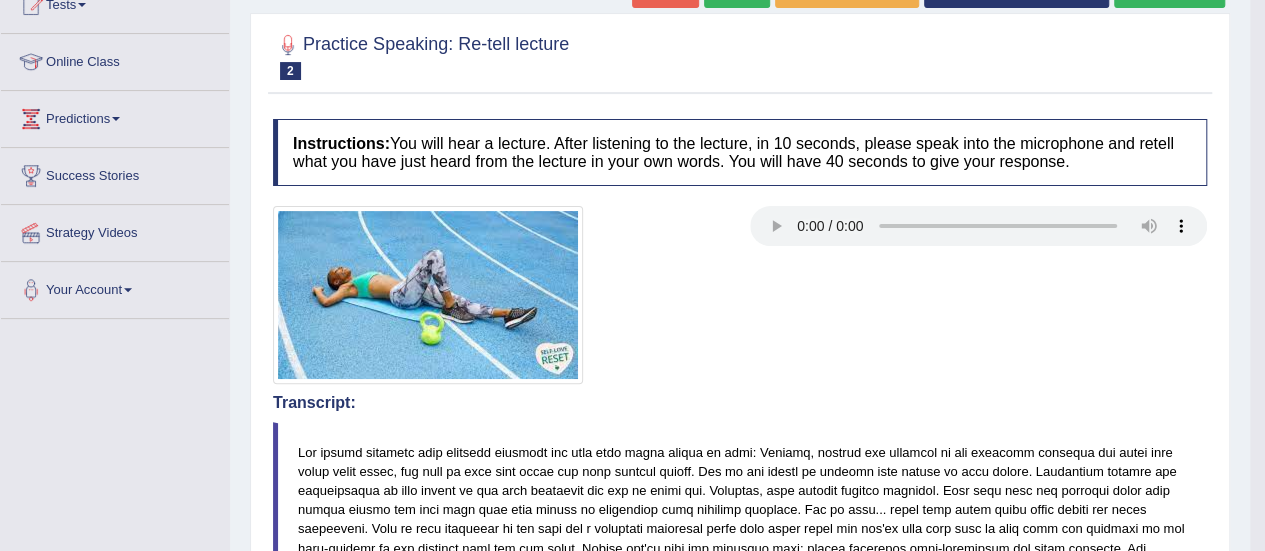 scroll, scrollTop: 0, scrollLeft: 0, axis: both 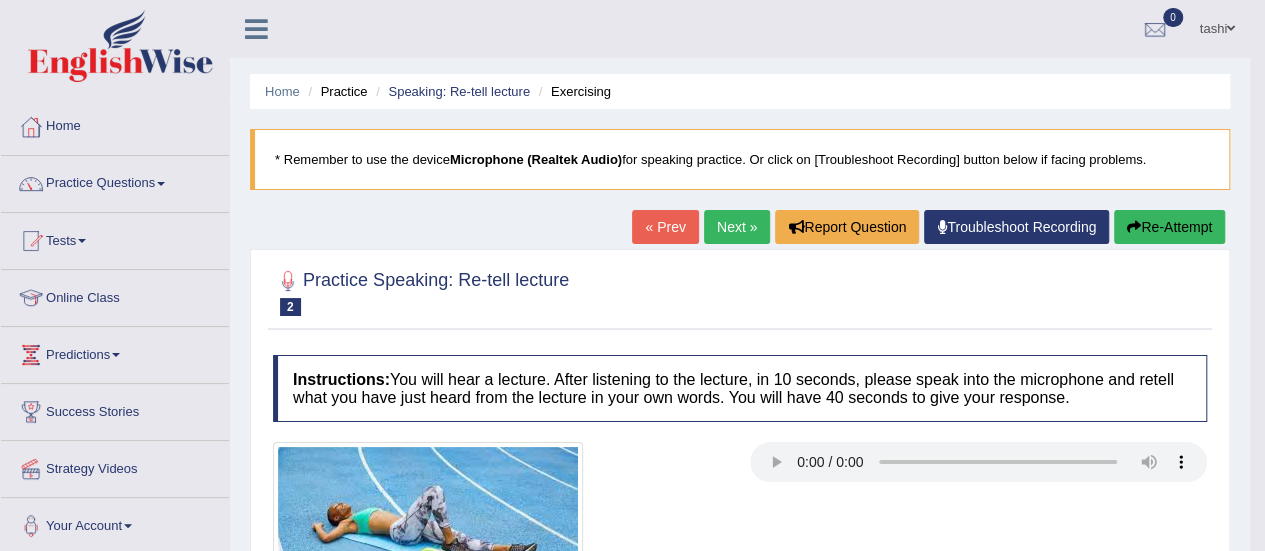 click on "Next »" at bounding box center [737, 227] 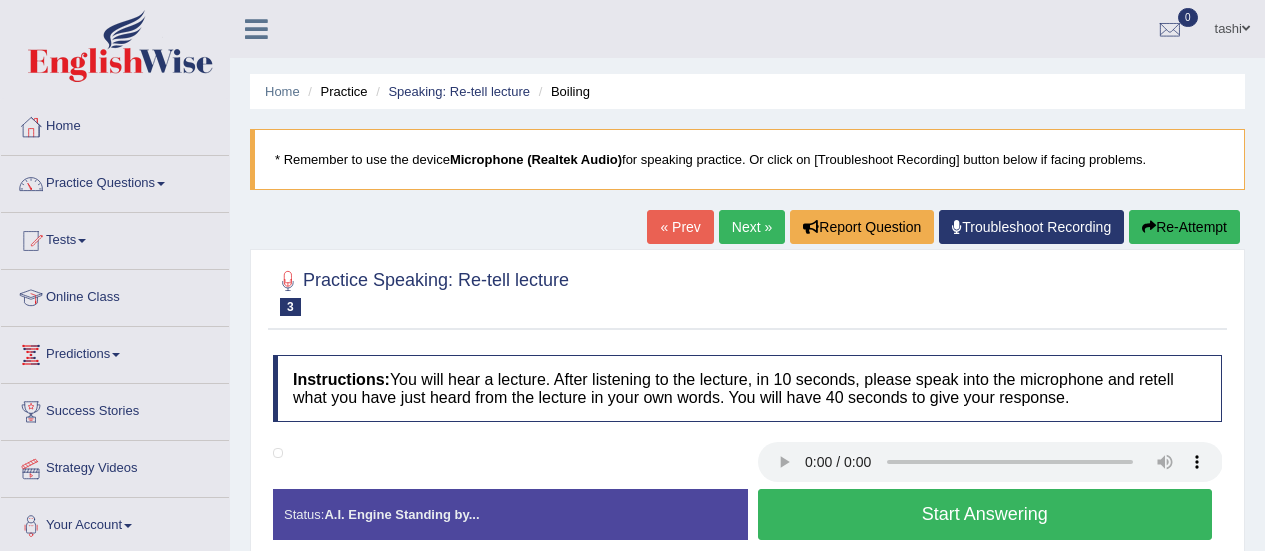 scroll, scrollTop: 0, scrollLeft: 0, axis: both 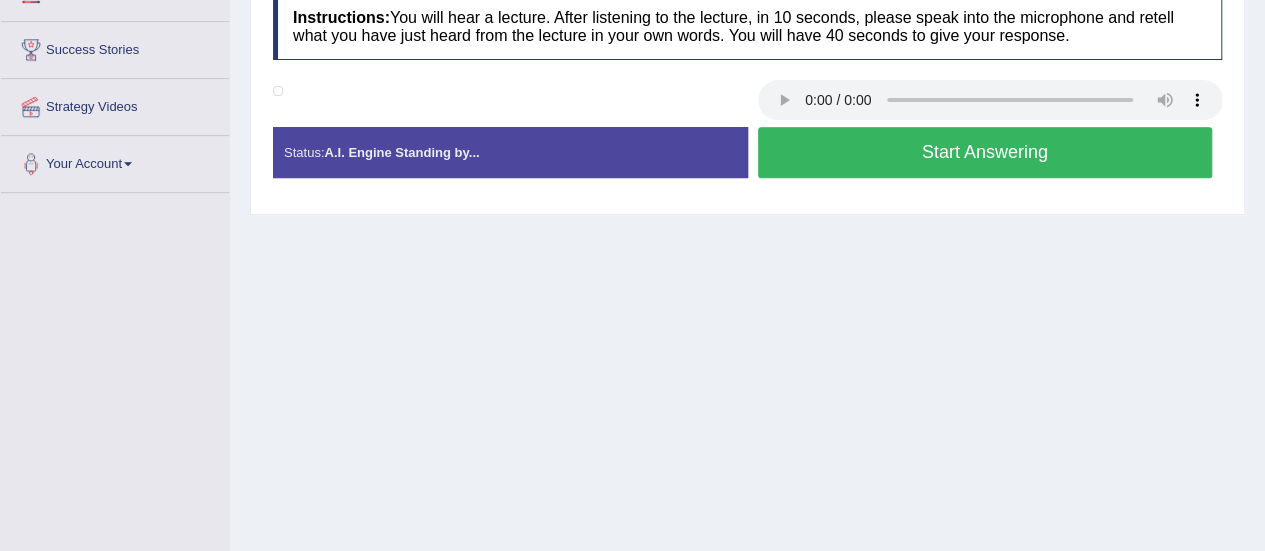 click on "Start Answering" at bounding box center [985, 152] 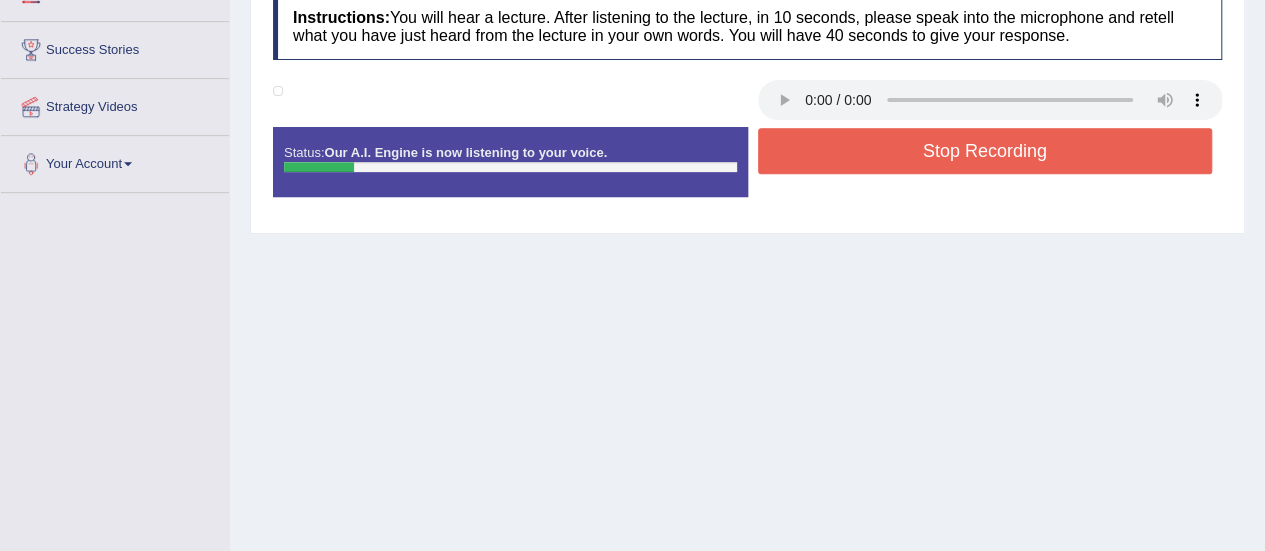 click on "Stop Recording" at bounding box center [985, 151] 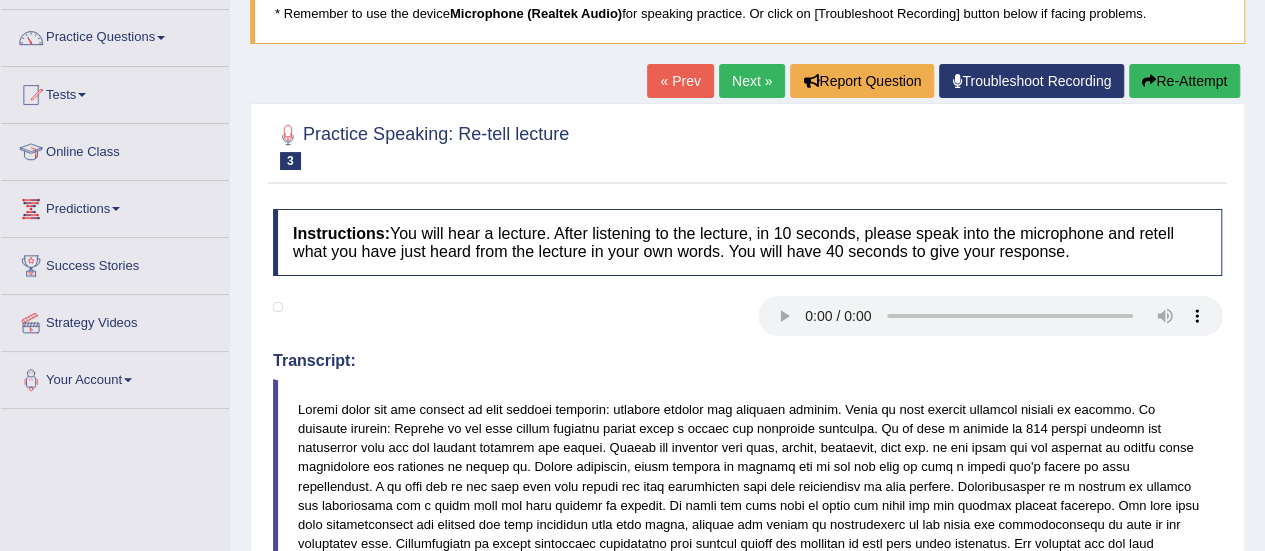 scroll, scrollTop: 0, scrollLeft: 0, axis: both 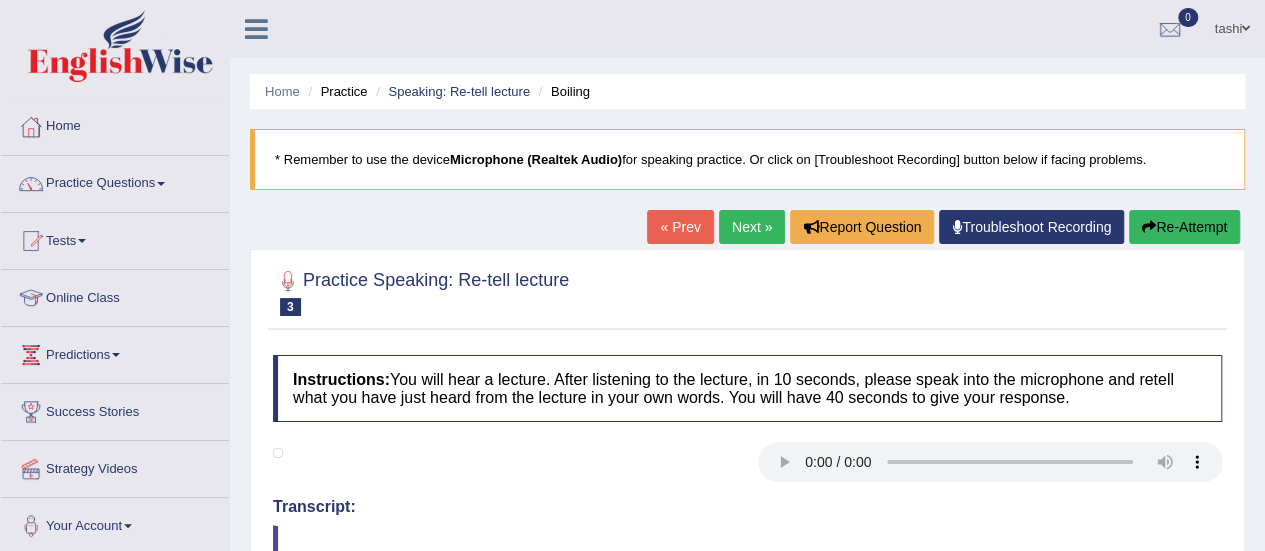 click on "Re-Attempt" at bounding box center (1184, 227) 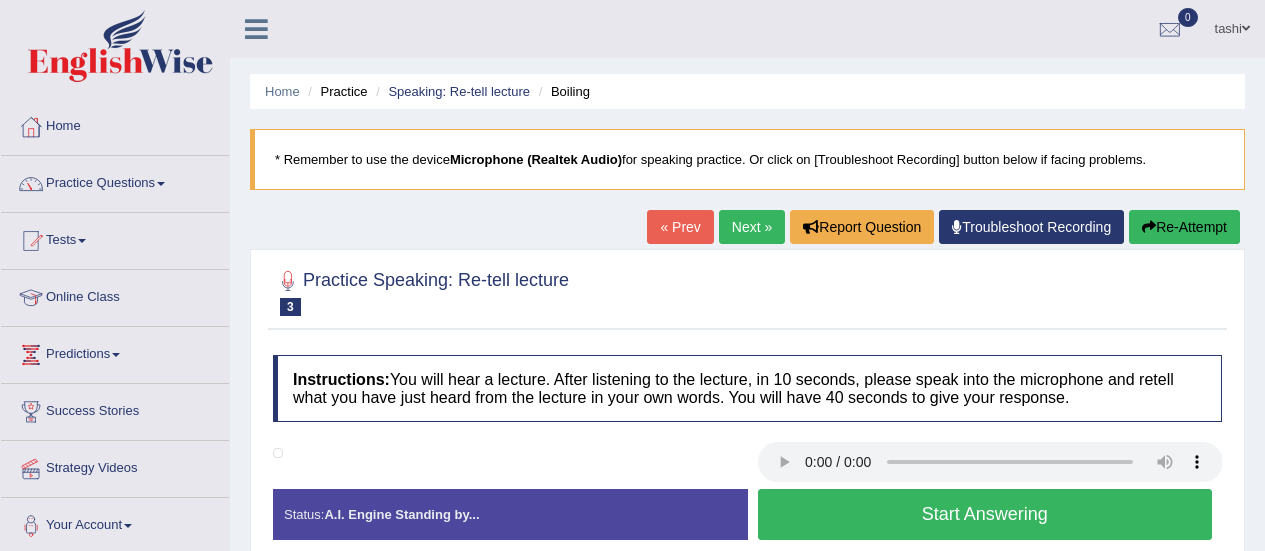 scroll, scrollTop: 0, scrollLeft: 0, axis: both 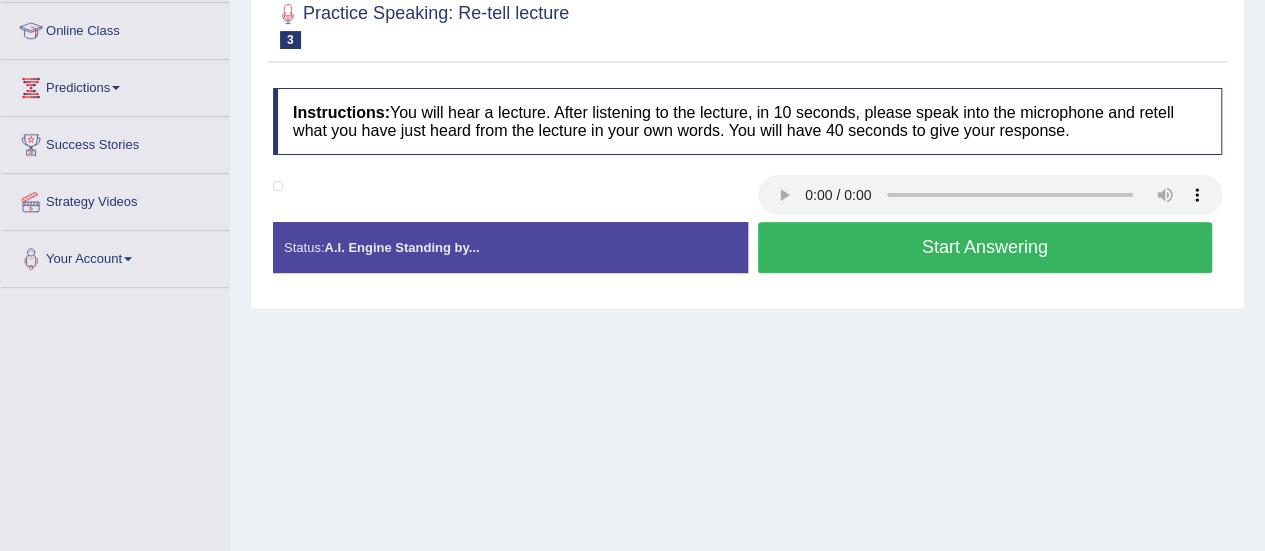 click on "Home
Practice
Speaking: Re-tell lecture
Boiling
* Remember to use the device  Microphone (Realtek Audio)  for speaking practice. Or click on [Troubleshoot Recording] button below if facing problems.
« Prev Next »  Report Question  Troubleshoot Recording  Re-Attempt
Practice Speaking: Re-tell lecture
3
Boiling
Instructions:  You will hear a lecture. After listening to the lecture, in 10 seconds, please speak into the microphone and retell what you have just heard from the lecture in your own words. You will have 40 seconds to give your response.
Transcript: Recorded Answer: Created with Highcharts 7.1.2 Too low Too high Time Pitch meter: 0 10 20 30 40 Created with Highcharts 7.1.2 Great Too slow Too fast Time Speech pace meter: 0 10 20 30 40 Spoken Keywords: Voice Analysis: Your Response: Sample Answer: . Status:" at bounding box center [747, 233] 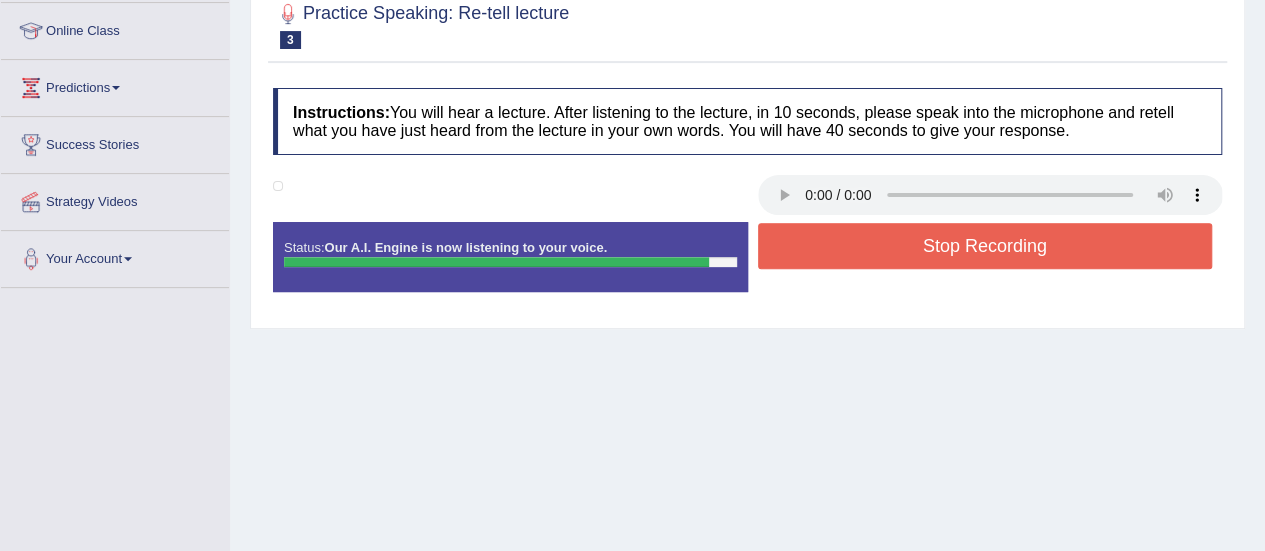 click on "Stop Recording" at bounding box center [985, 246] 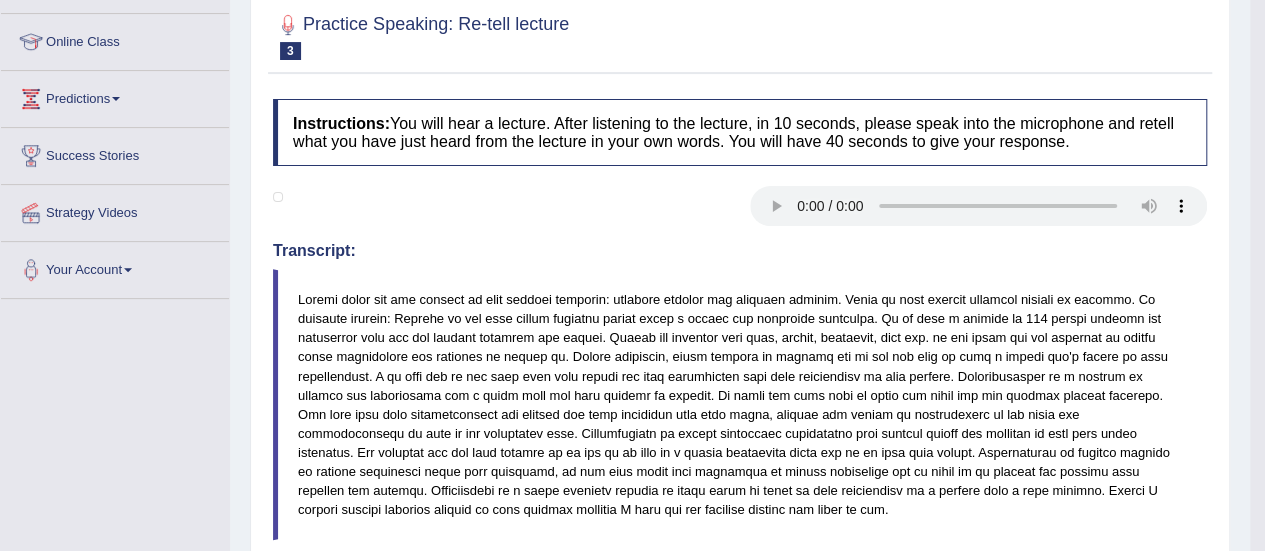 scroll, scrollTop: 0, scrollLeft: 0, axis: both 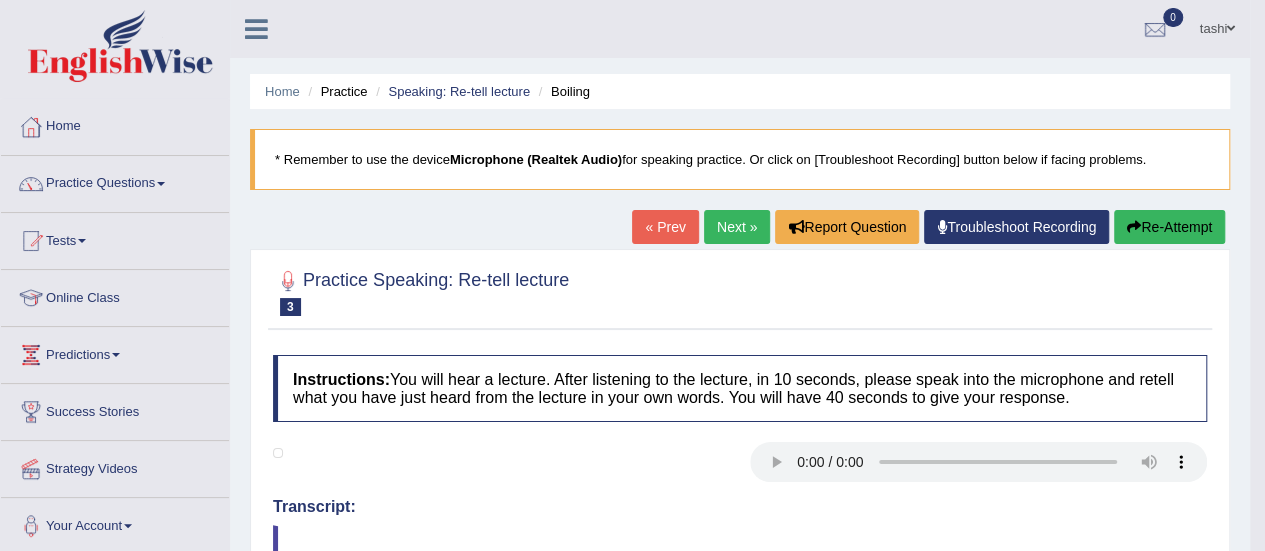 click on "Practice Questions" at bounding box center (115, 181) 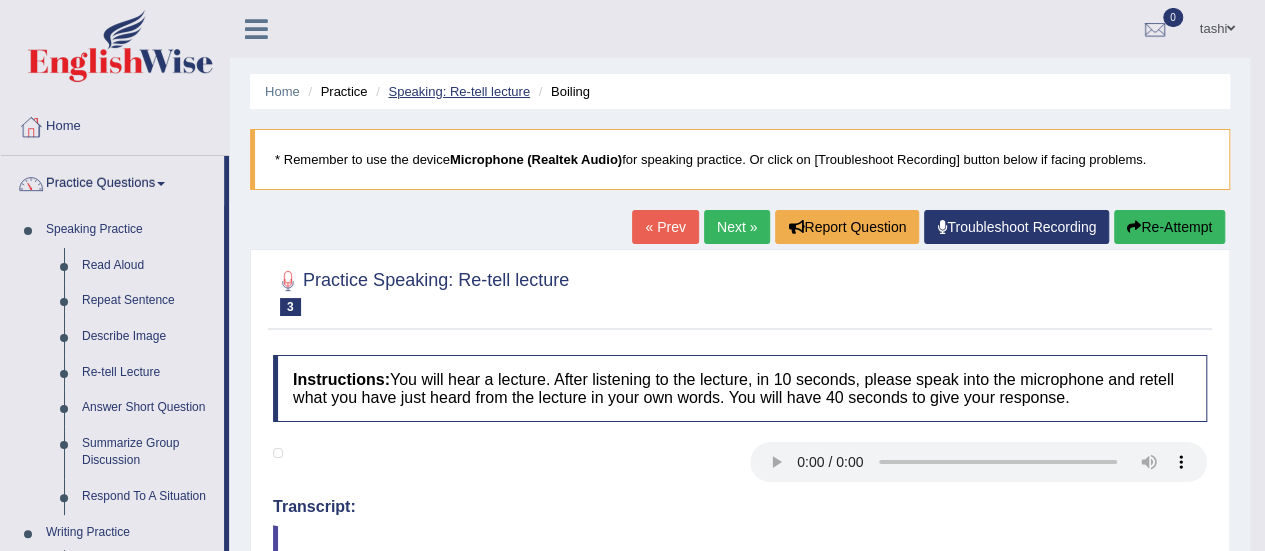 click on "Speaking: Re-tell lecture" at bounding box center (459, 91) 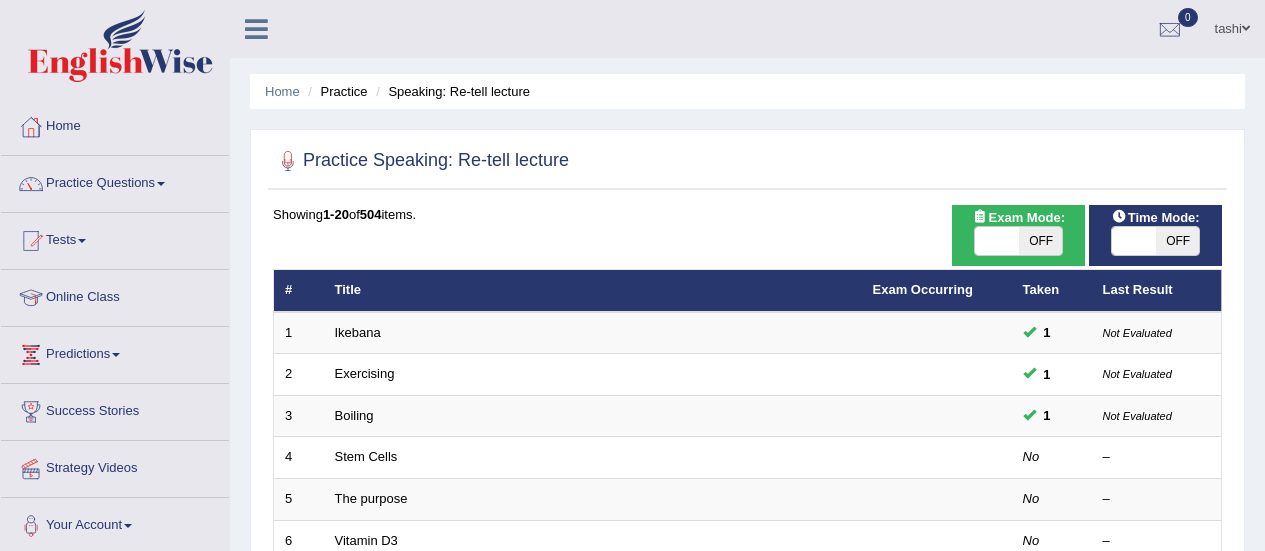 scroll, scrollTop: 0, scrollLeft: 0, axis: both 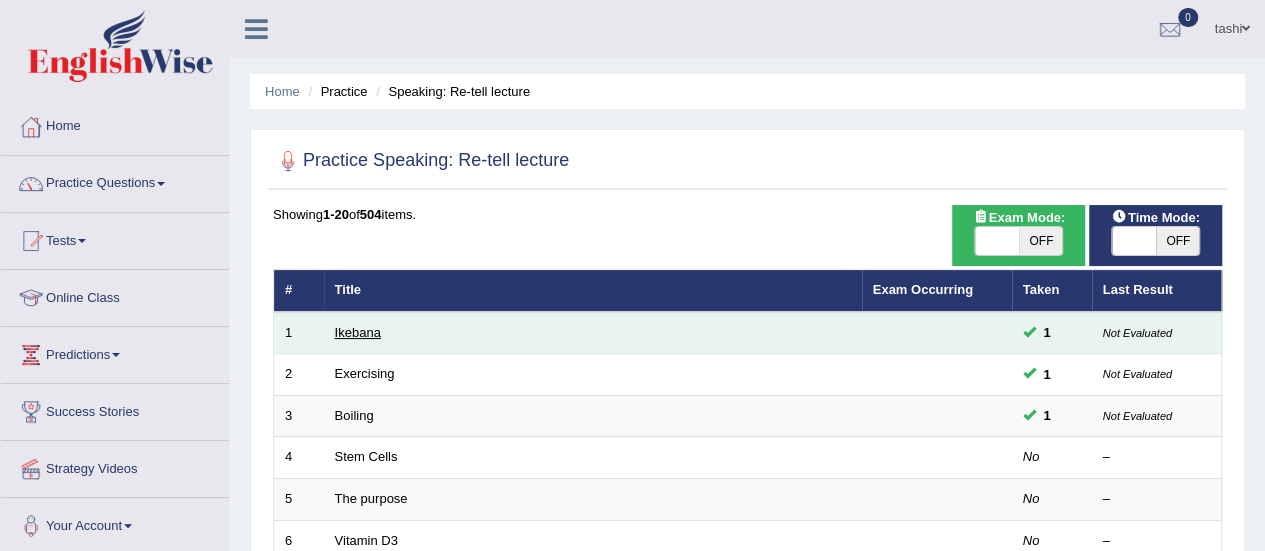 click on "Ikebana" at bounding box center [358, 332] 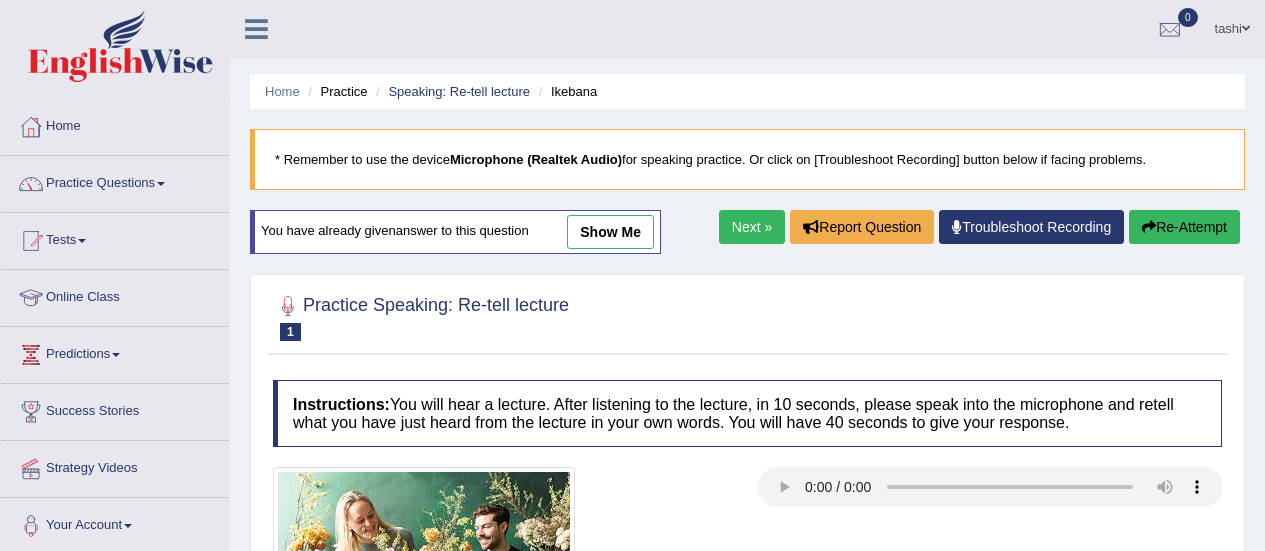 scroll, scrollTop: 0, scrollLeft: 0, axis: both 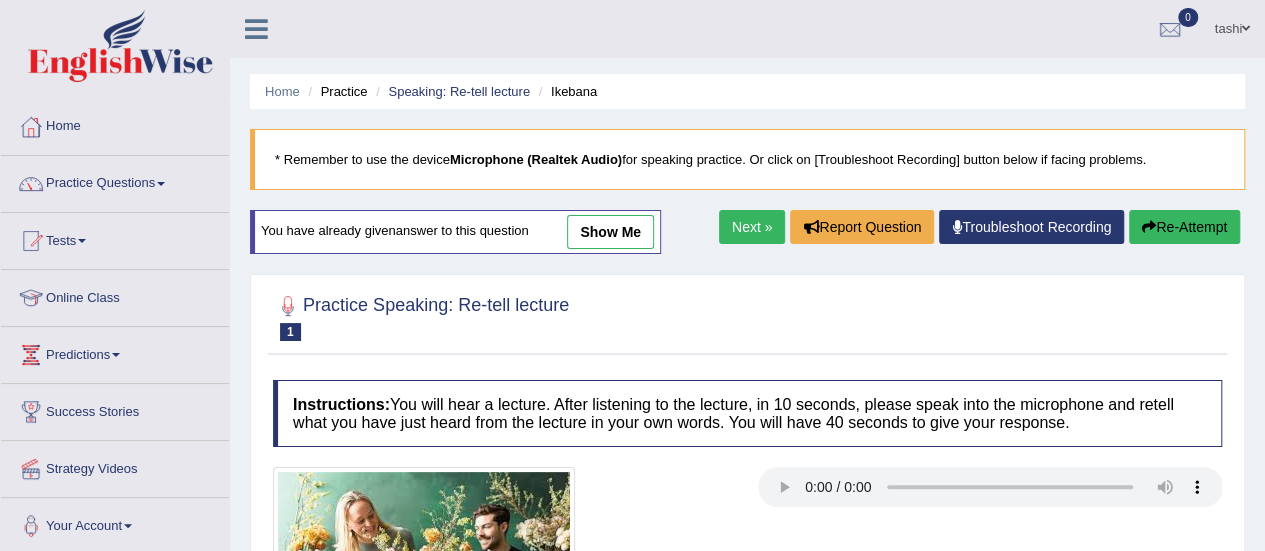 click on "show me" at bounding box center (610, 232) 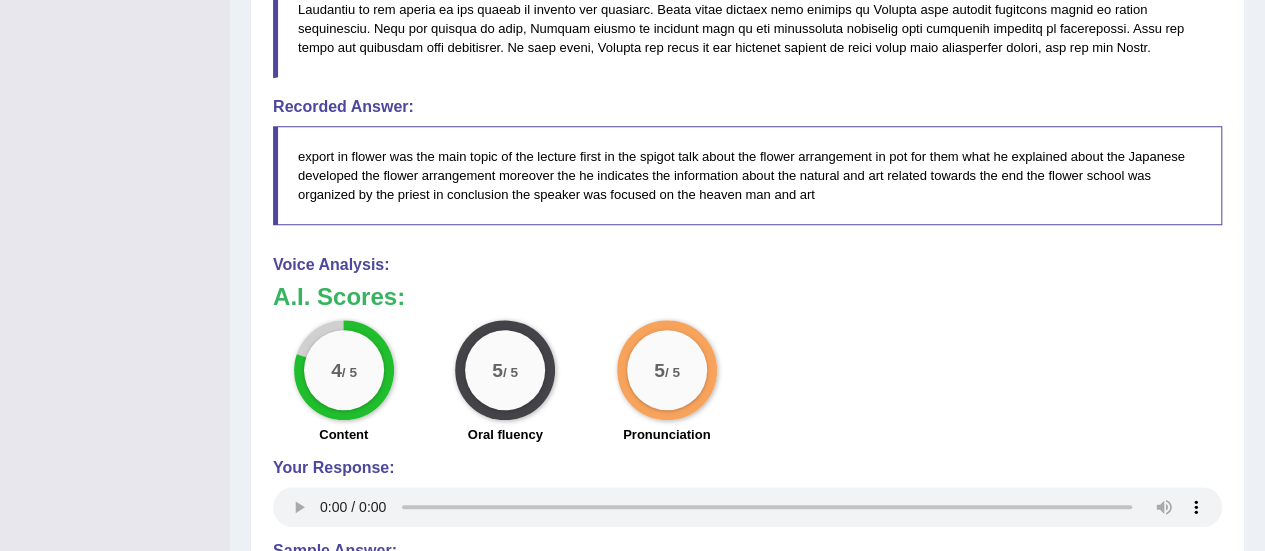 scroll, scrollTop: 846, scrollLeft: 0, axis: vertical 